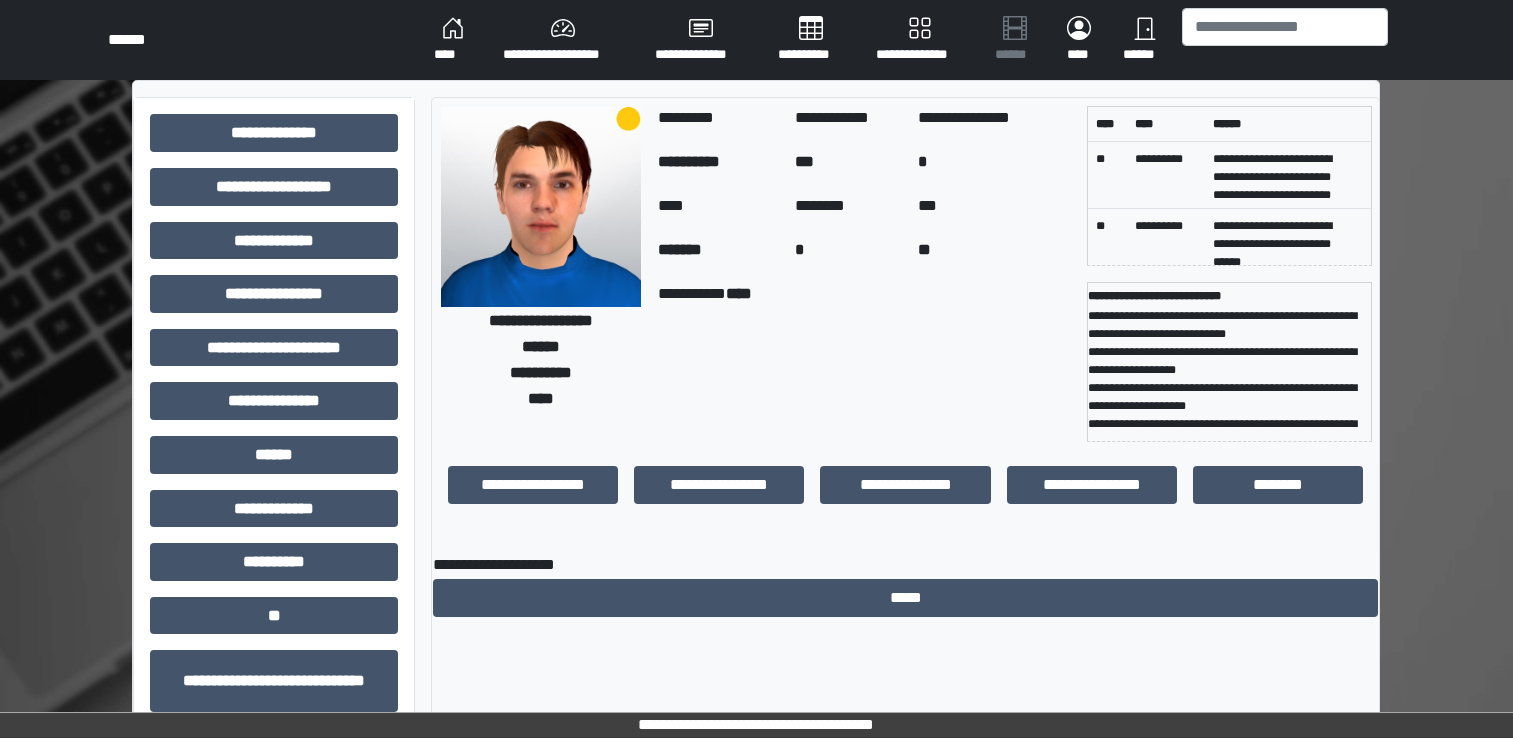 scroll, scrollTop: 184, scrollLeft: 0, axis: vertical 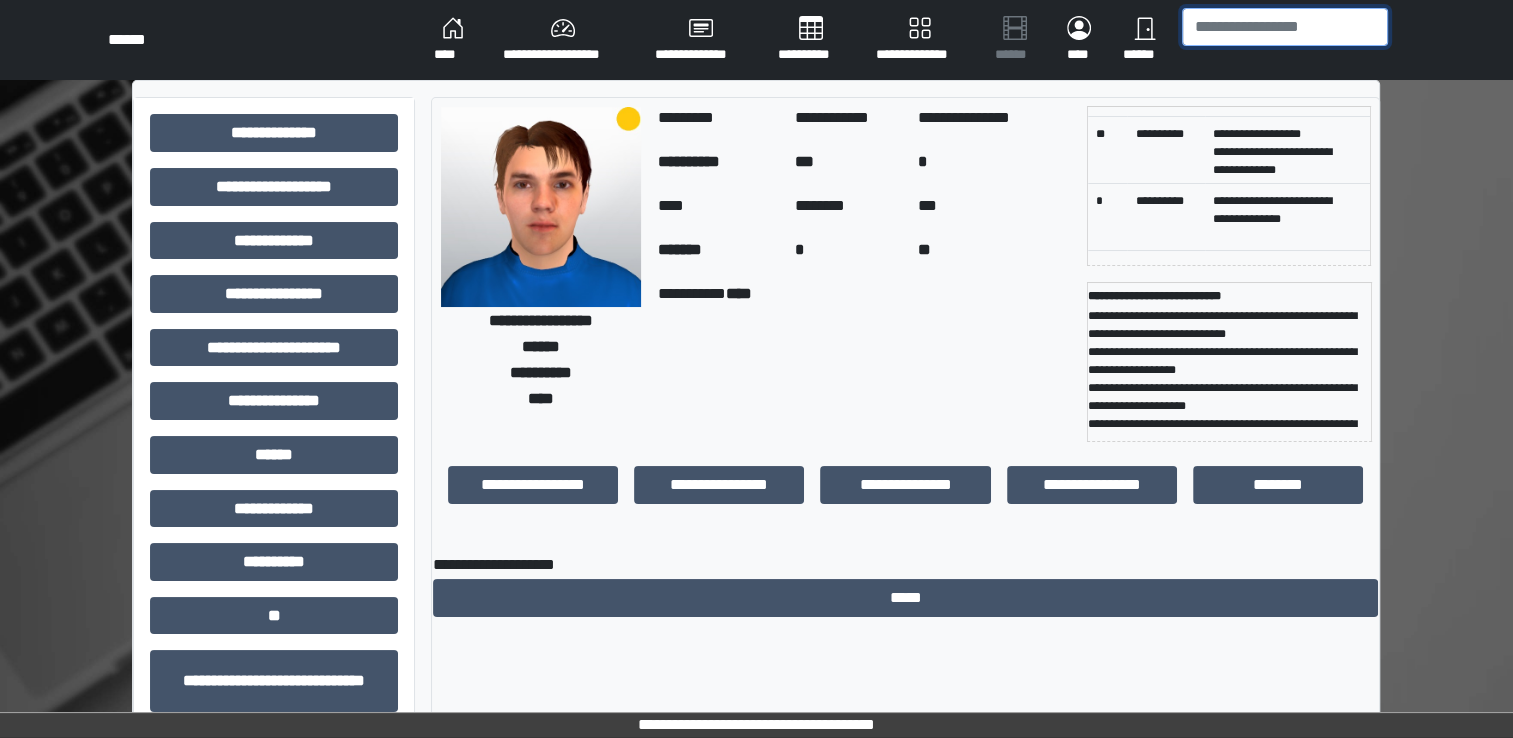 click at bounding box center [1285, 27] 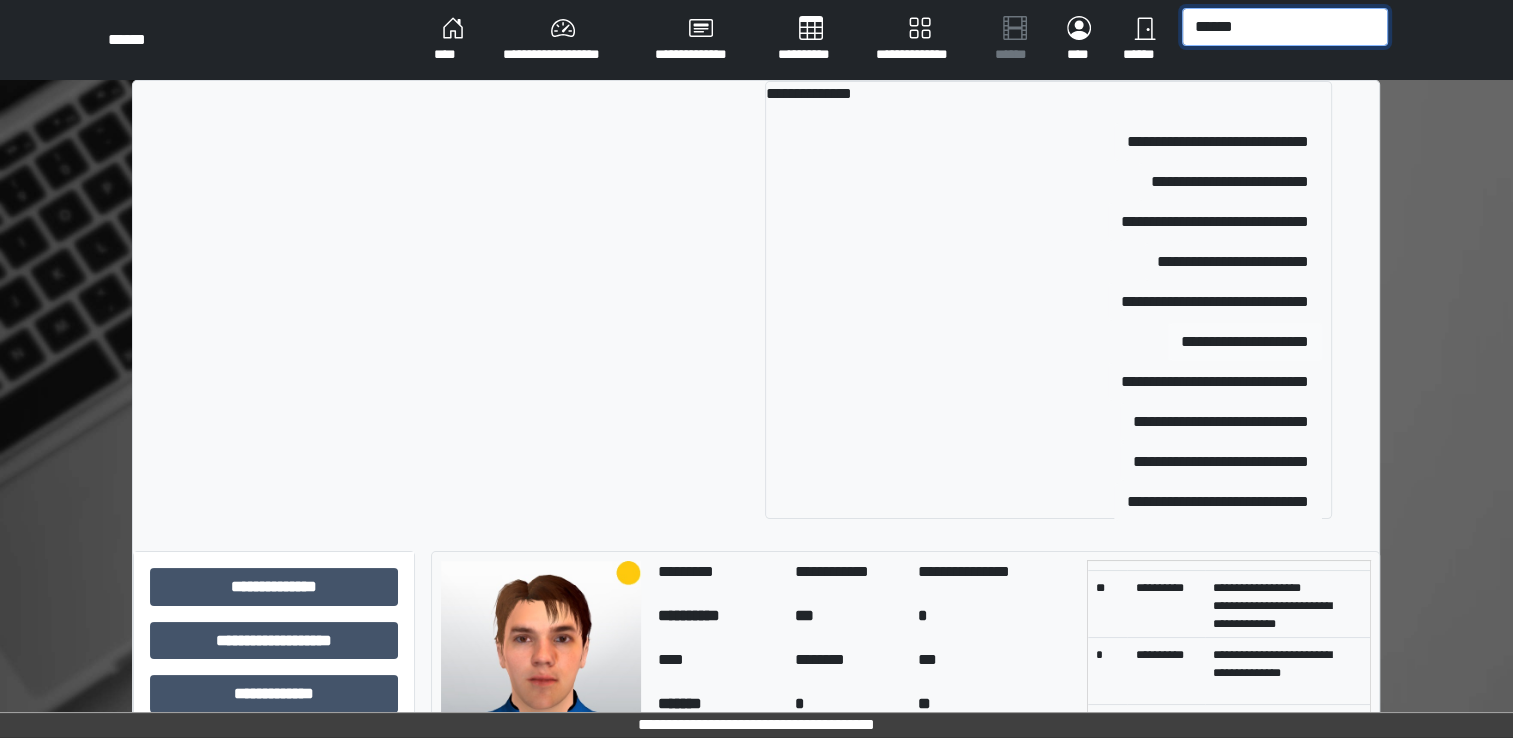 type on "******" 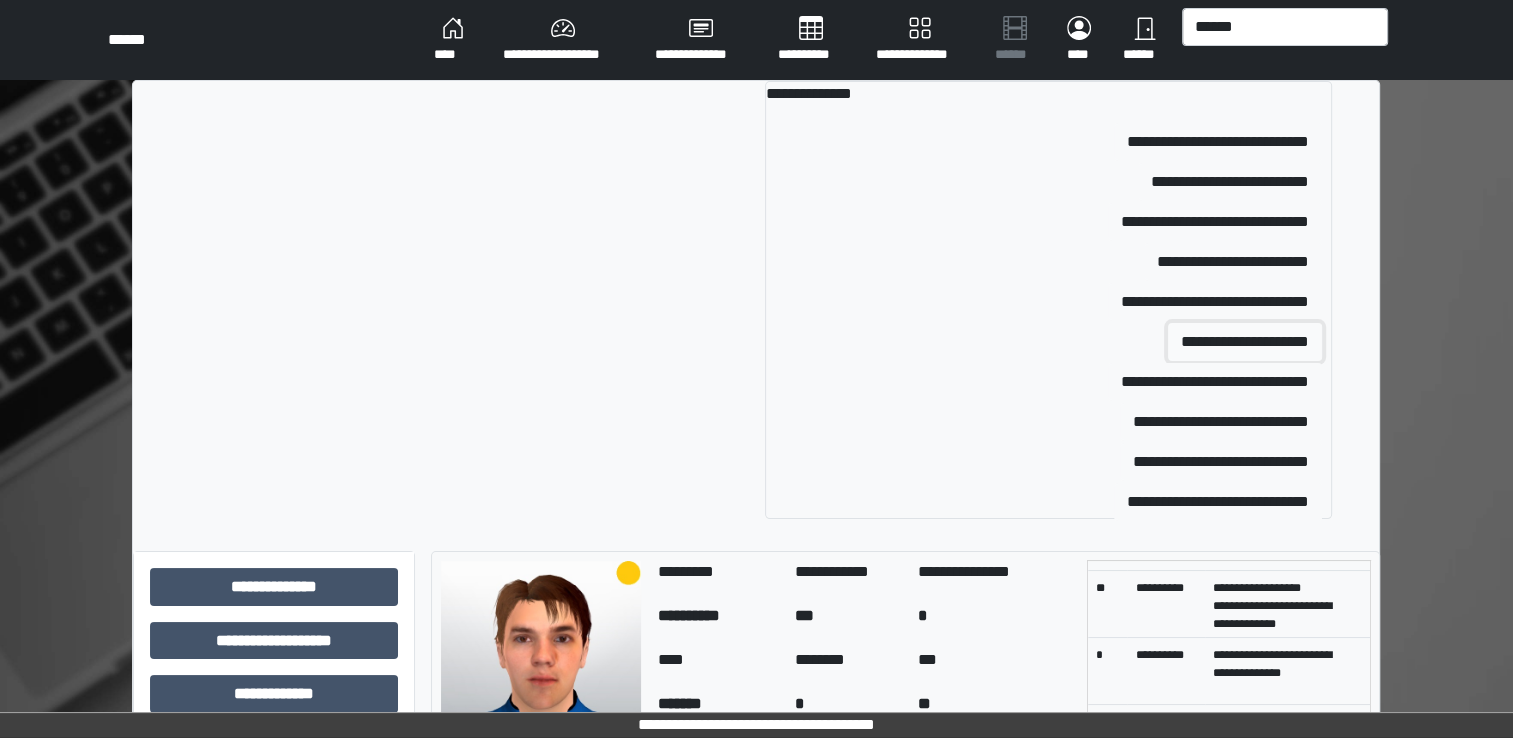 click on "**********" at bounding box center (1245, 342) 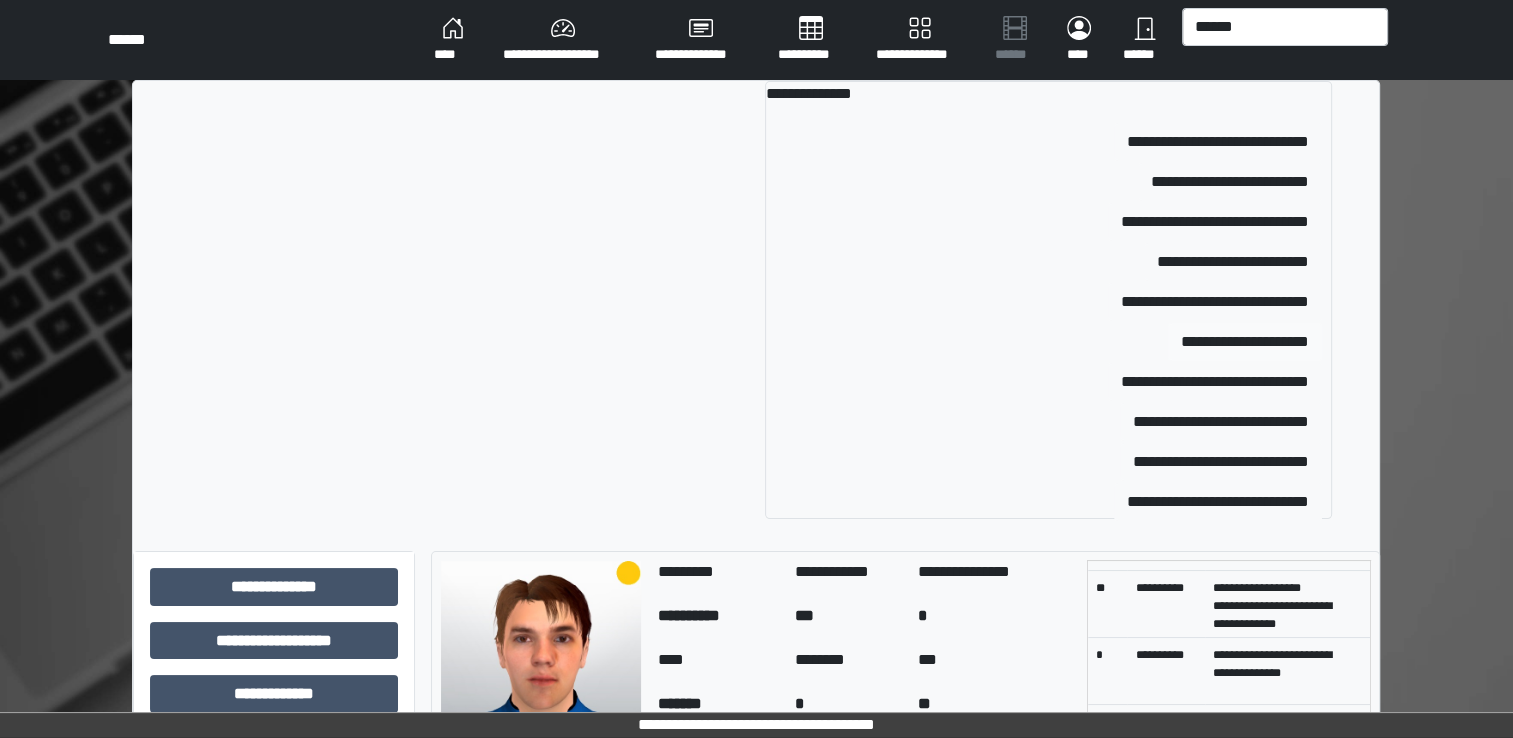 type 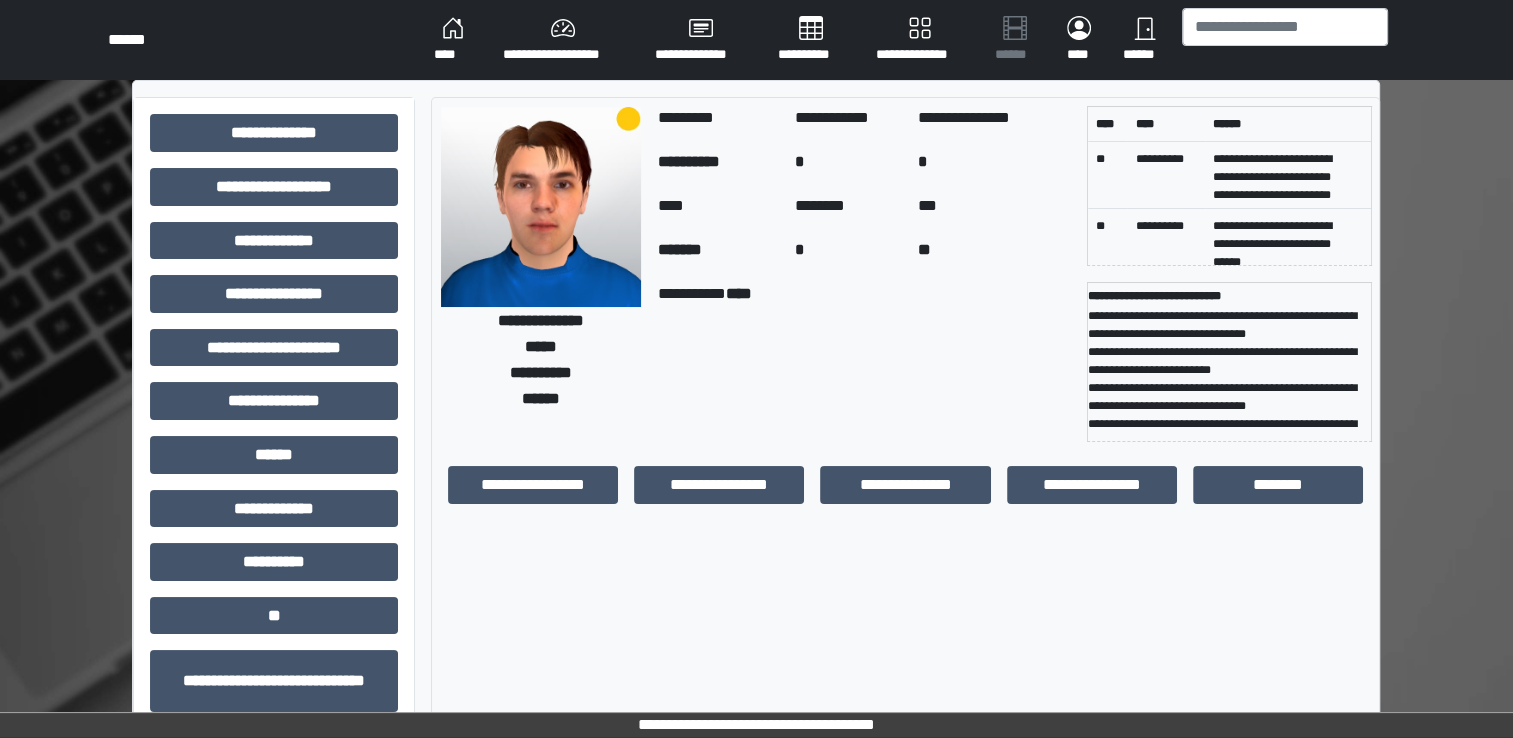 scroll, scrollTop: 23, scrollLeft: 0, axis: vertical 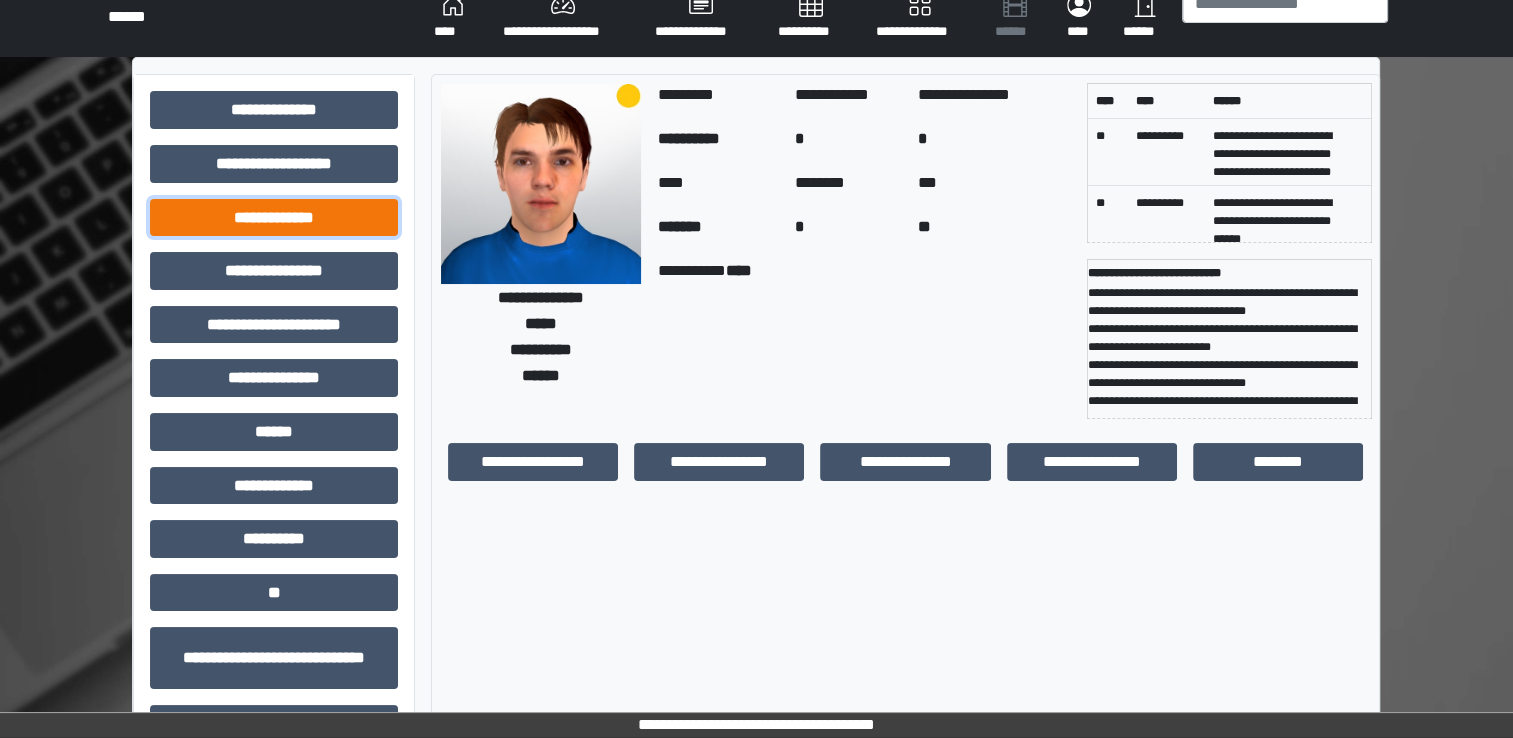click on "**********" at bounding box center (274, 218) 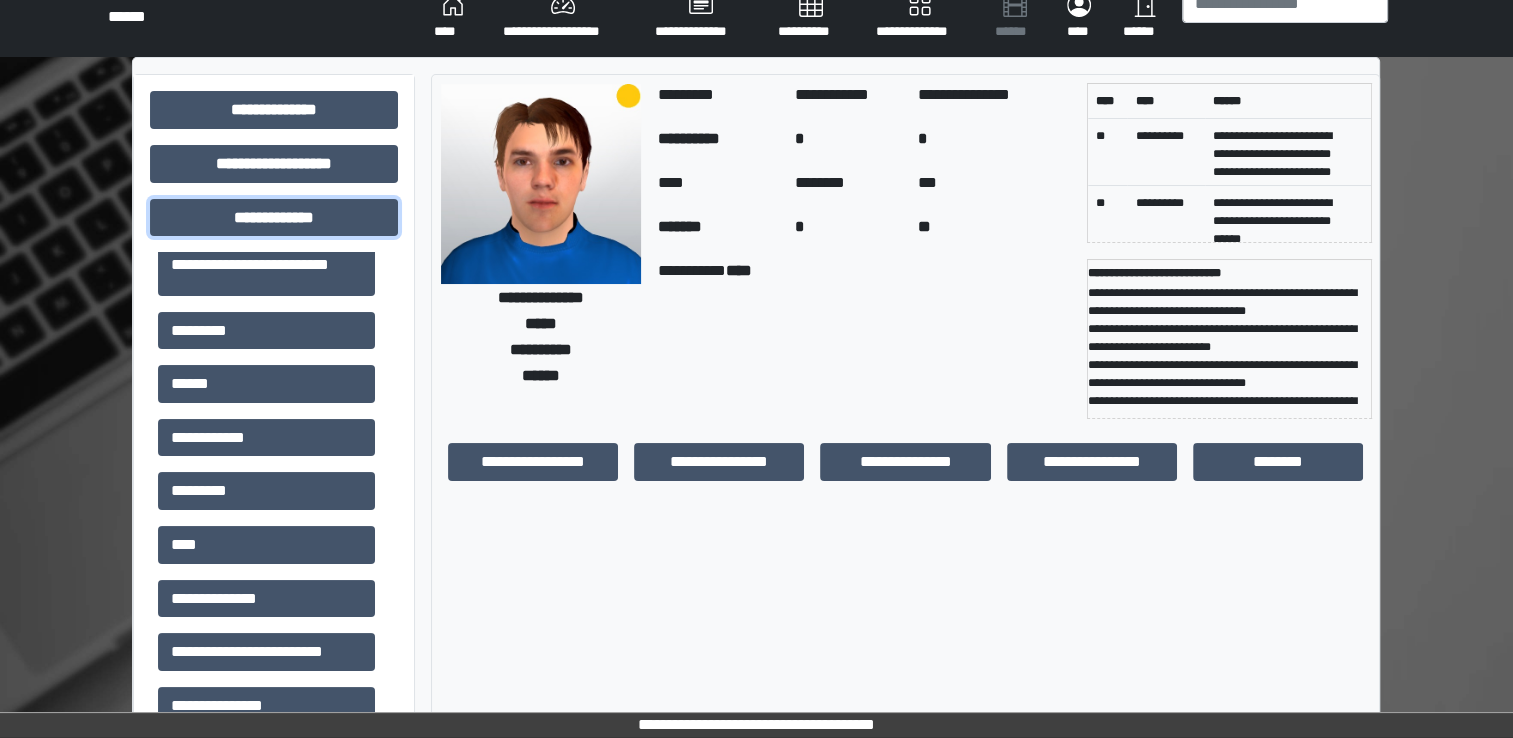 scroll, scrollTop: 585, scrollLeft: 0, axis: vertical 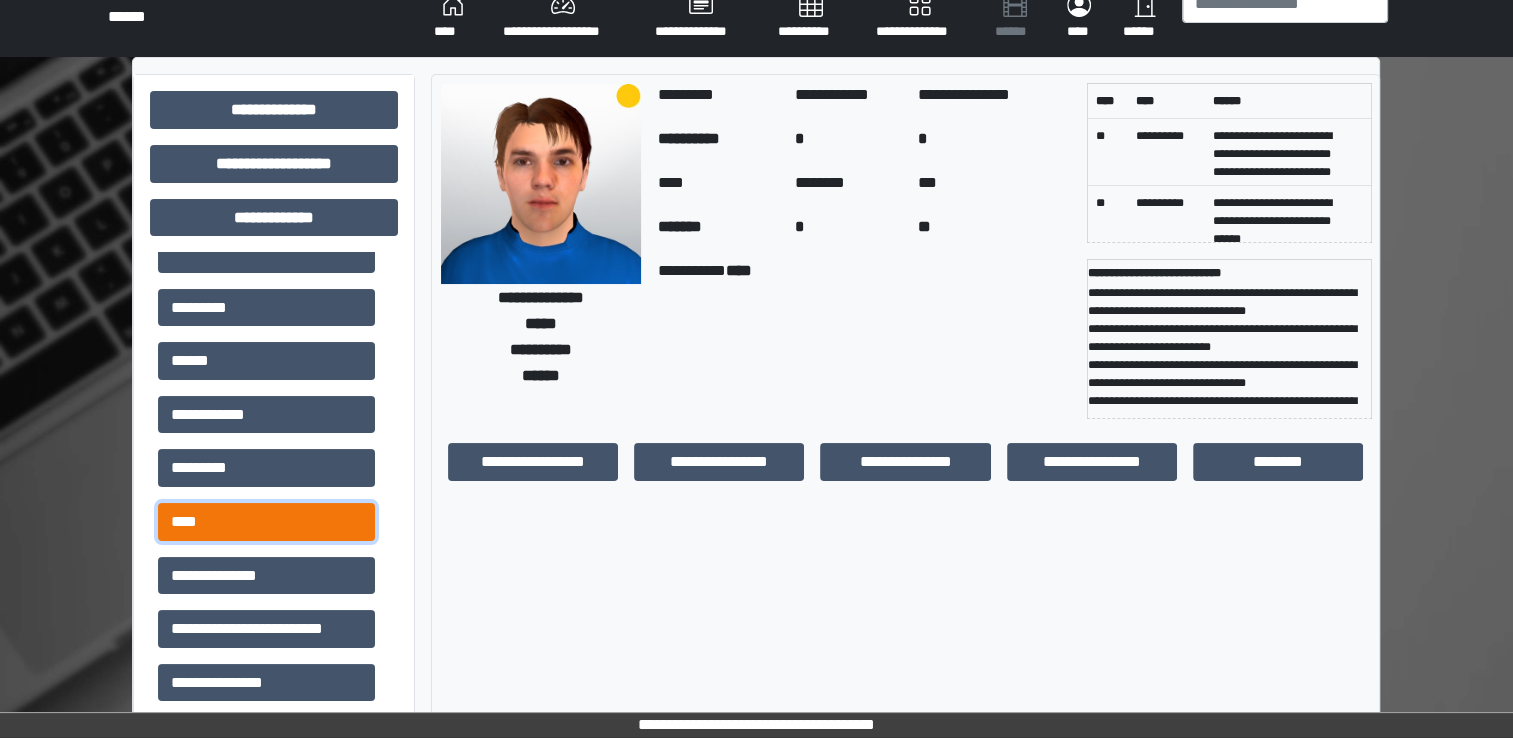 click on "****" at bounding box center (266, 522) 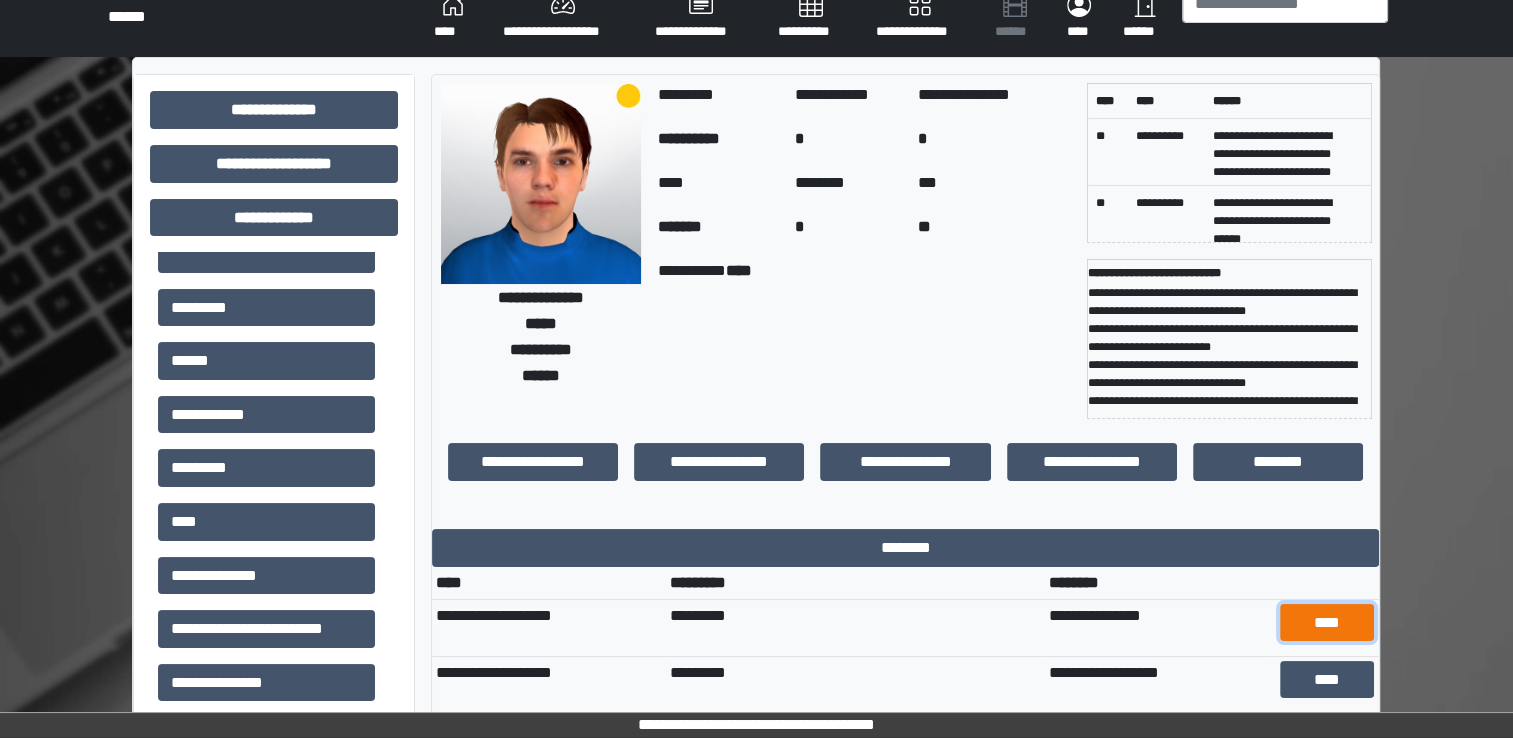 click on "****" at bounding box center (1327, 623) 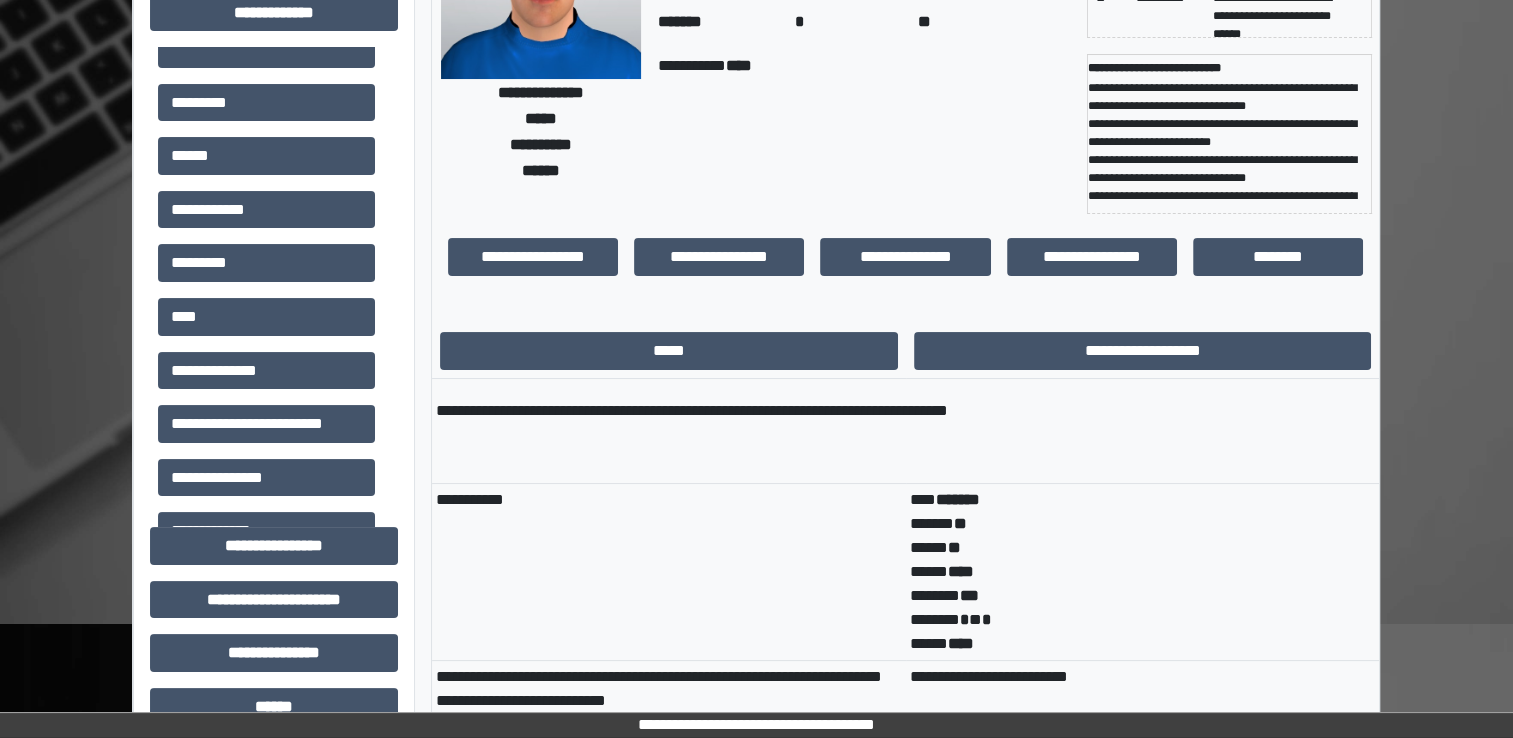 scroll, scrollTop: 0, scrollLeft: 0, axis: both 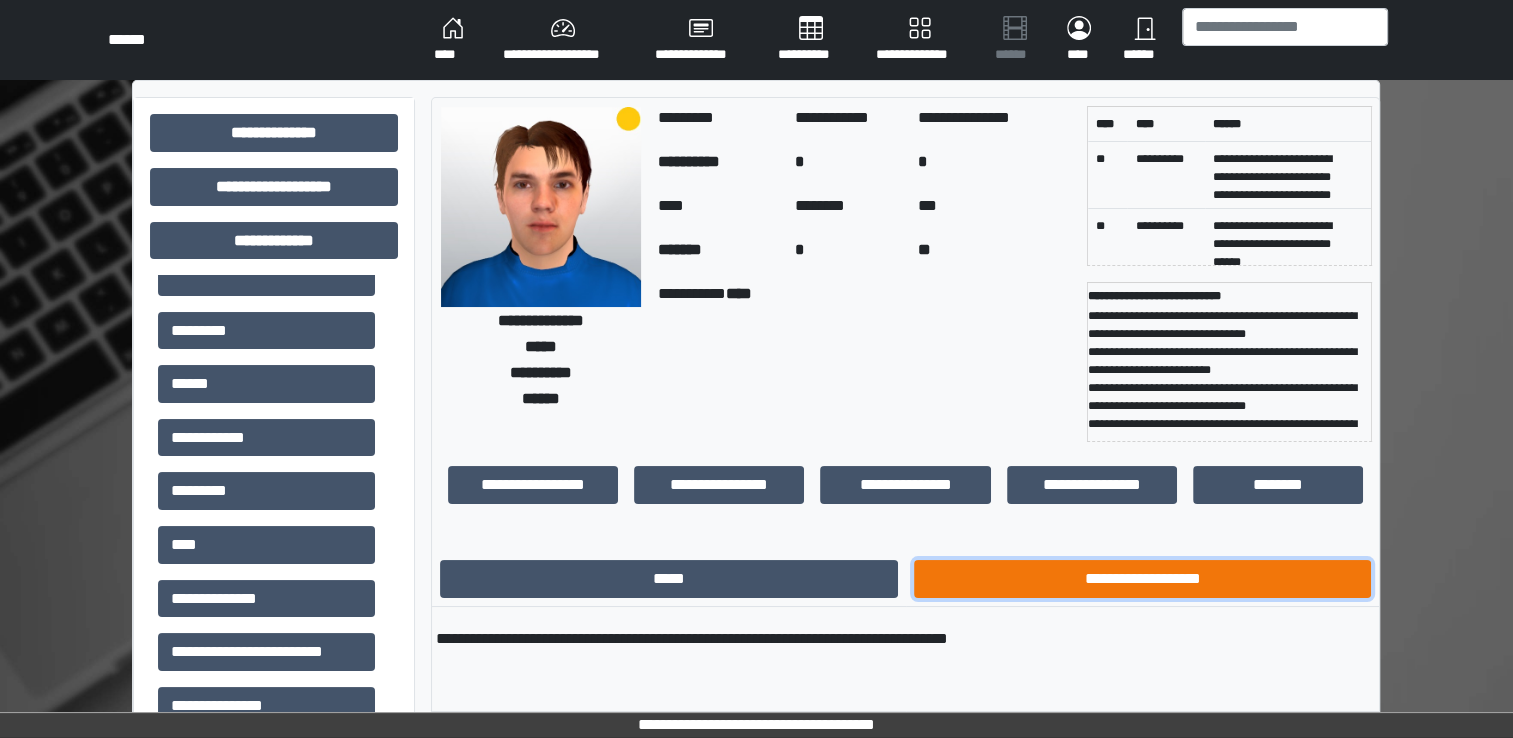 click on "**********" at bounding box center [1143, 579] 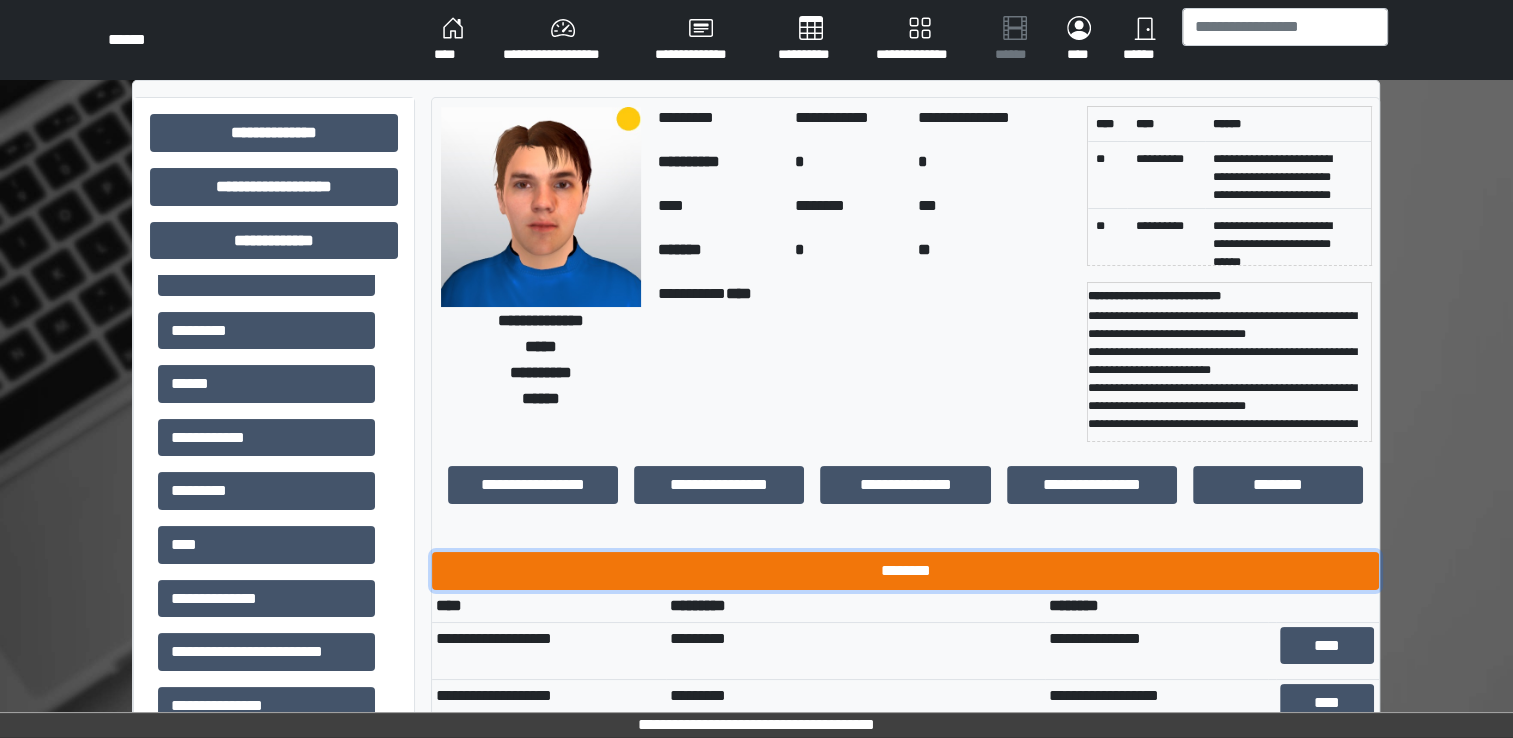 click on "********" at bounding box center [905, 571] 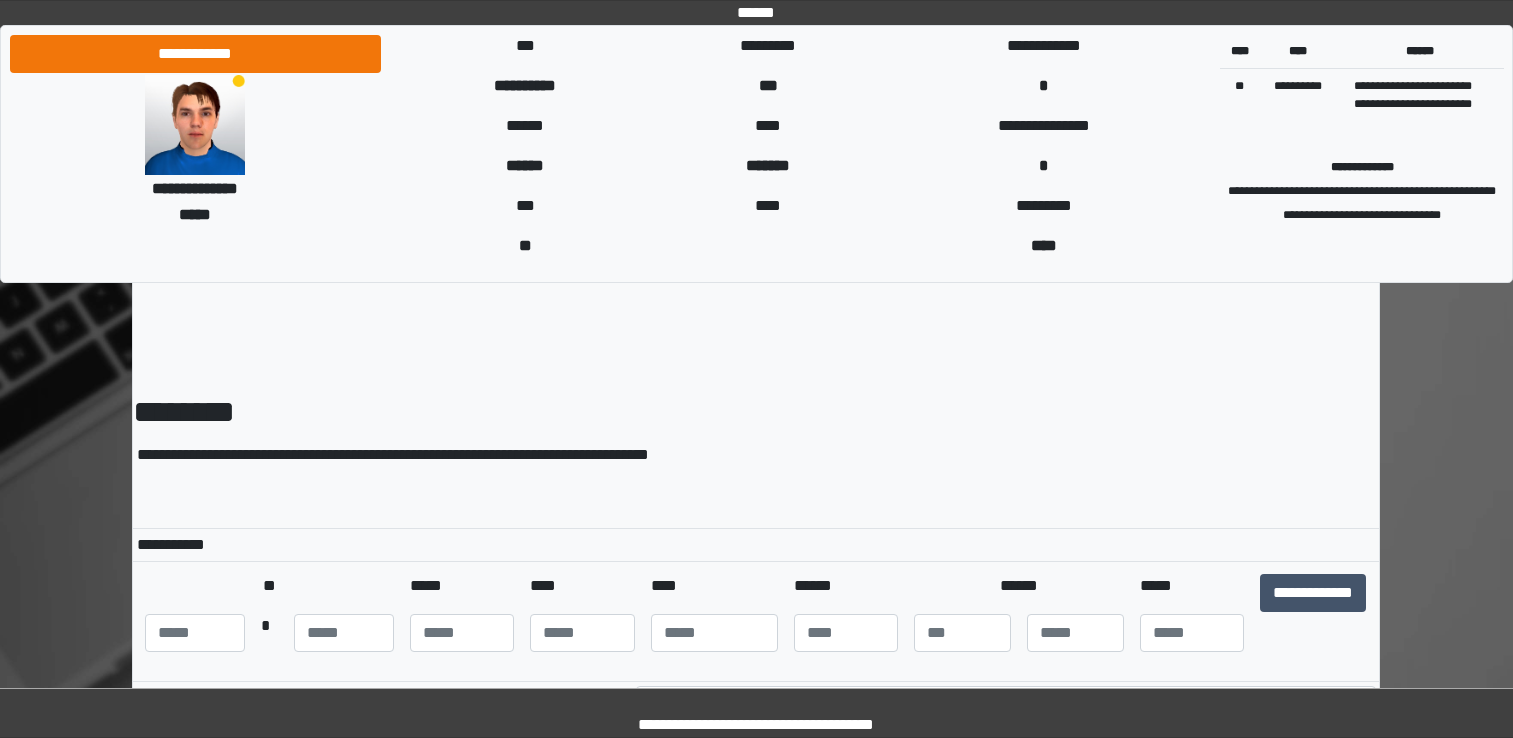 scroll, scrollTop: 0, scrollLeft: 0, axis: both 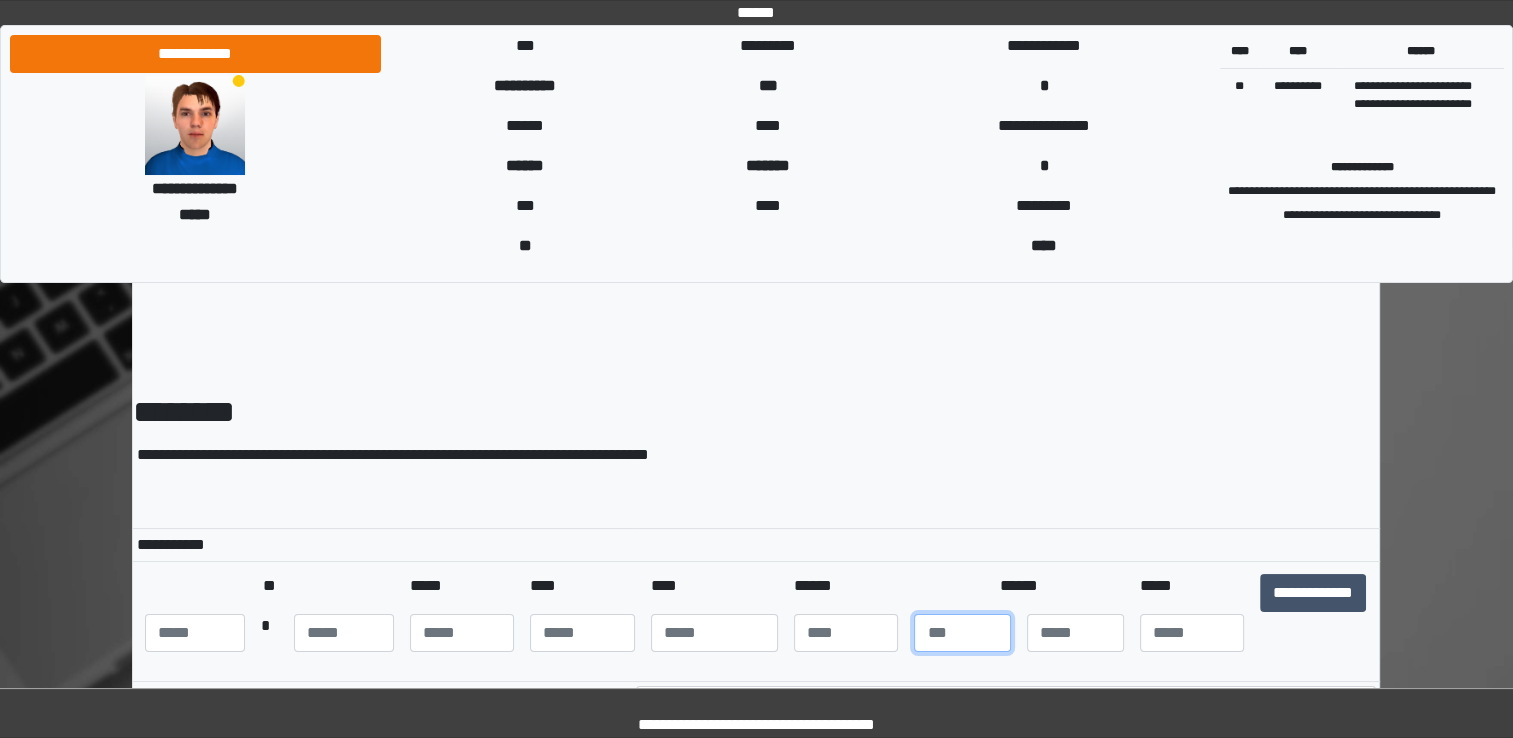 click at bounding box center [962, 633] 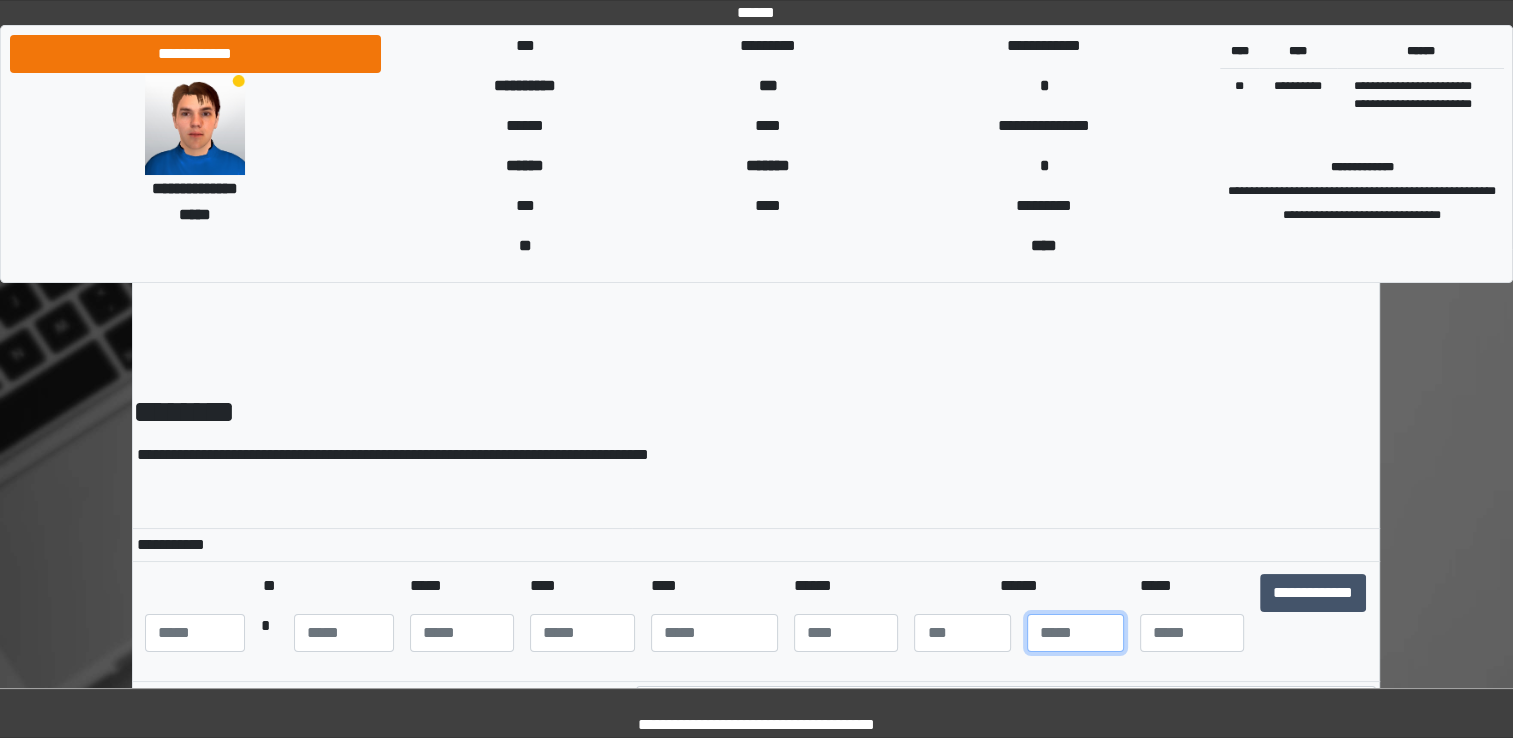 click at bounding box center [1075, 633] 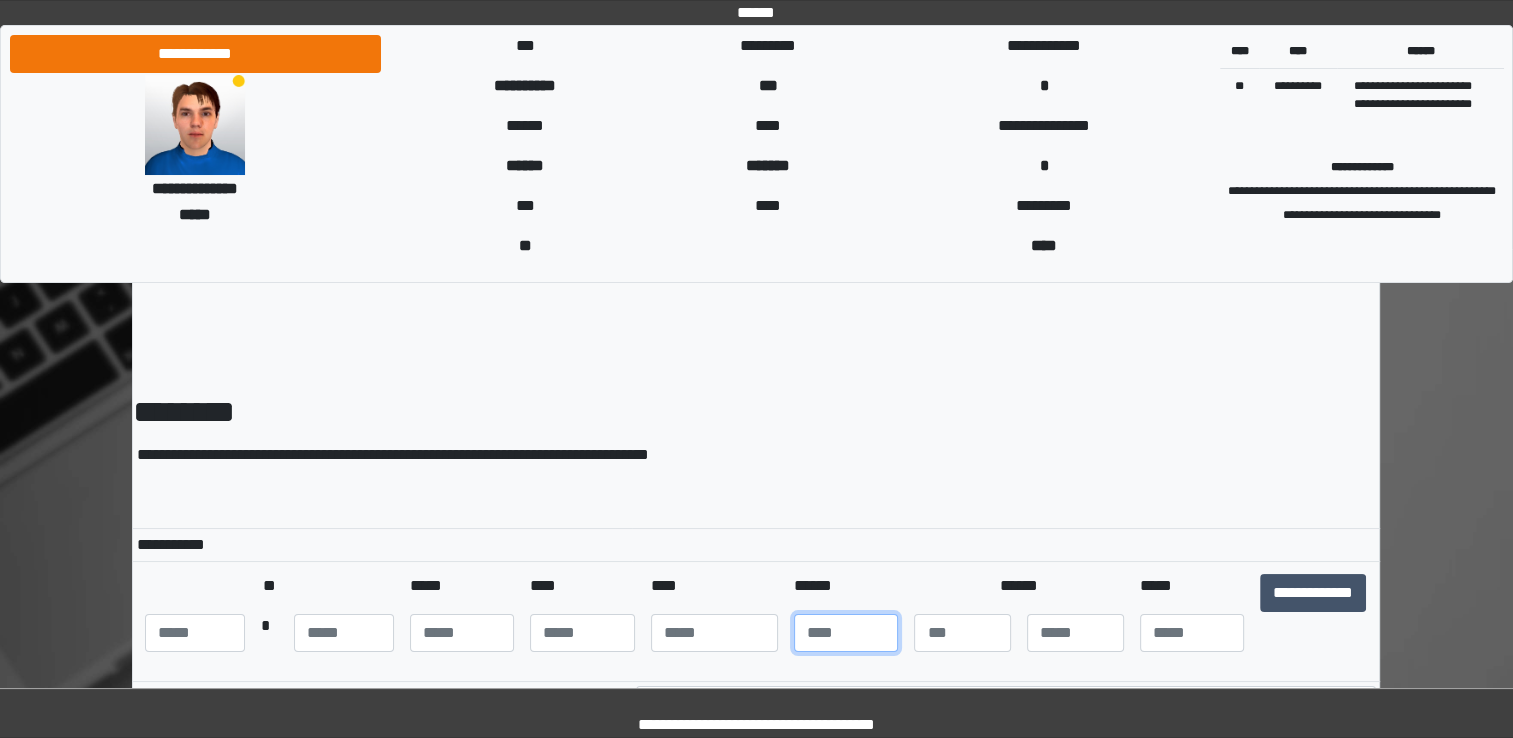 click at bounding box center (846, 633) 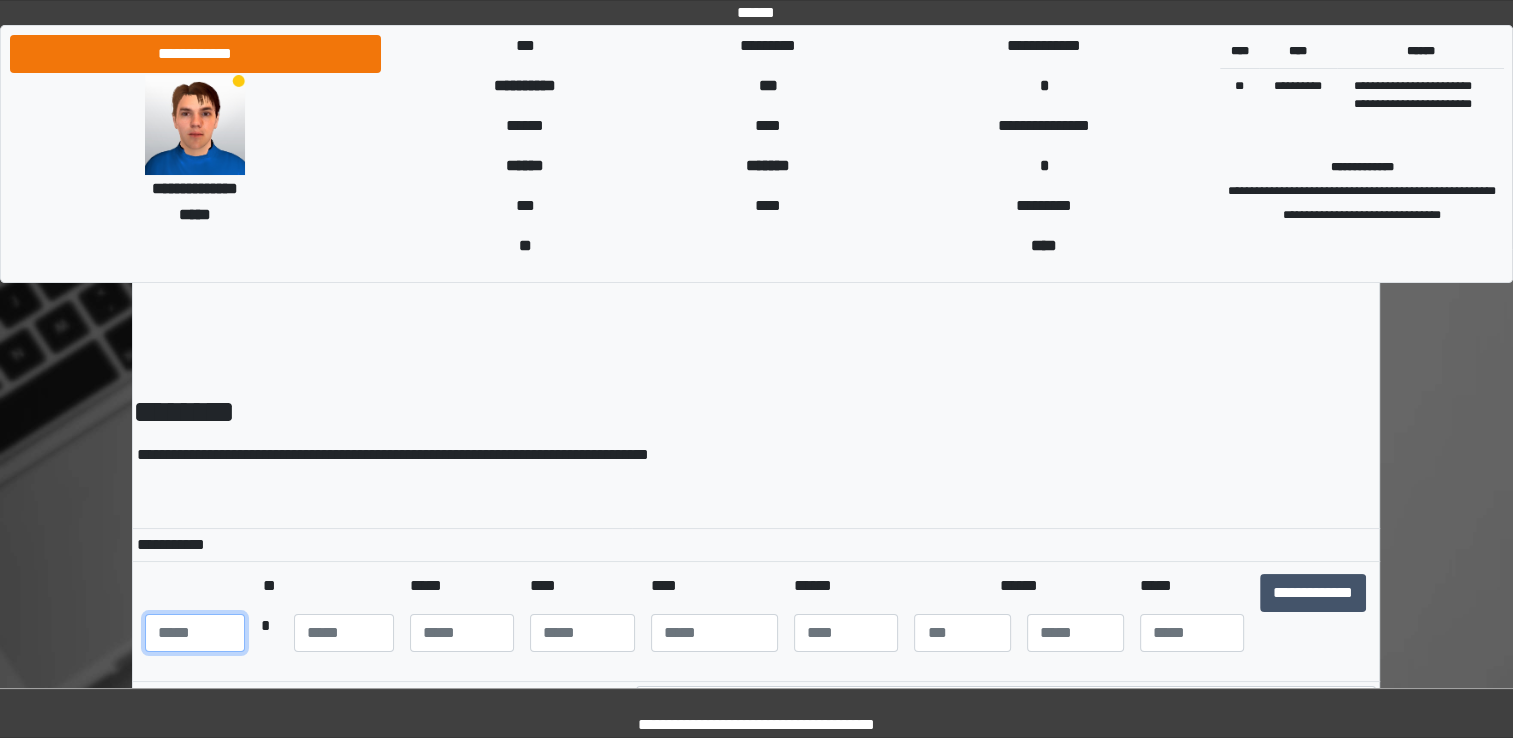 click at bounding box center (195, 633) 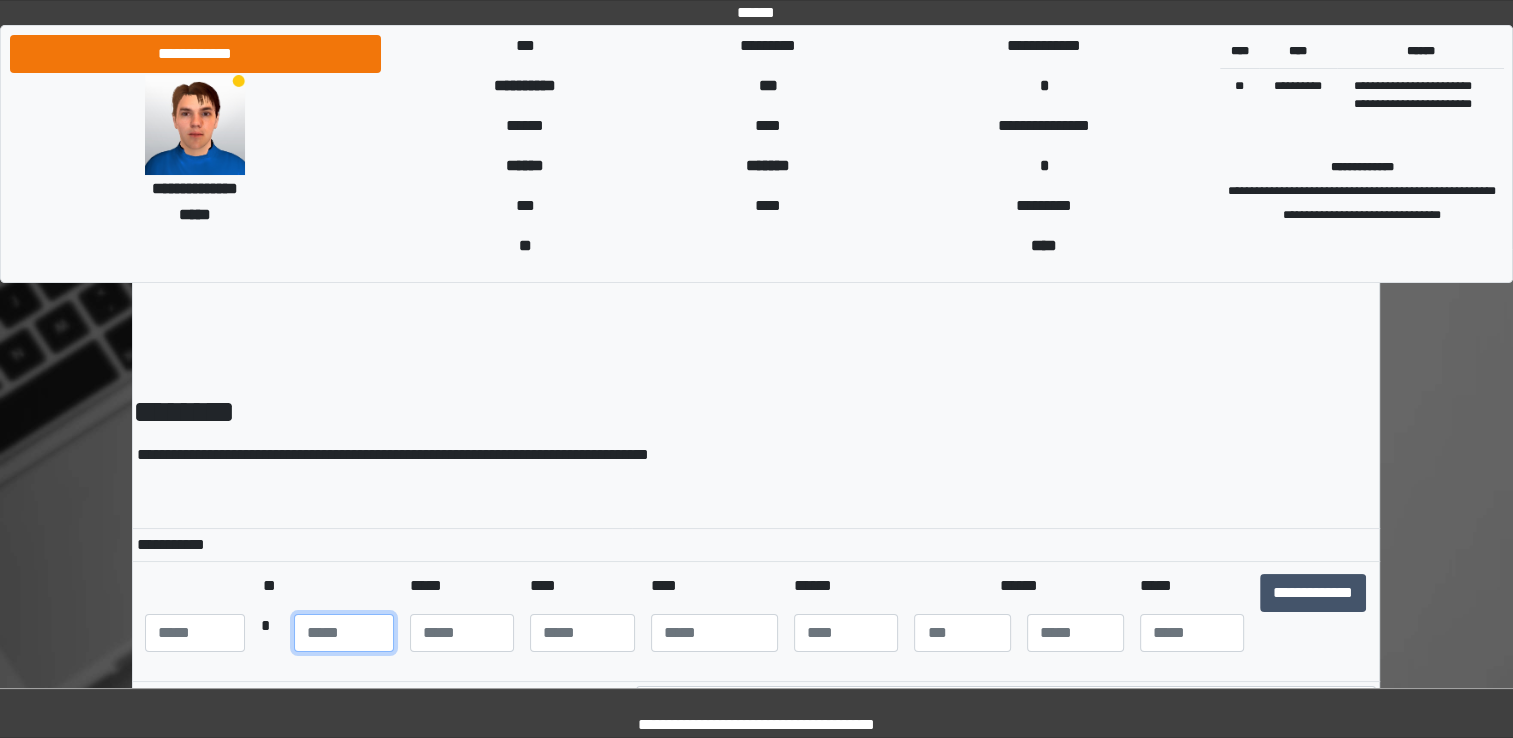 type on "**" 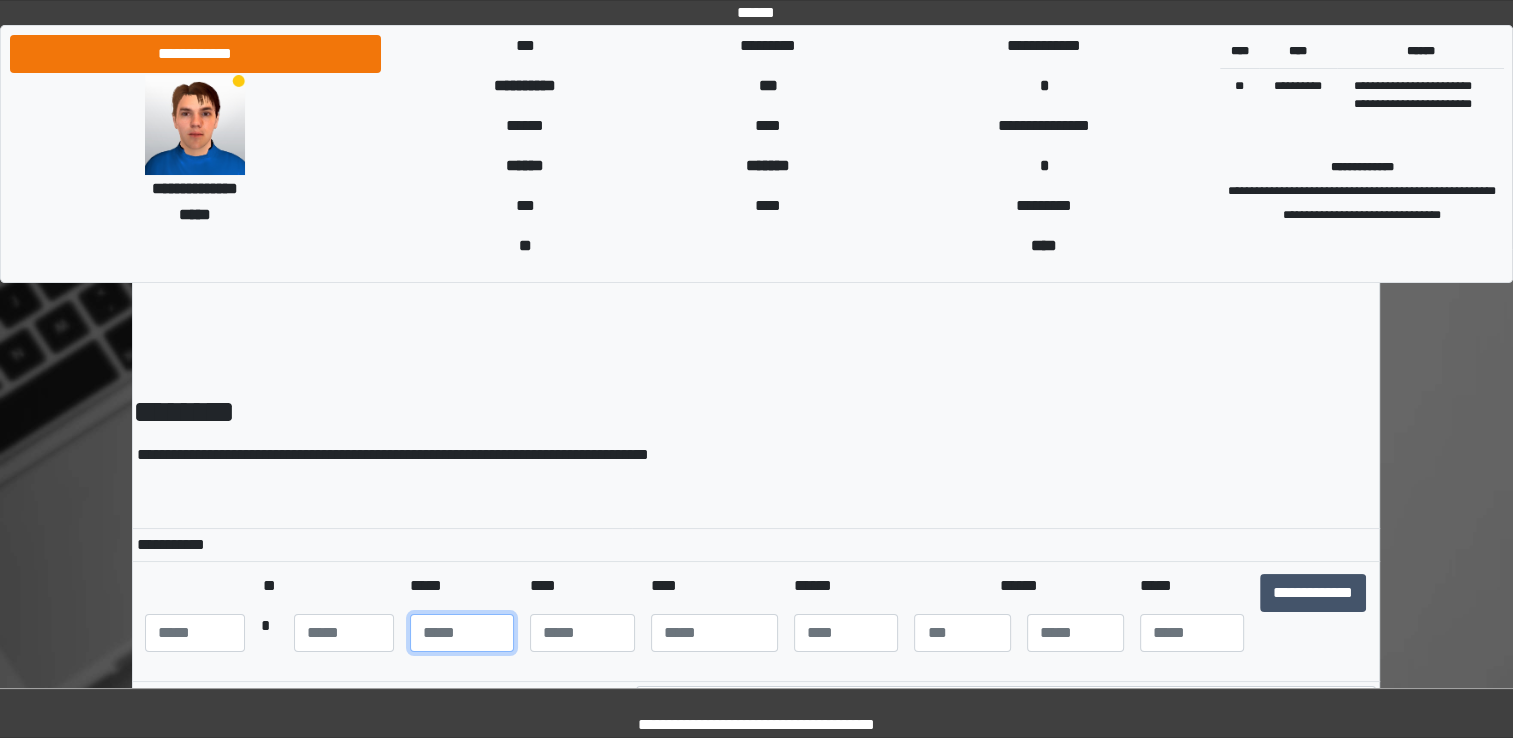 type on "**" 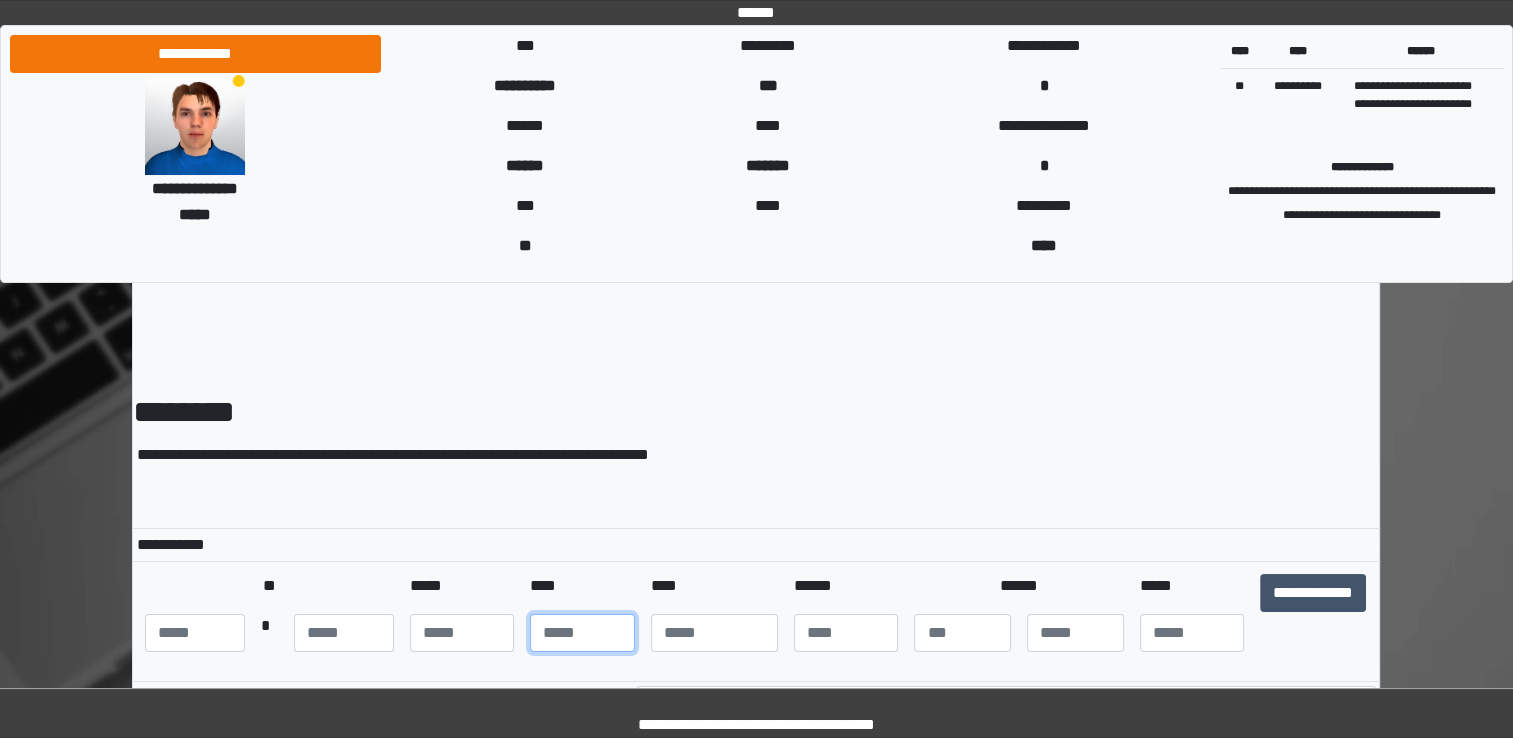 click at bounding box center (582, 633) 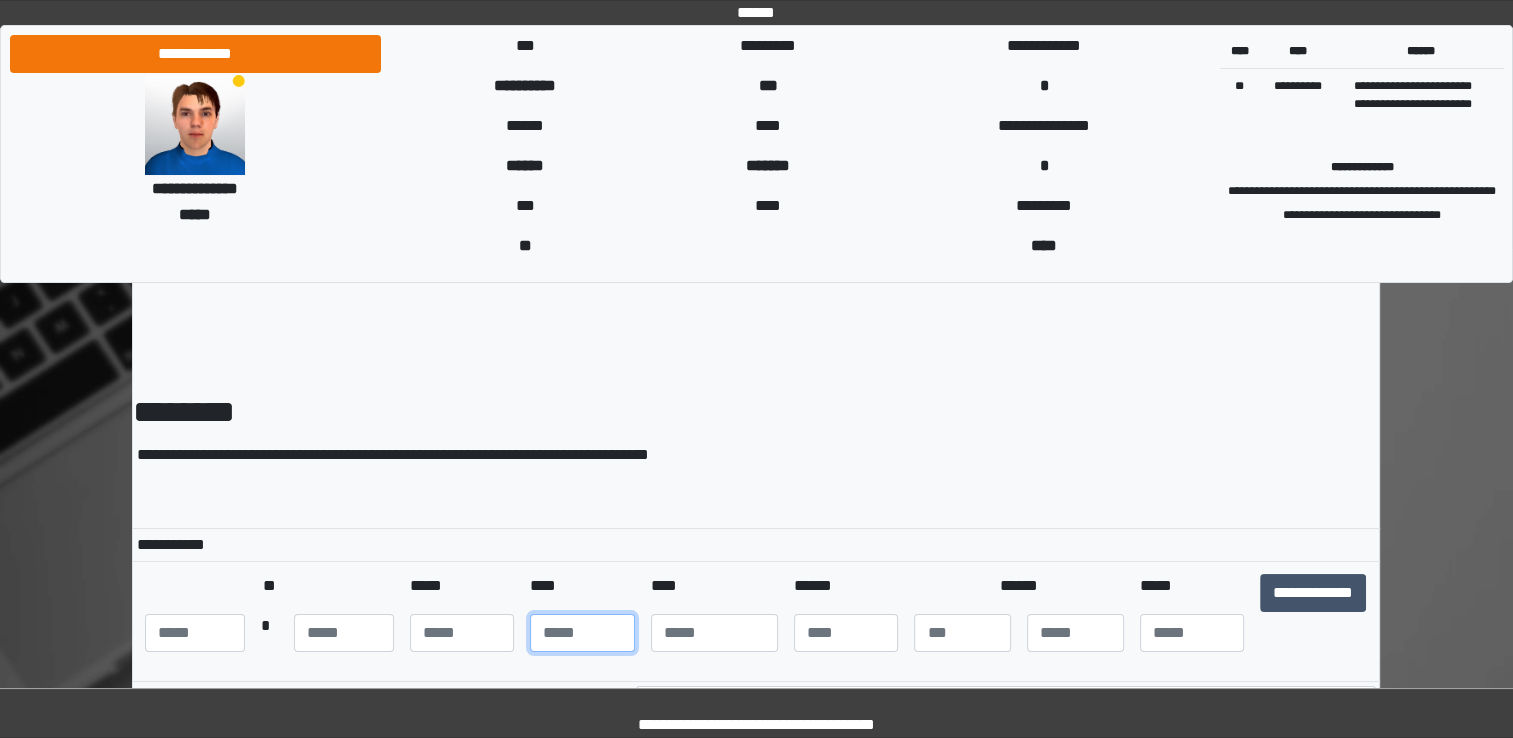 type on "**" 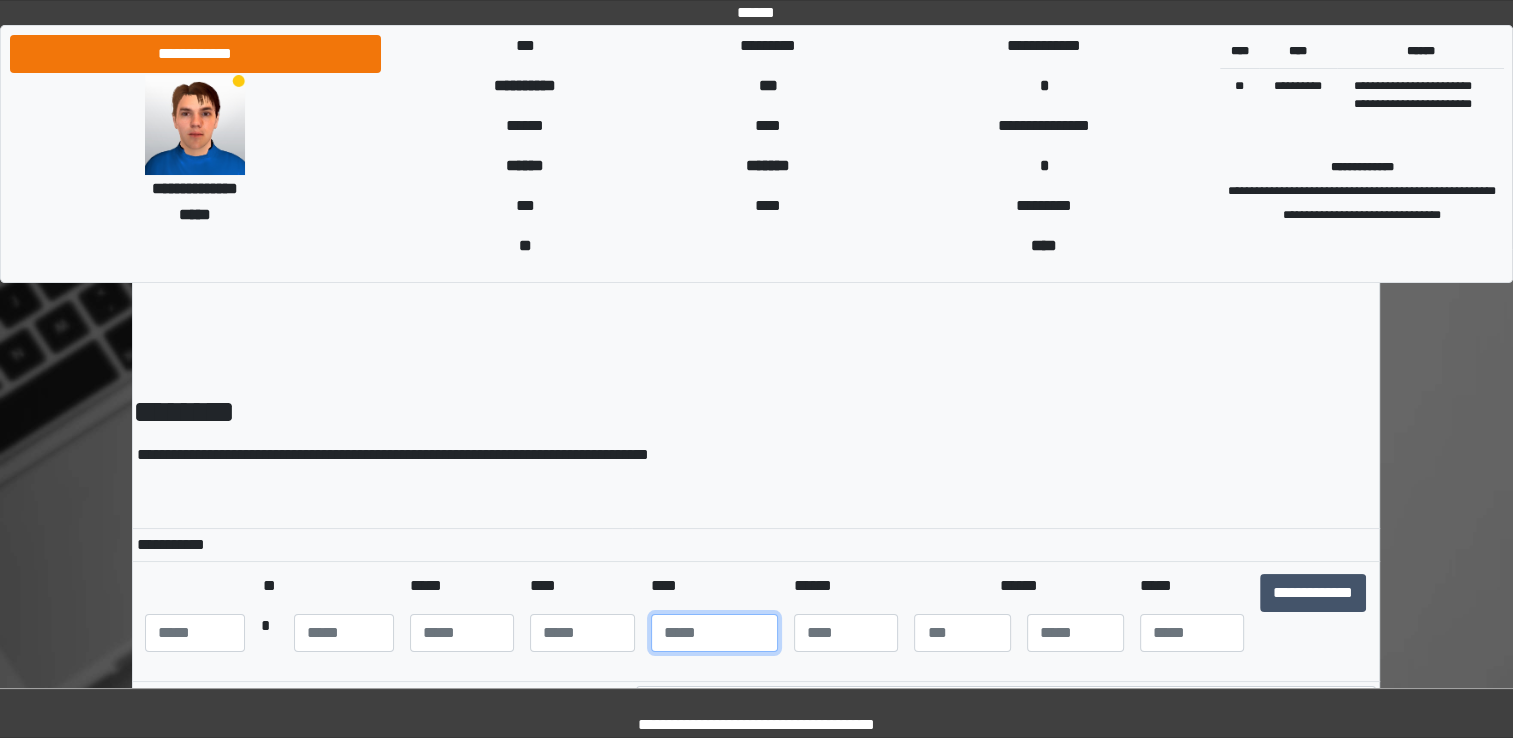 click at bounding box center [714, 633] 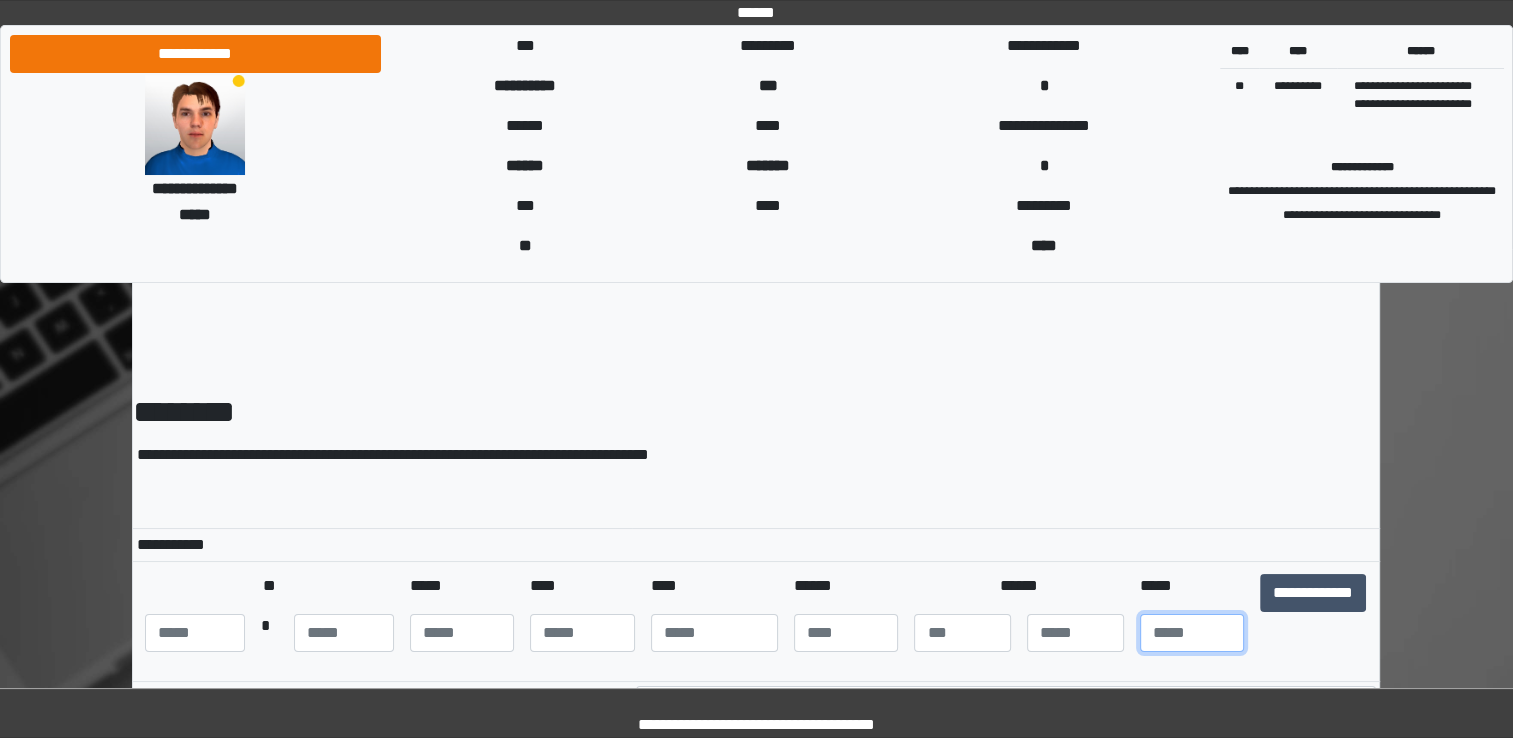 click at bounding box center [1192, 633] 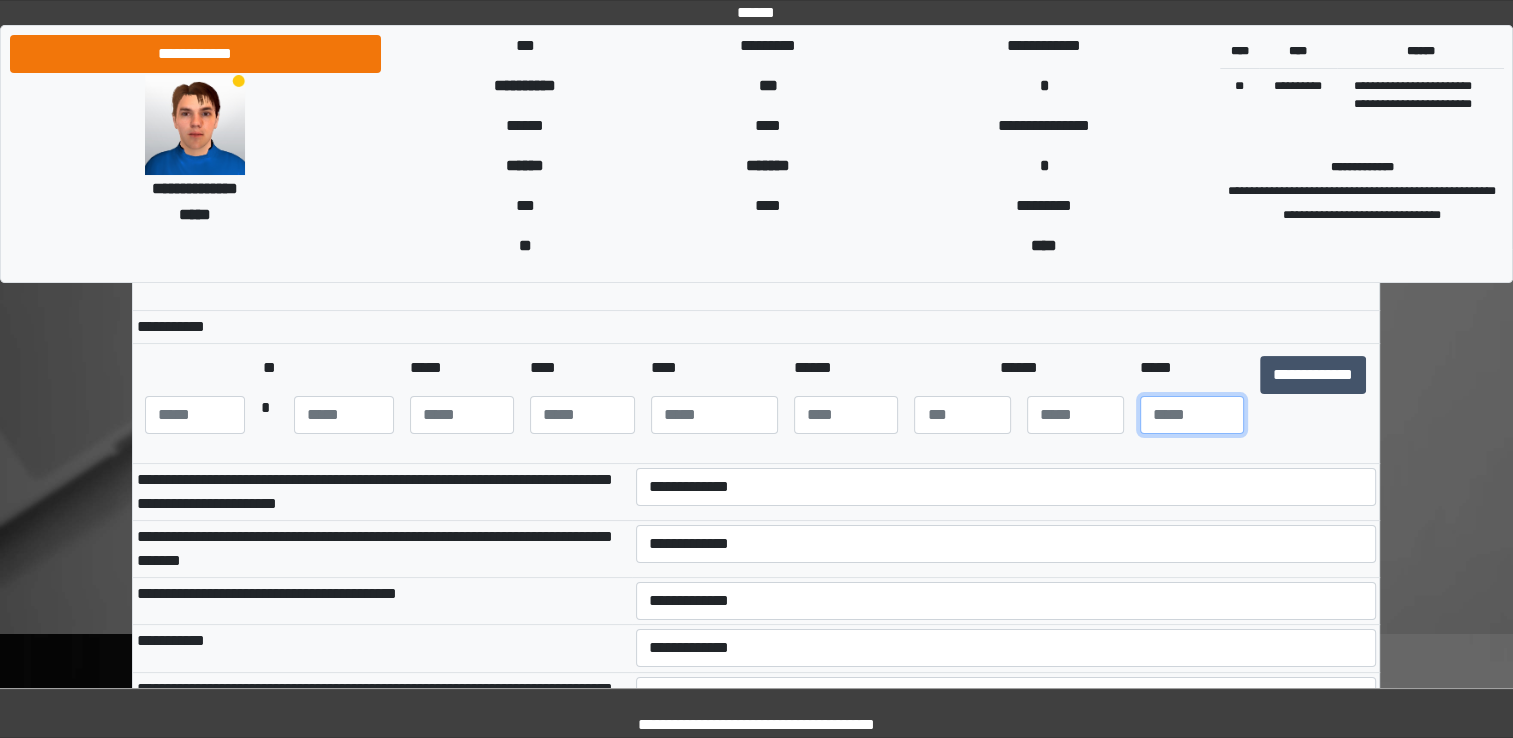 scroll, scrollTop: 220, scrollLeft: 0, axis: vertical 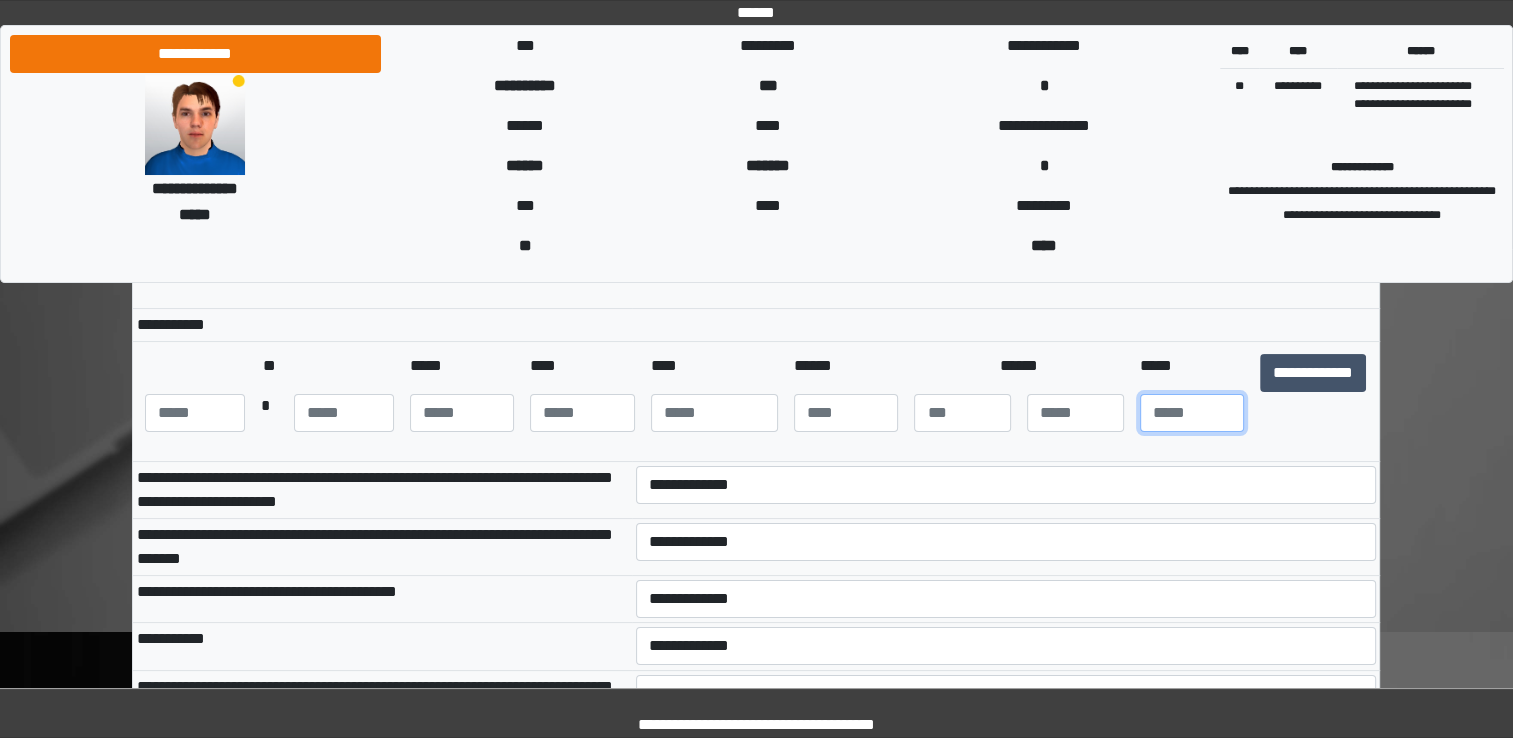 type on "***" 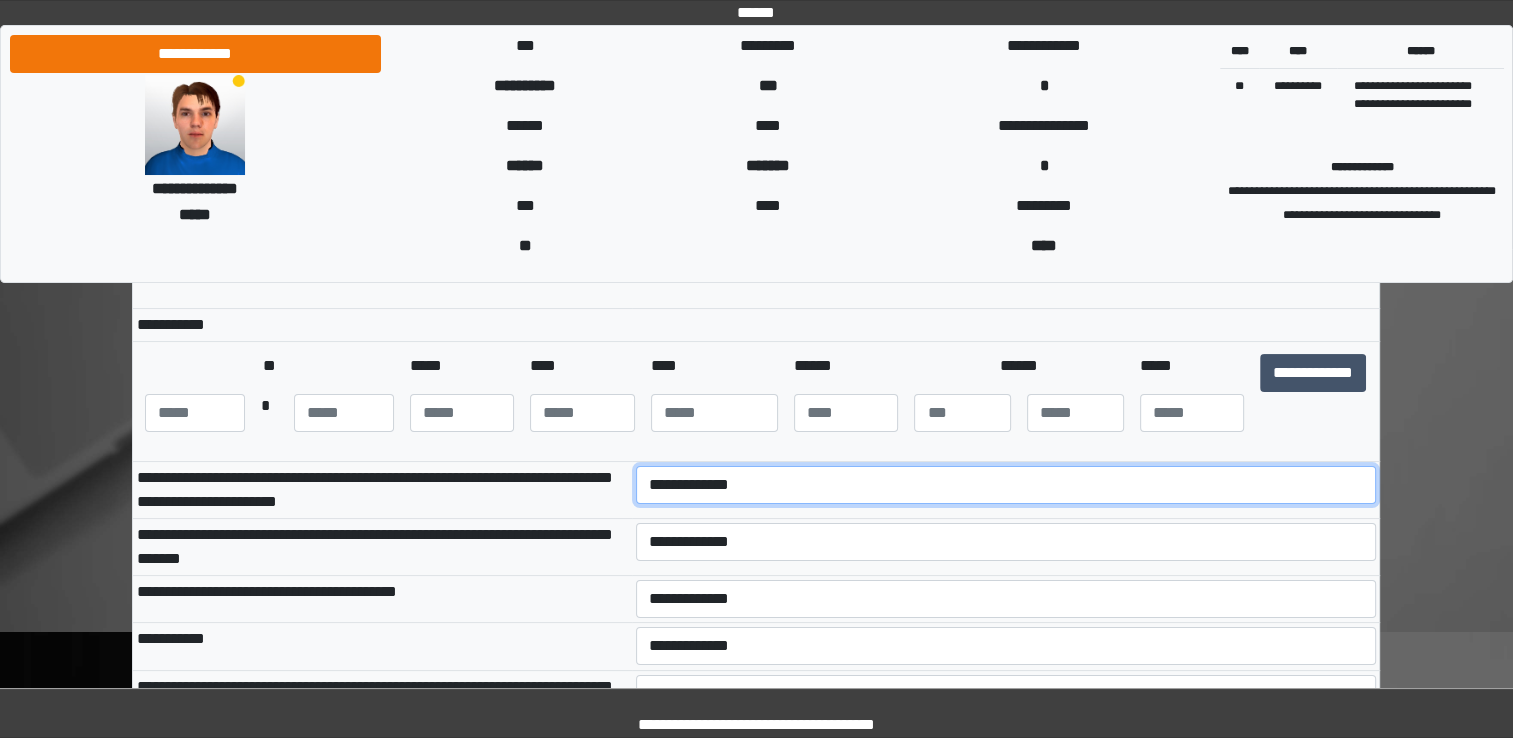 click on "**********" at bounding box center (1006, 485) 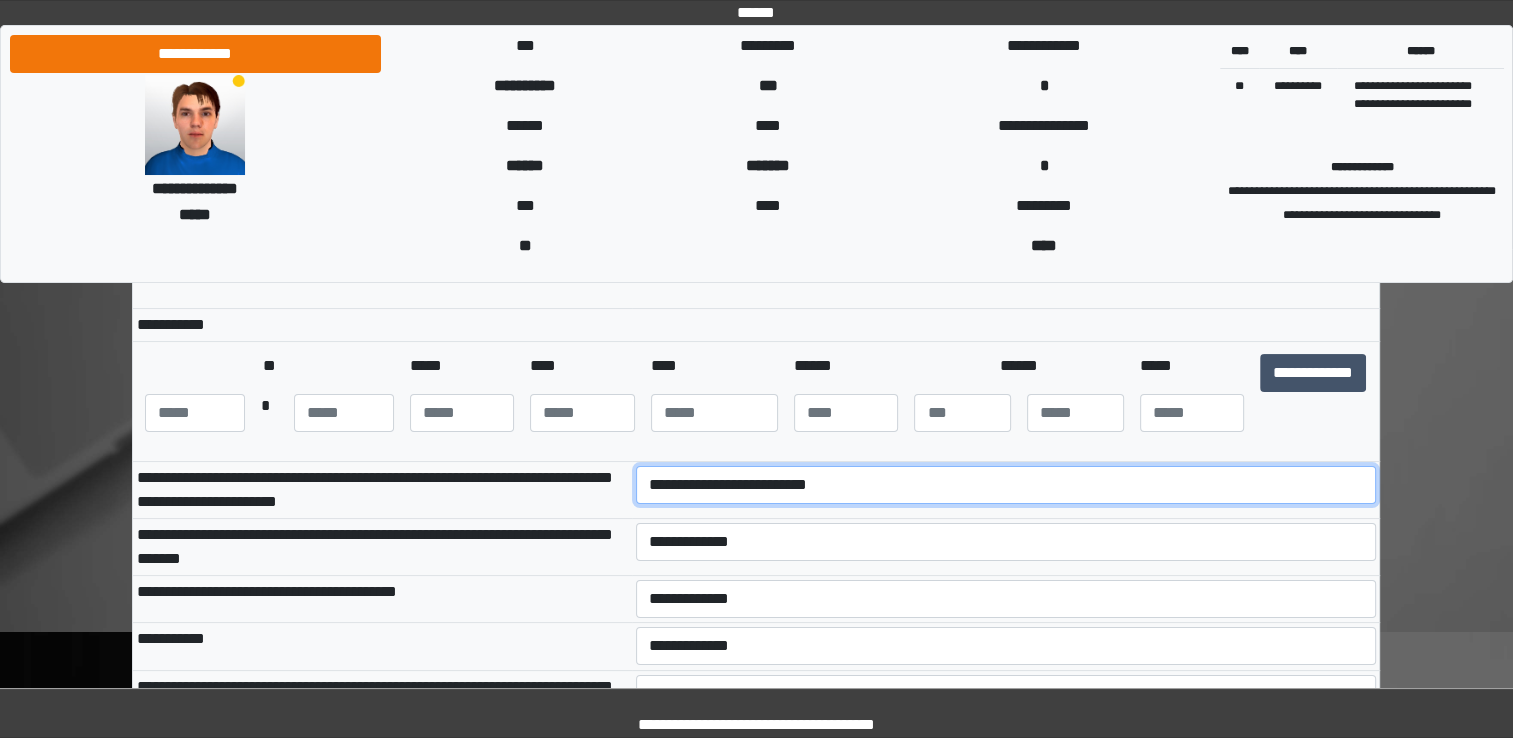 click on "**********" at bounding box center [1006, 485] 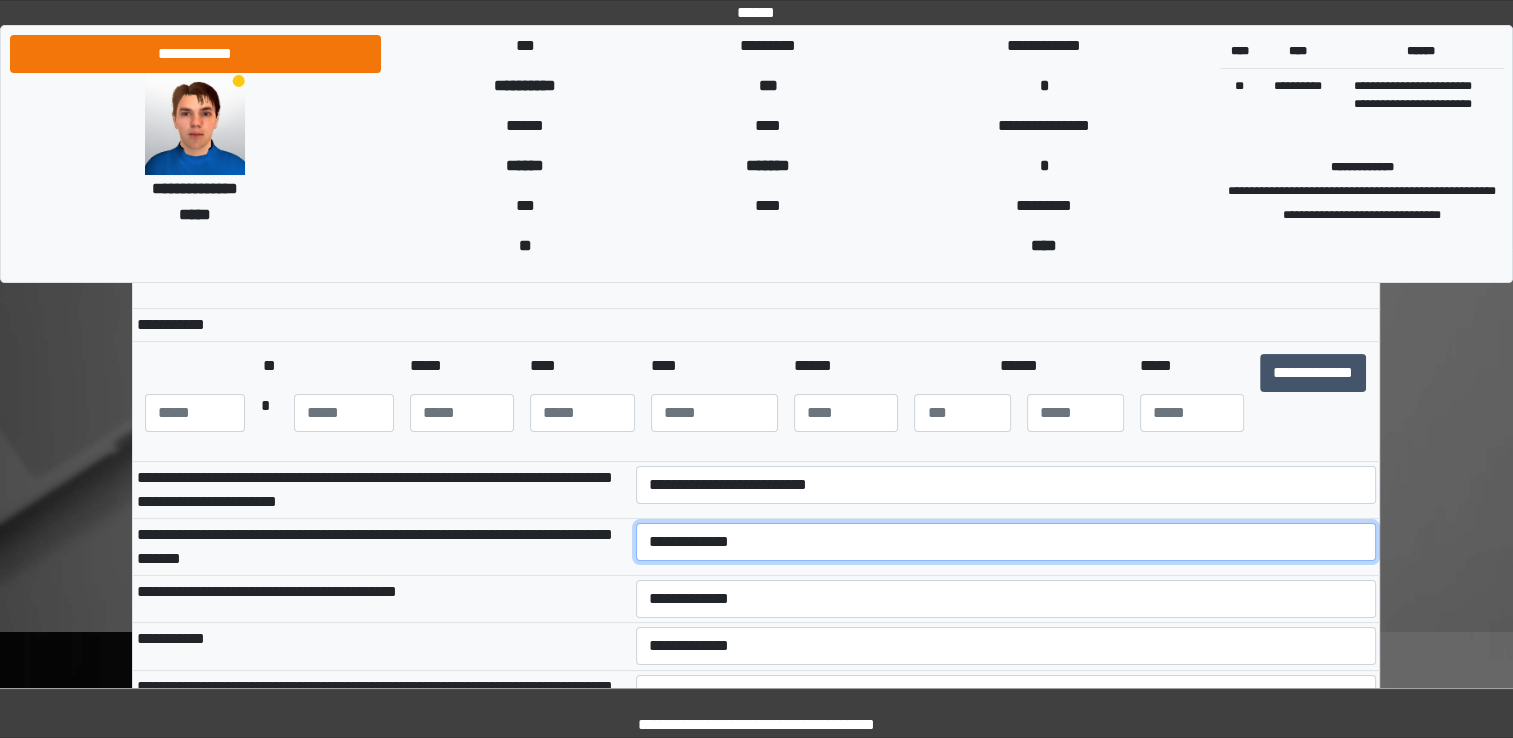 click on "**********" at bounding box center [1006, 542] 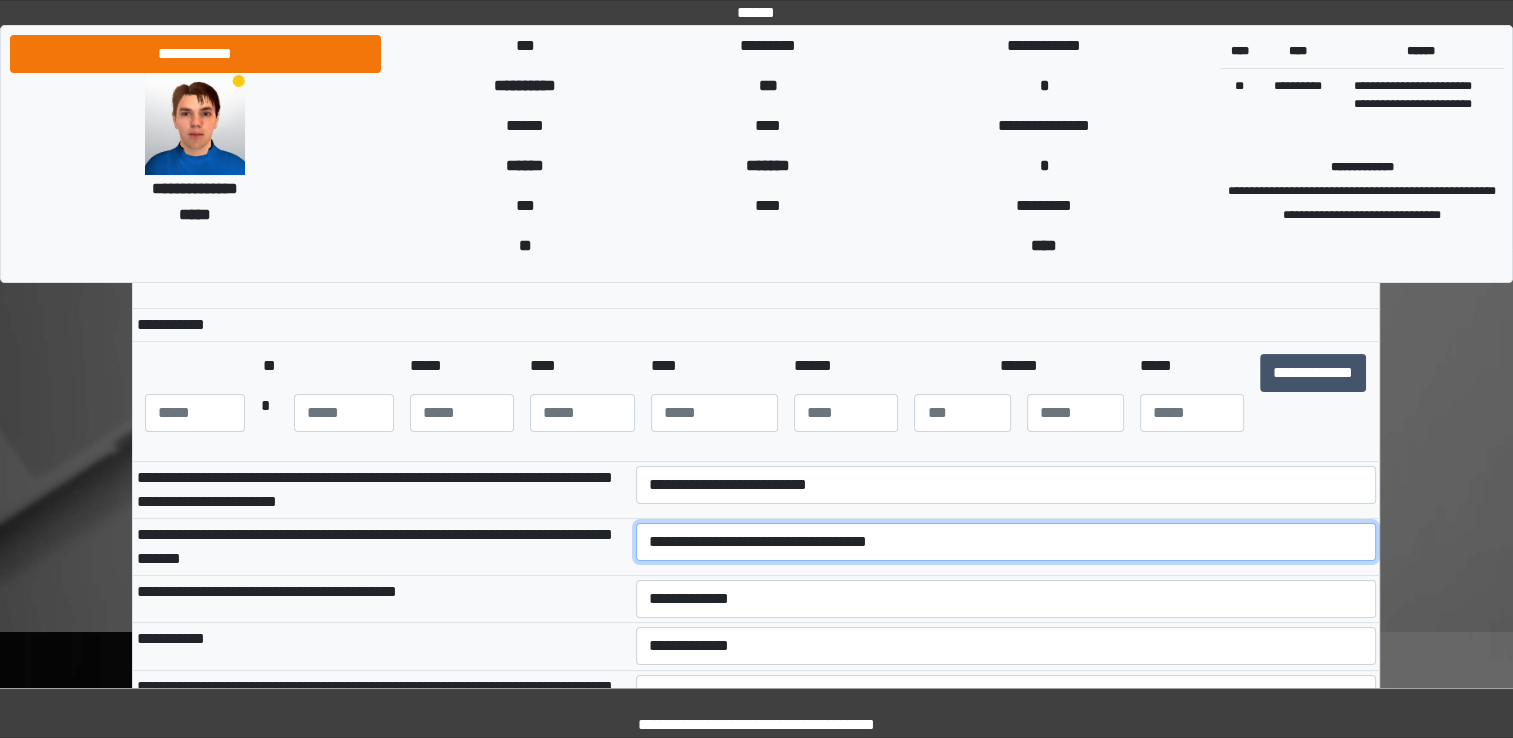 click on "**********" at bounding box center [1006, 542] 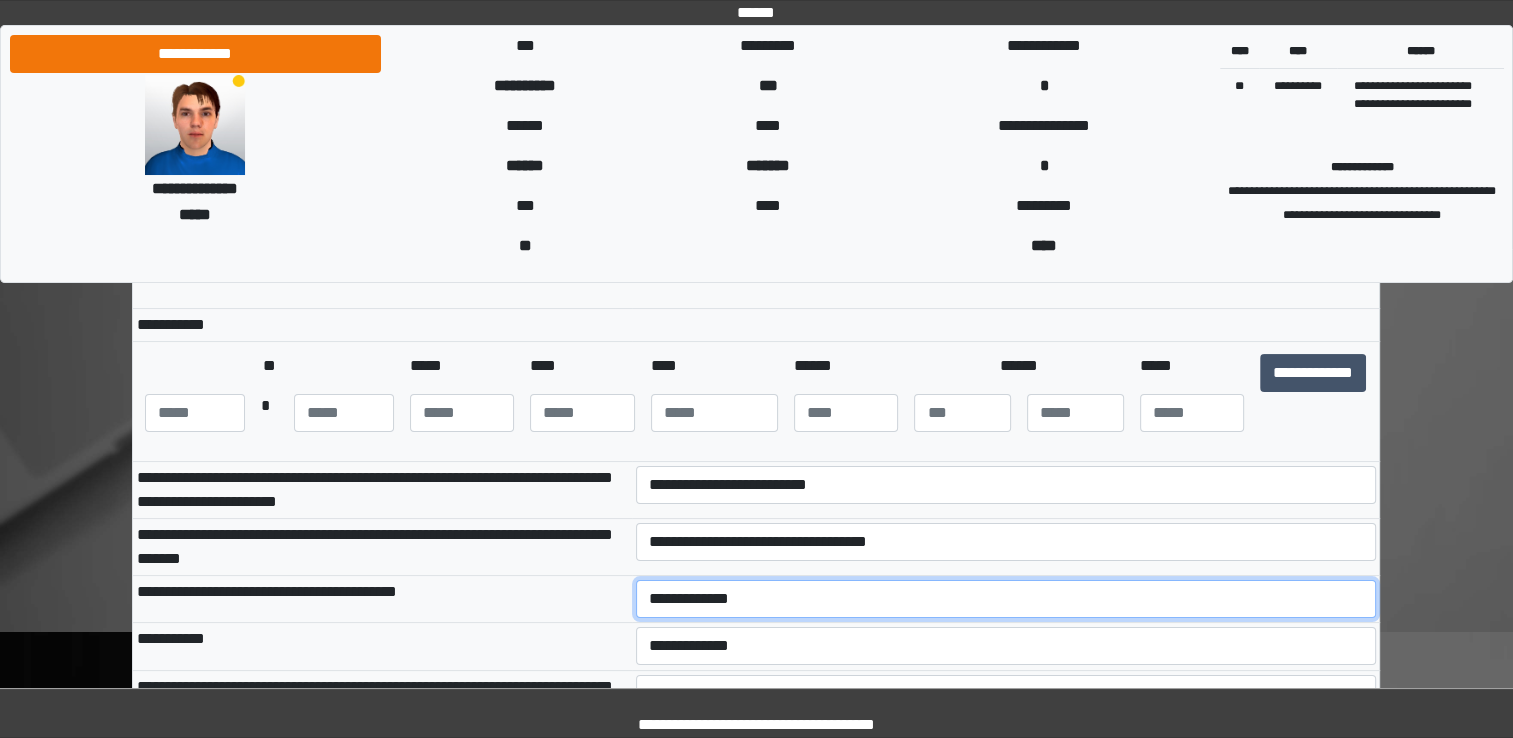 click on "**********" at bounding box center (1006, 599) 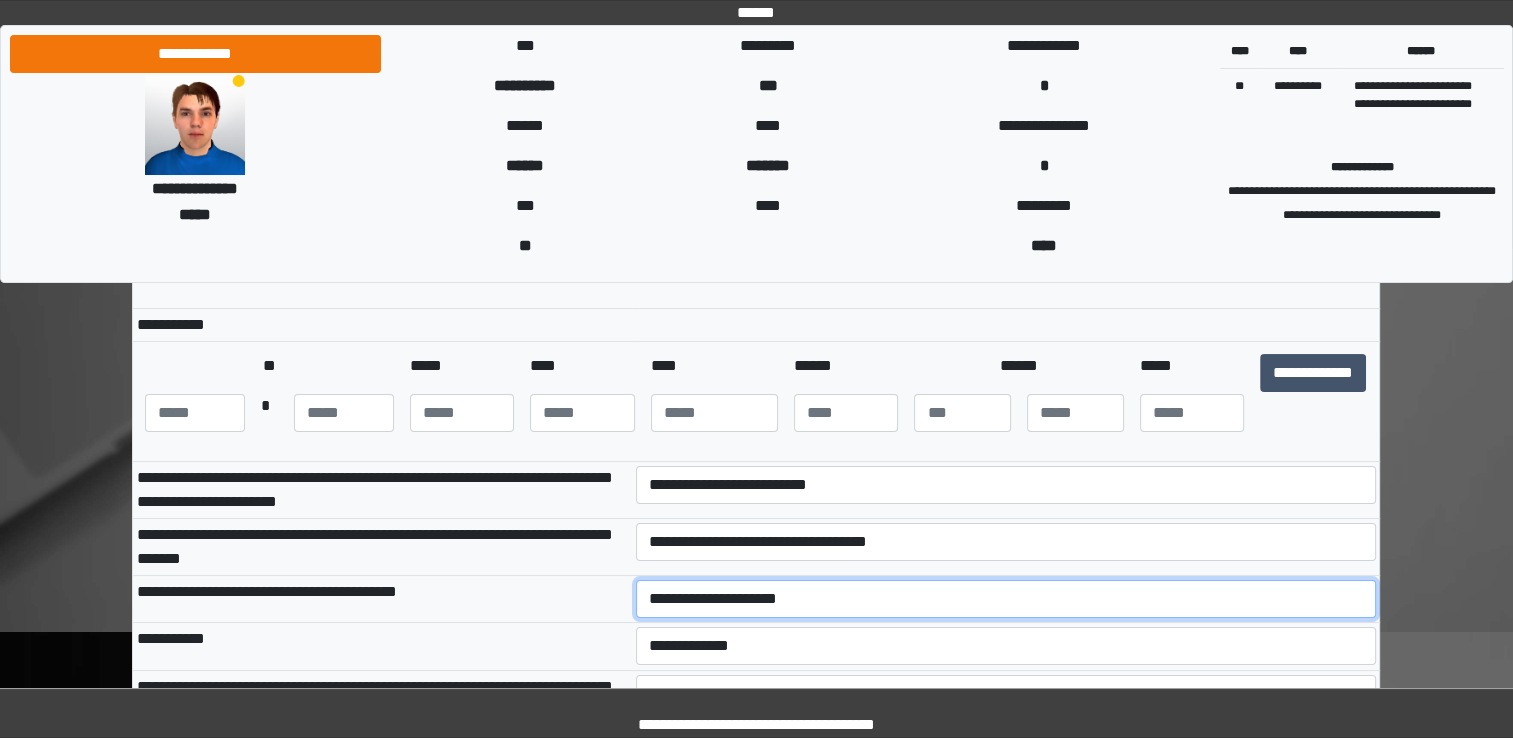 click on "**********" at bounding box center [1006, 599] 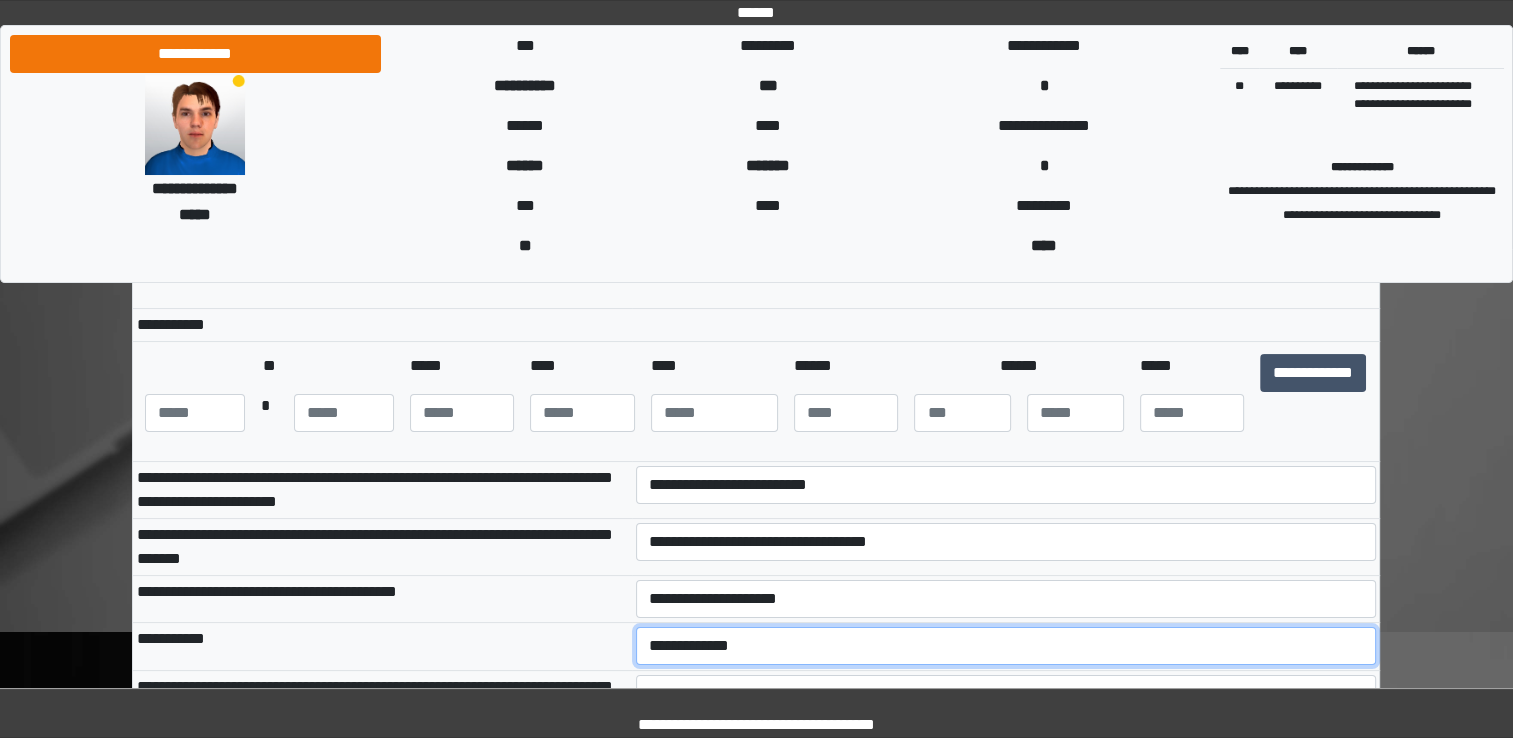 click on "**********" at bounding box center (1006, 646) 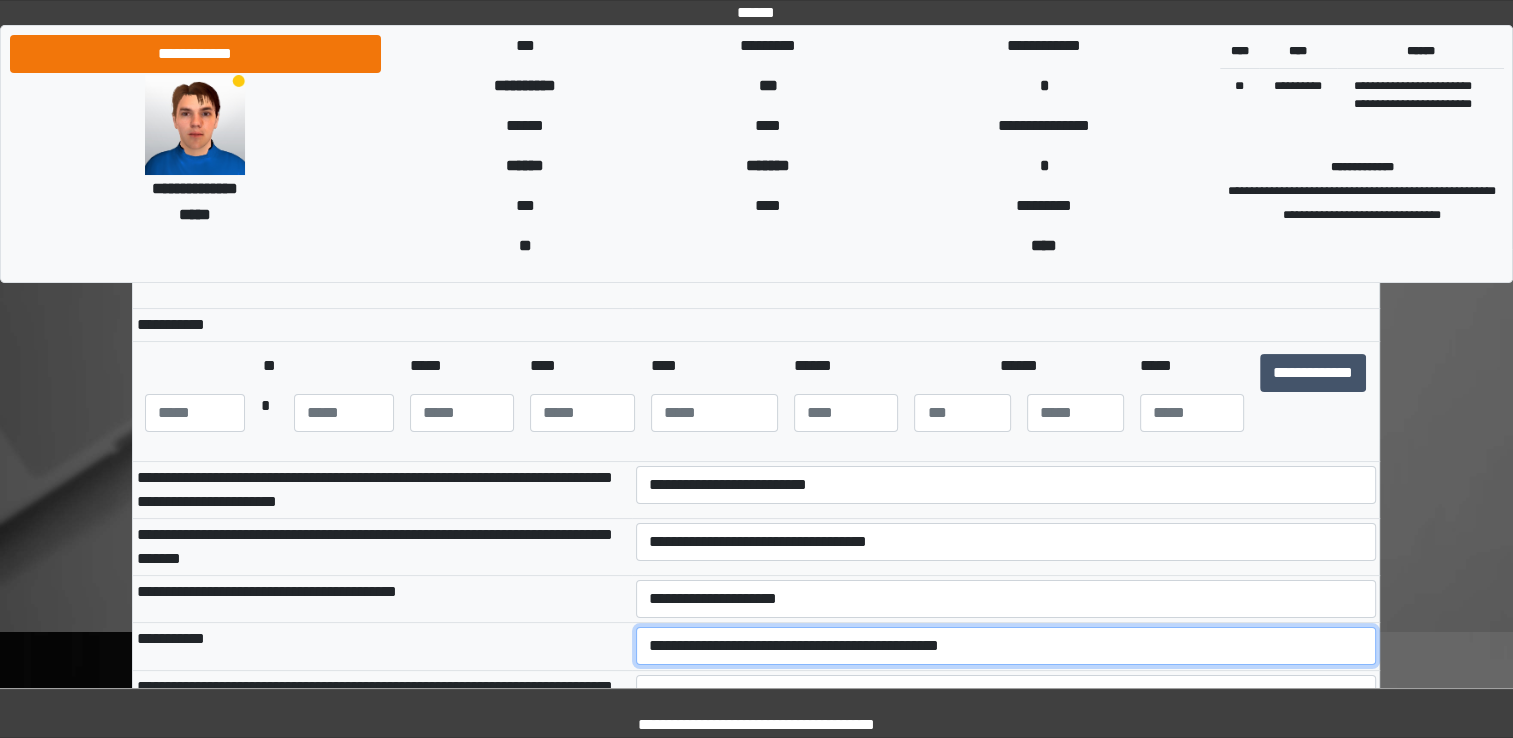 click on "**********" at bounding box center (1006, 646) 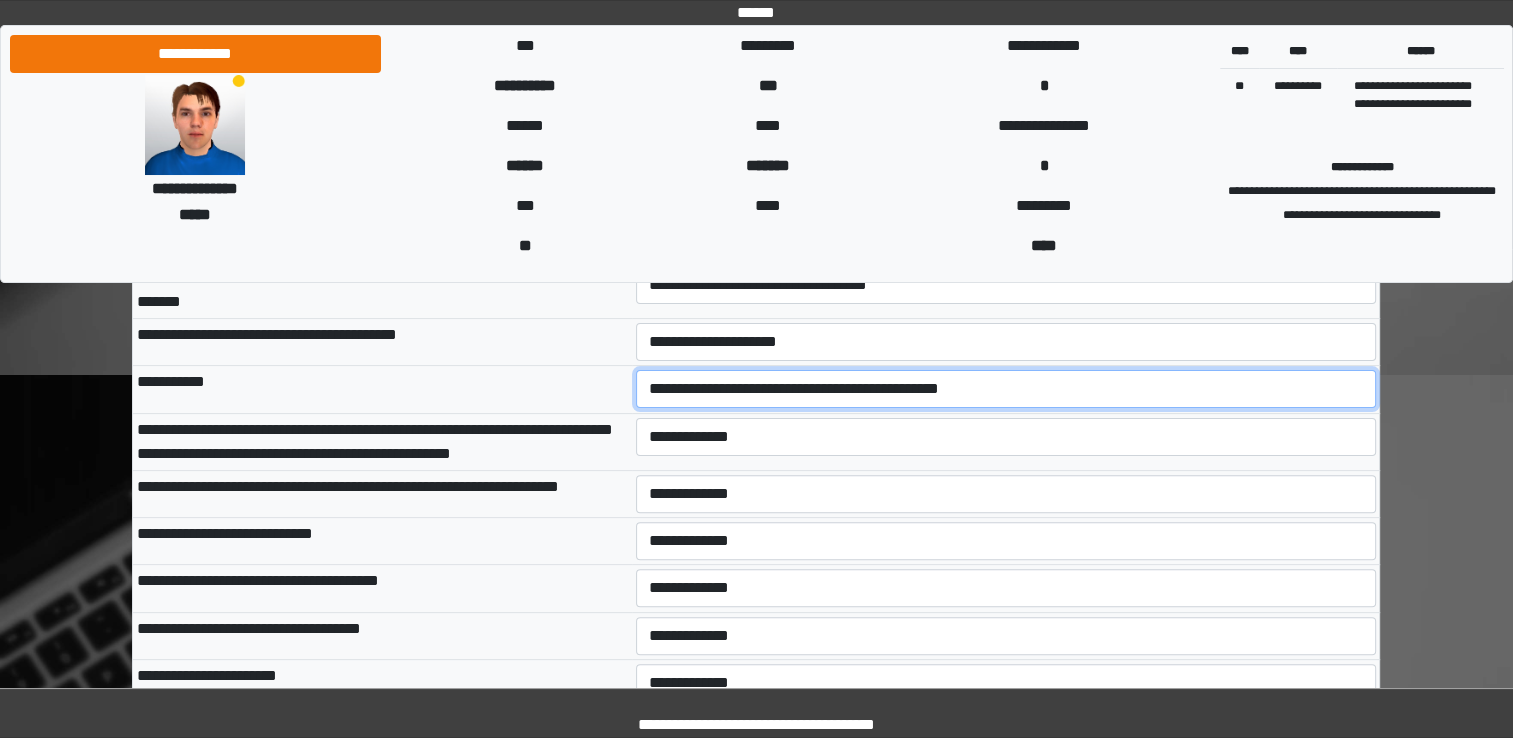 scroll, scrollTop: 479, scrollLeft: 0, axis: vertical 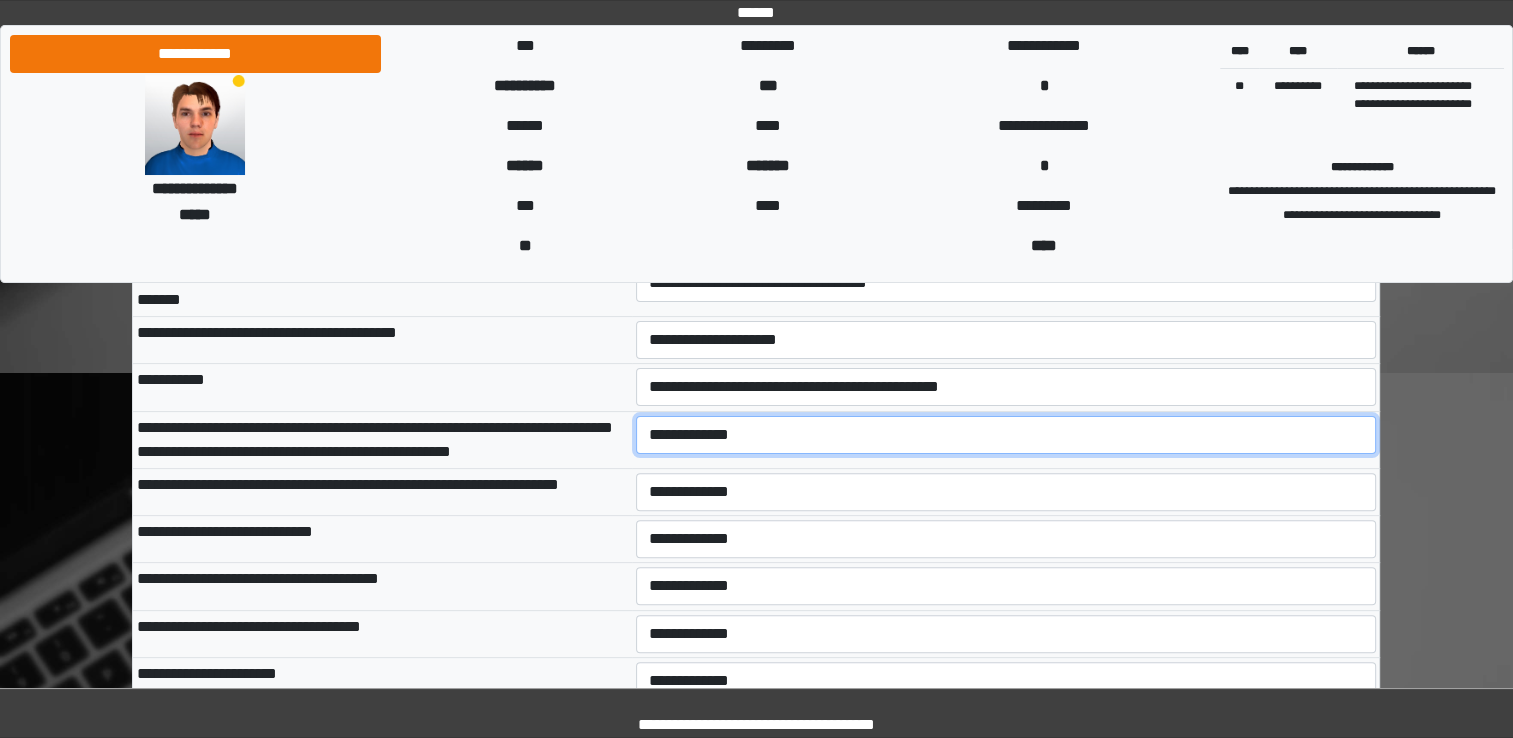 click on "**********" at bounding box center (1006, 435) 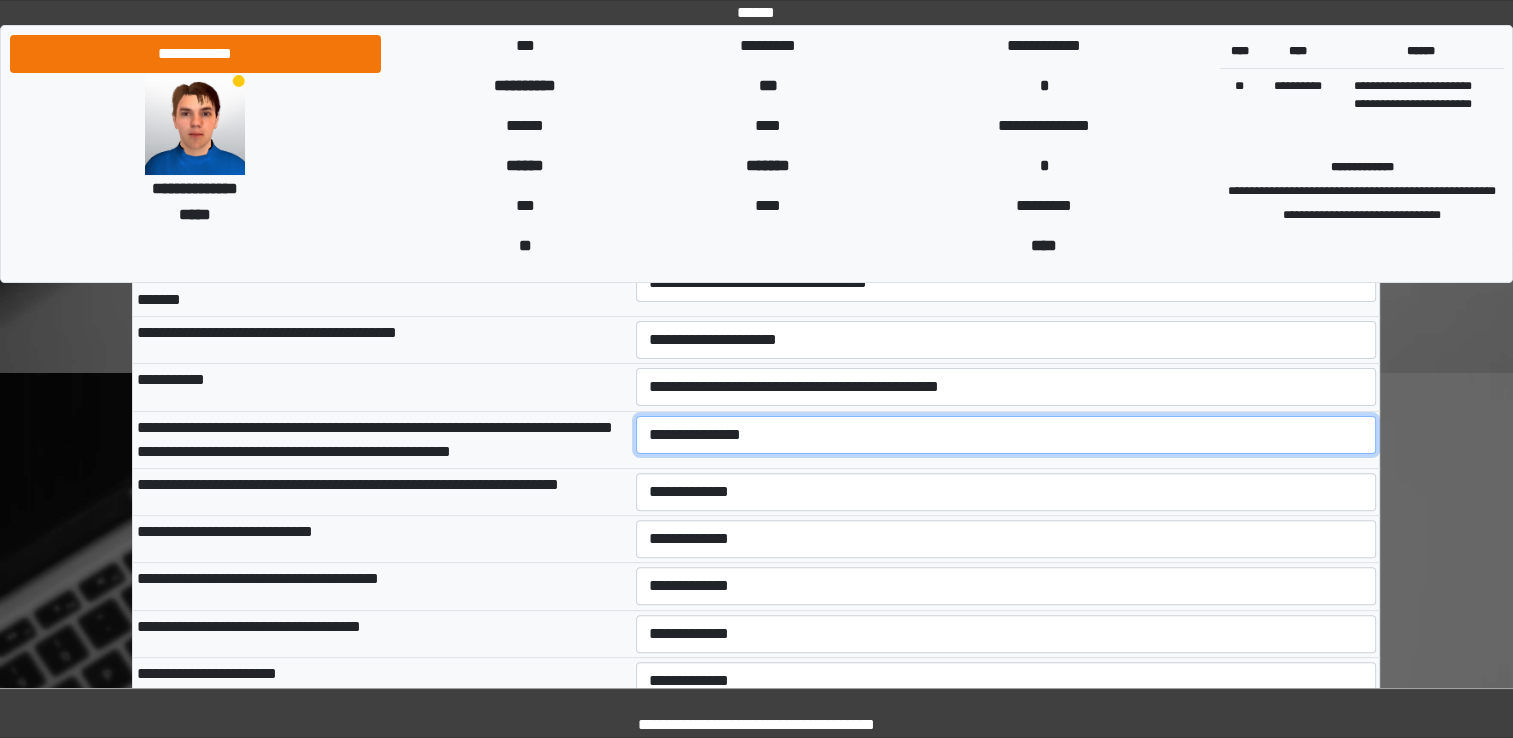 click on "**********" at bounding box center [1006, 435] 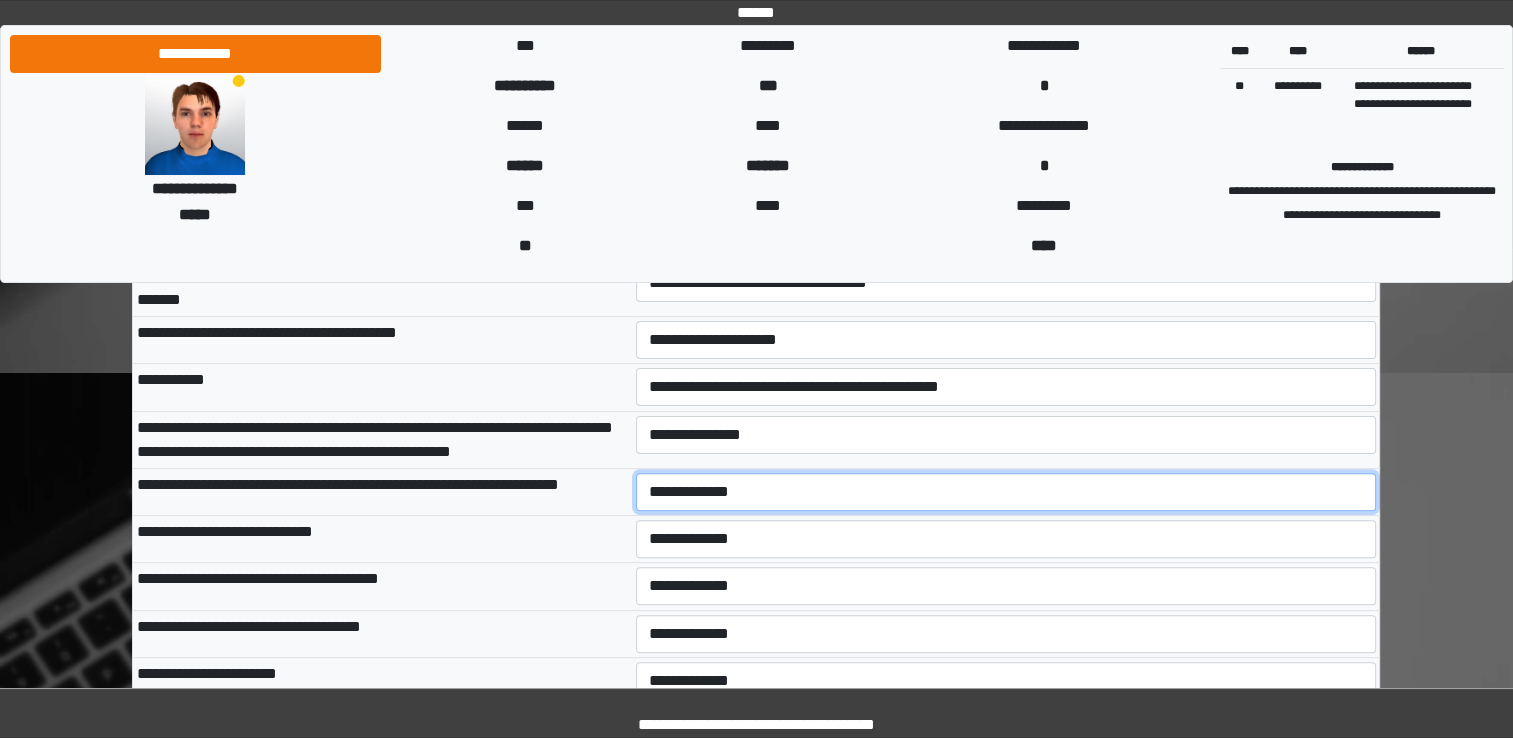 click on "**********" at bounding box center (1006, 492) 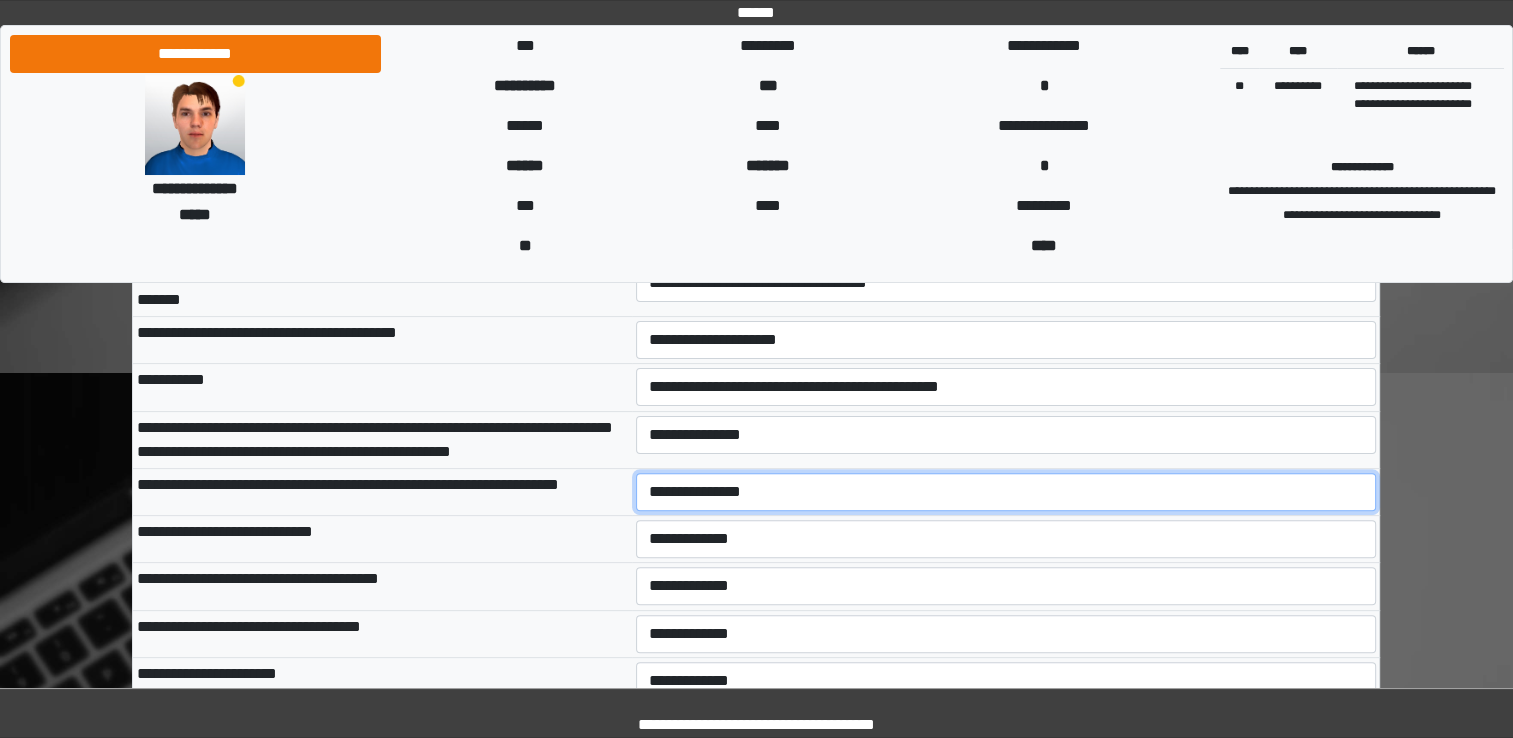 click on "**********" at bounding box center (1006, 492) 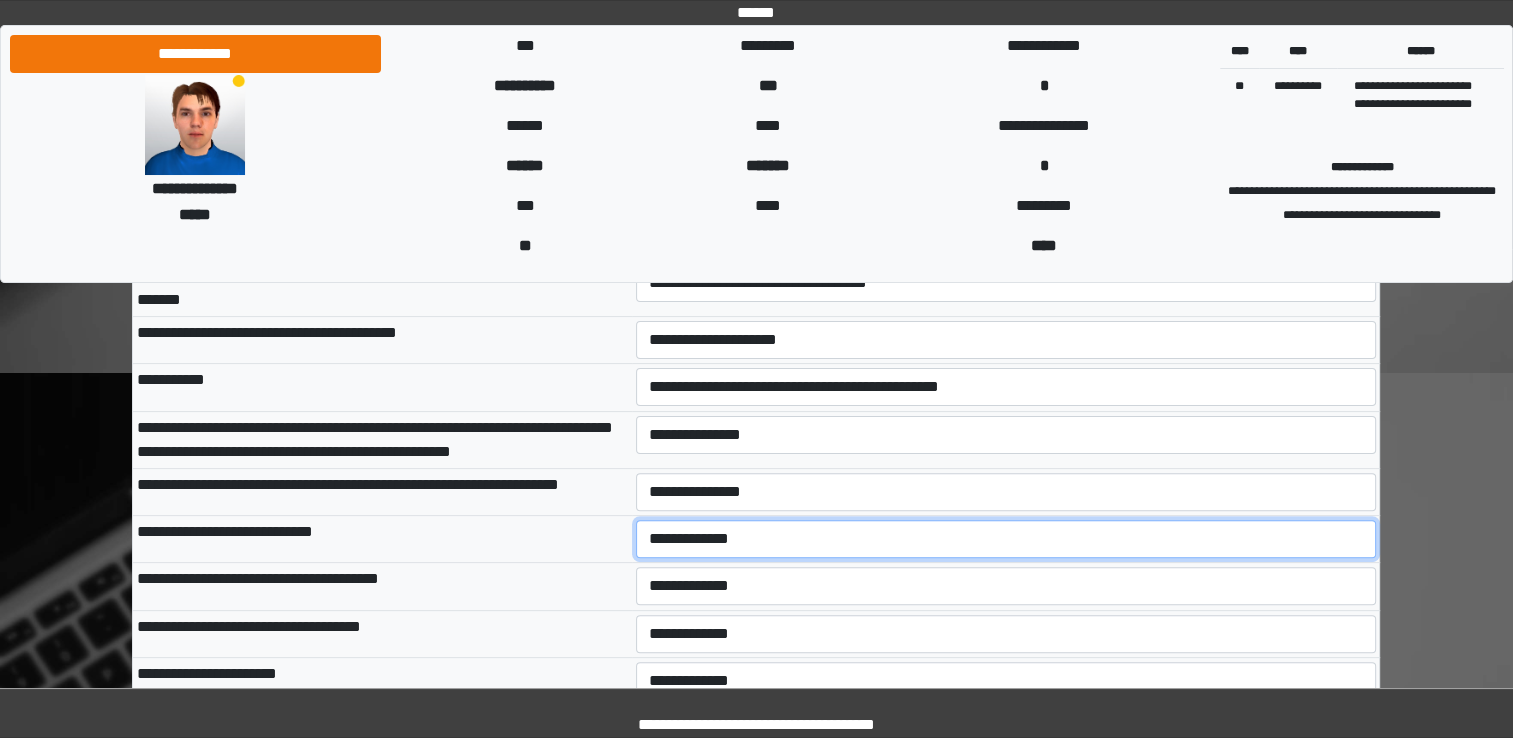 click on "**********" at bounding box center [1006, 539] 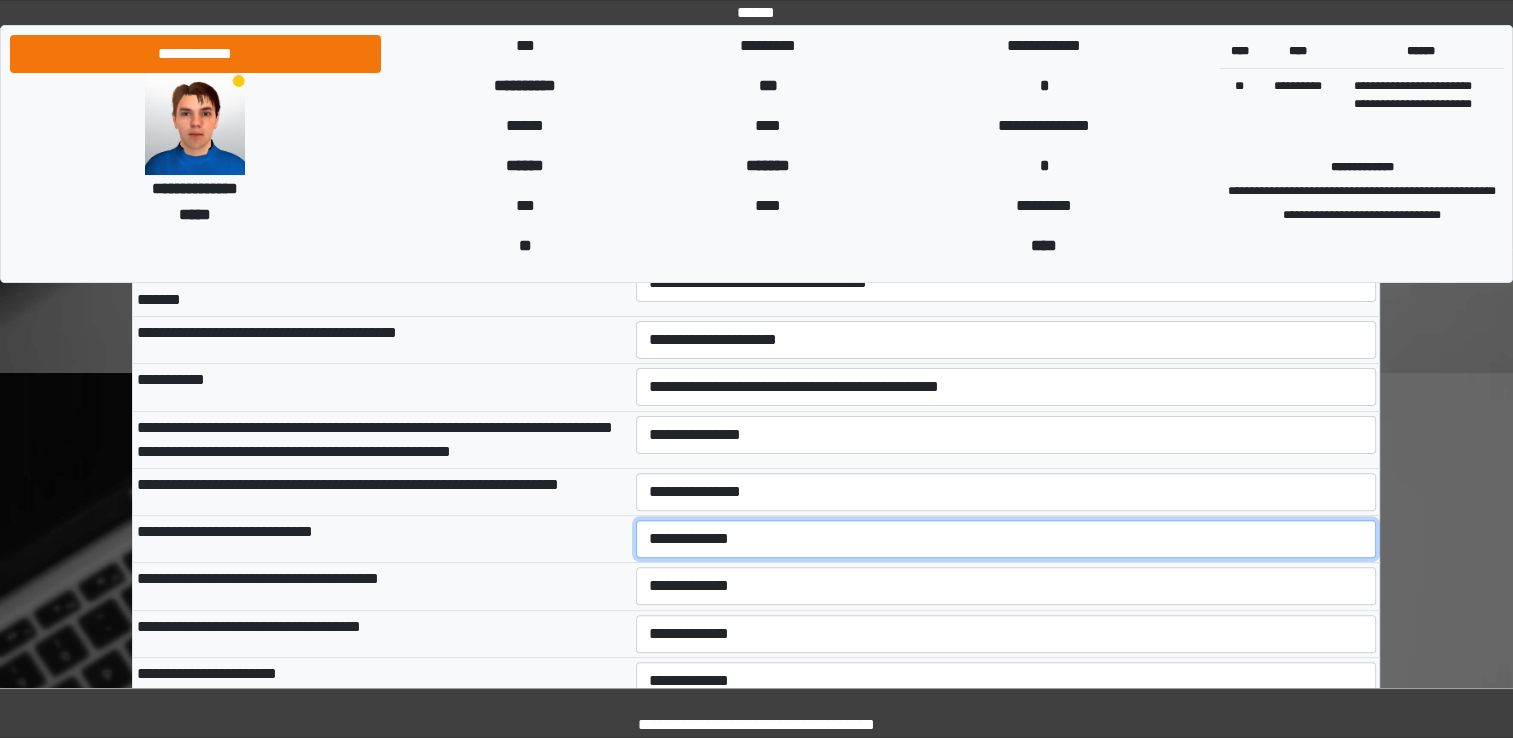 select on "***" 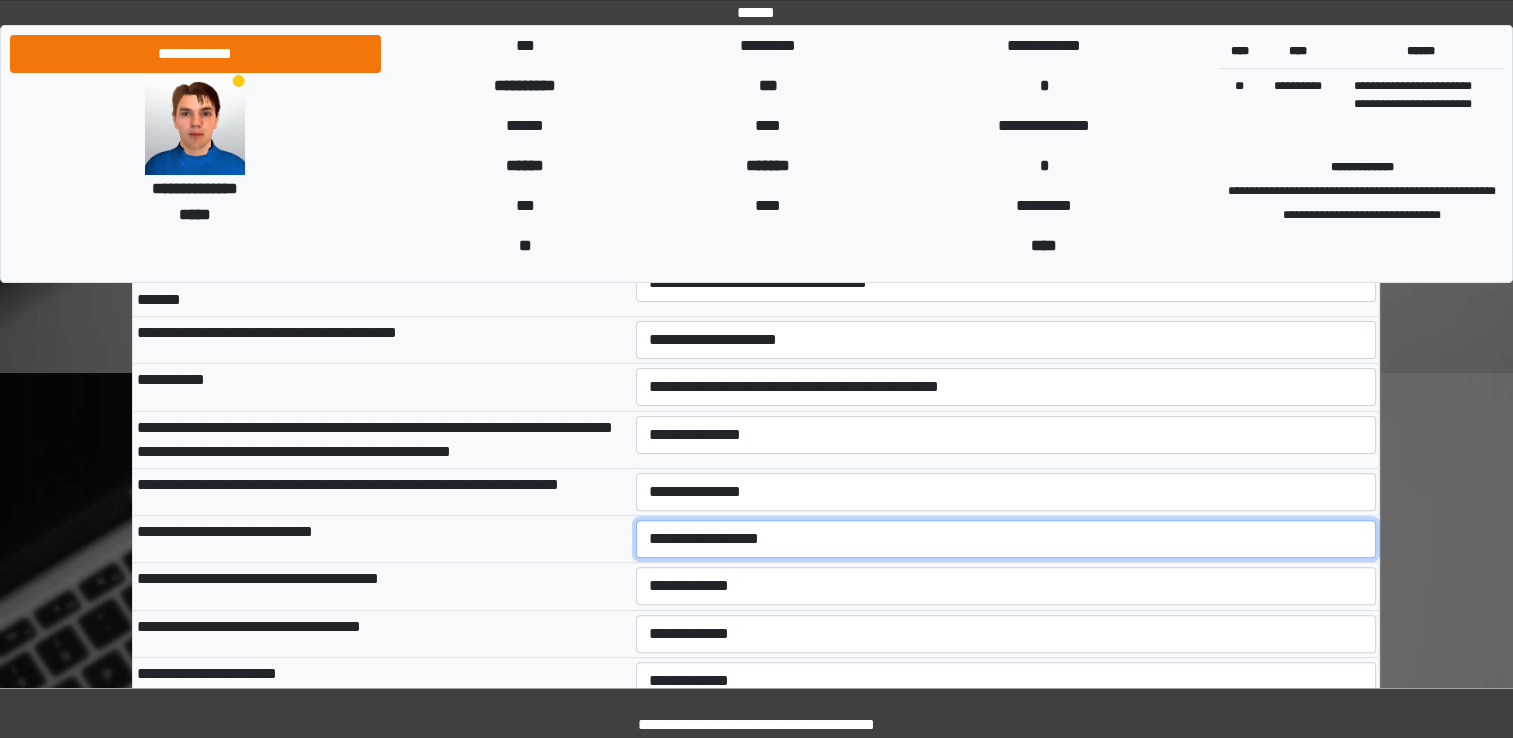 click on "**********" at bounding box center (1006, 539) 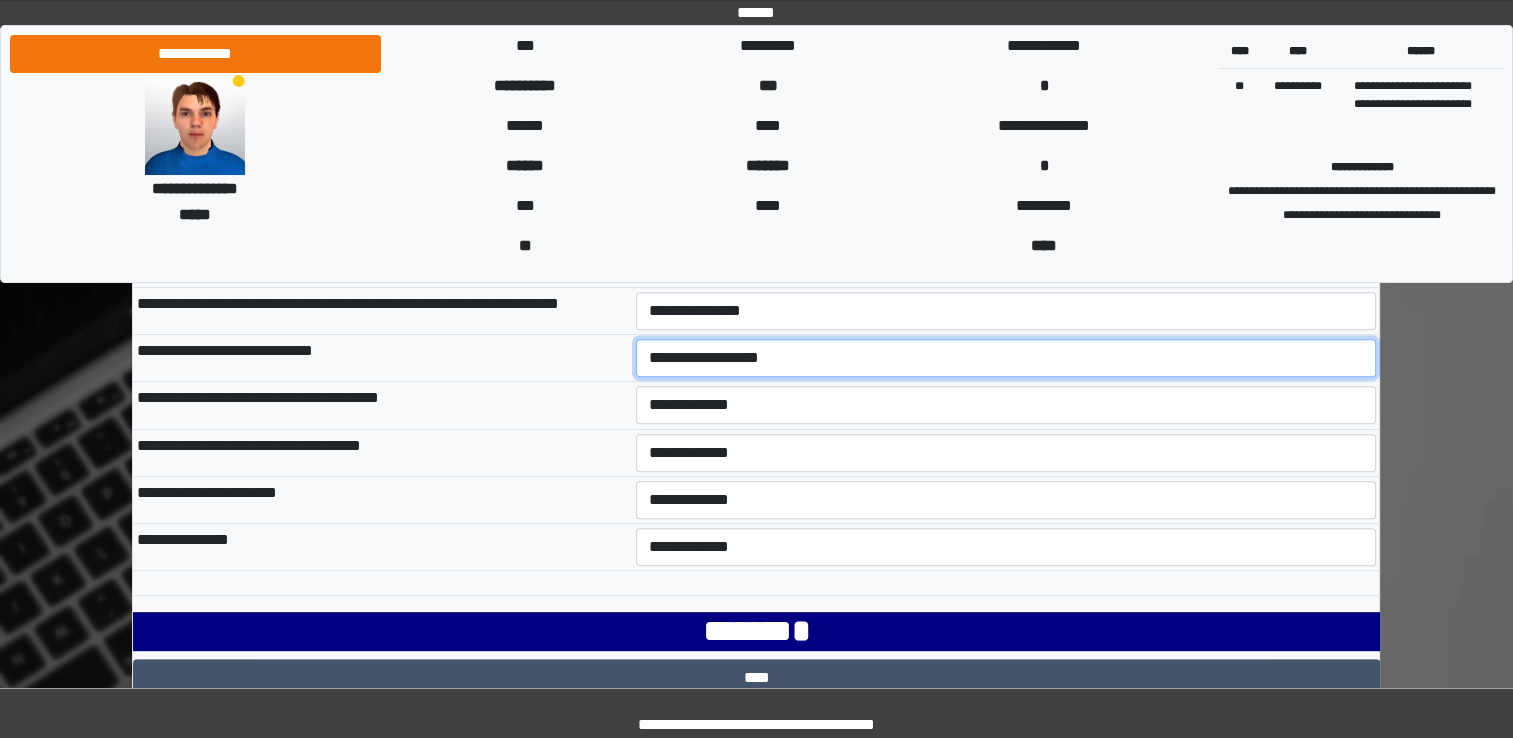 scroll, scrollTop: 670, scrollLeft: 0, axis: vertical 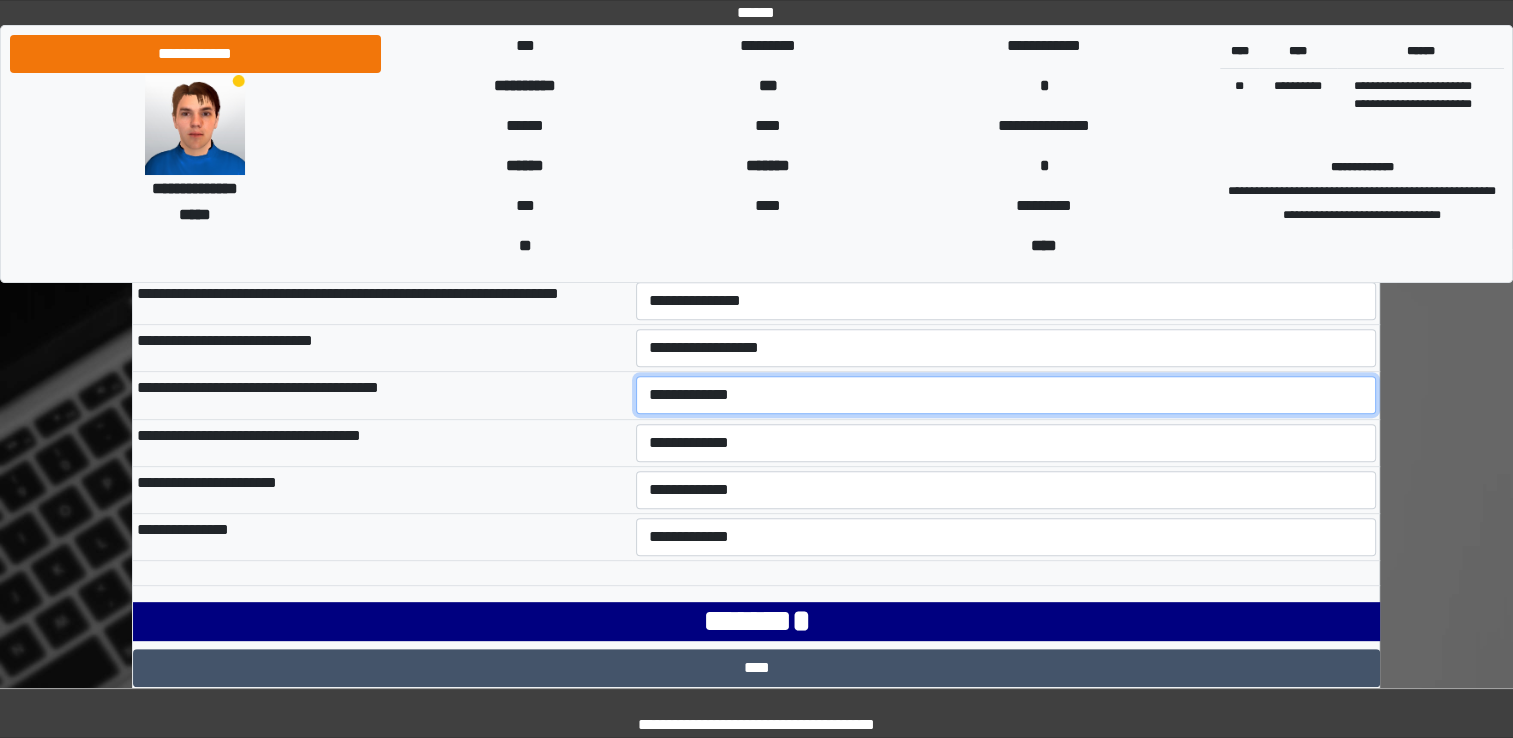 click on "**********" at bounding box center [1006, 395] 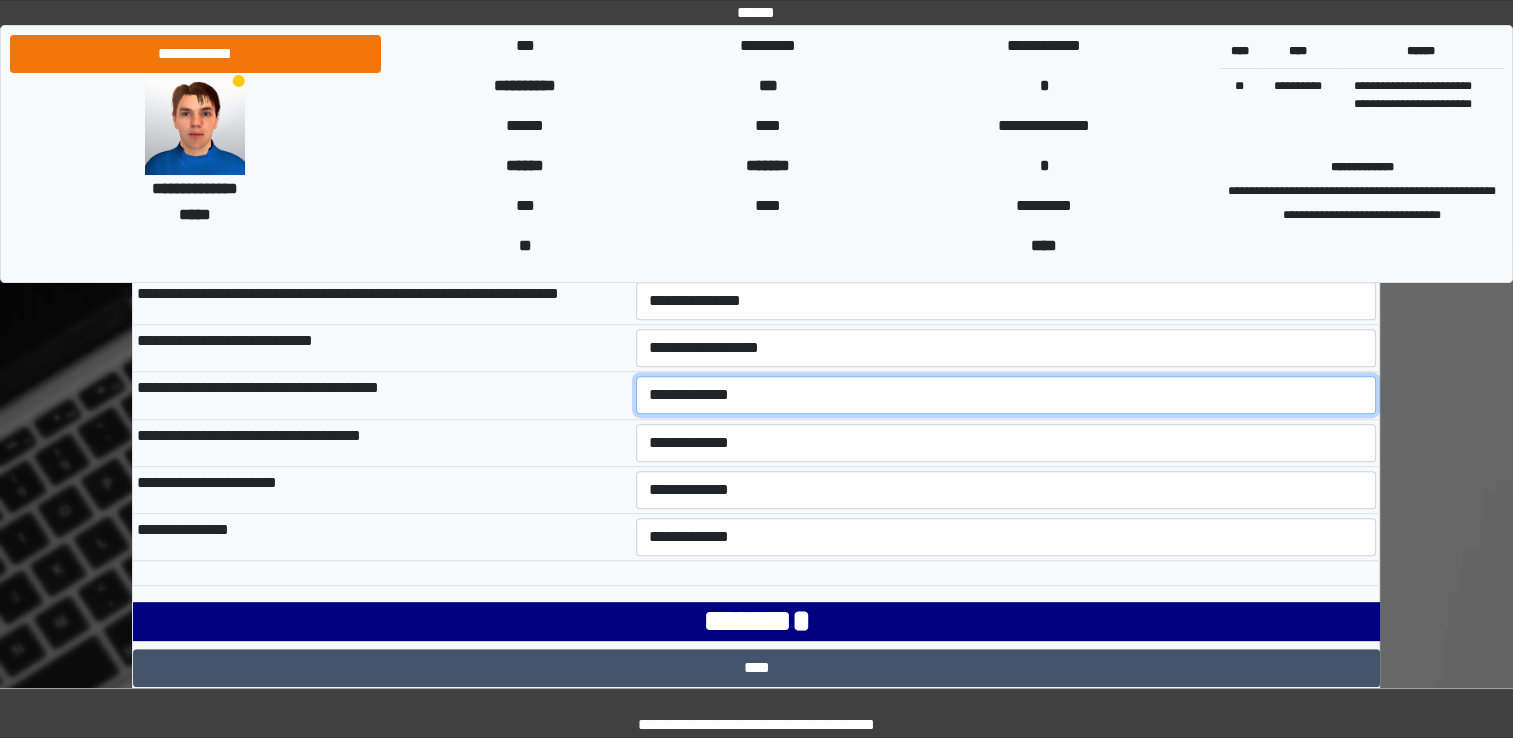 select on "***" 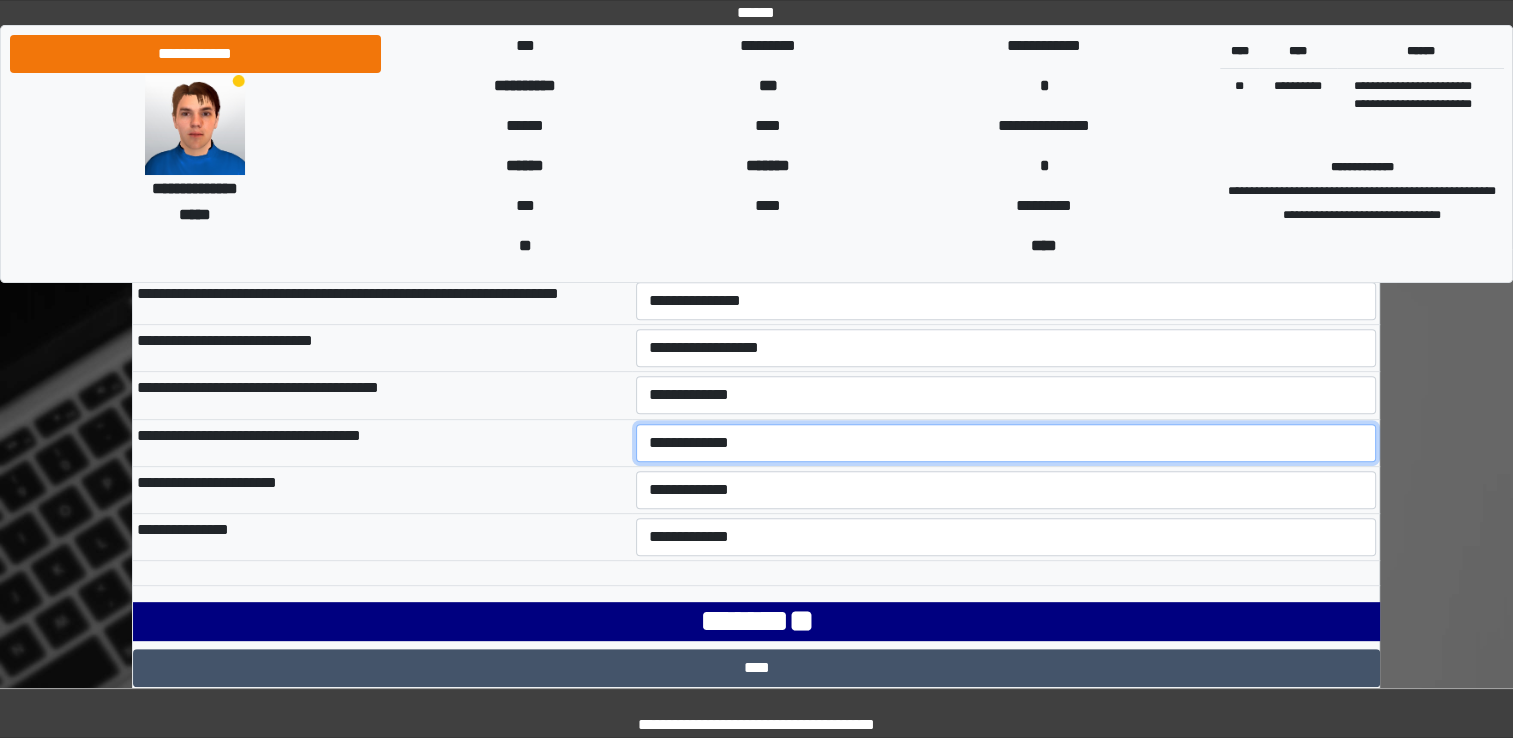 click on "**********" at bounding box center [1006, 443] 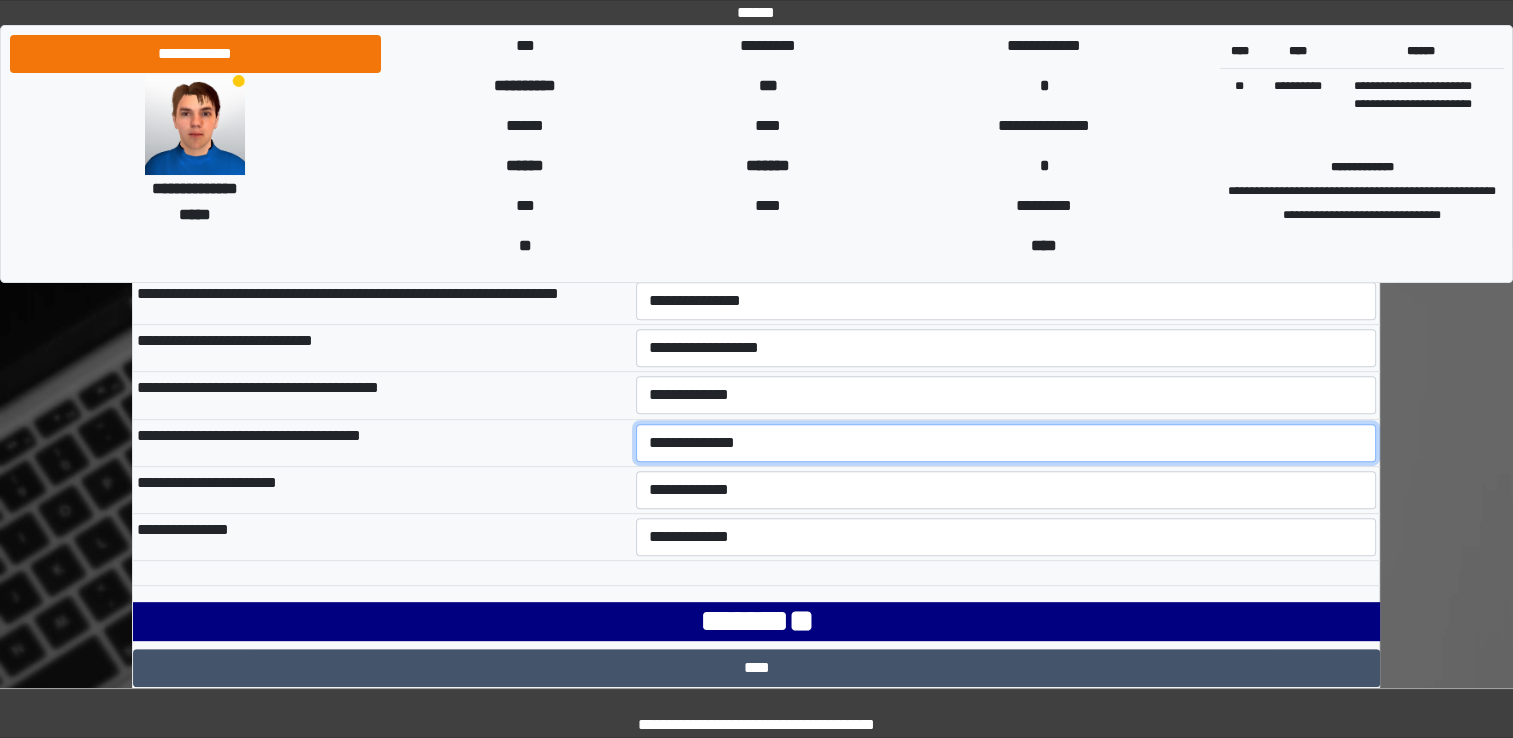 click on "**********" at bounding box center (1006, 443) 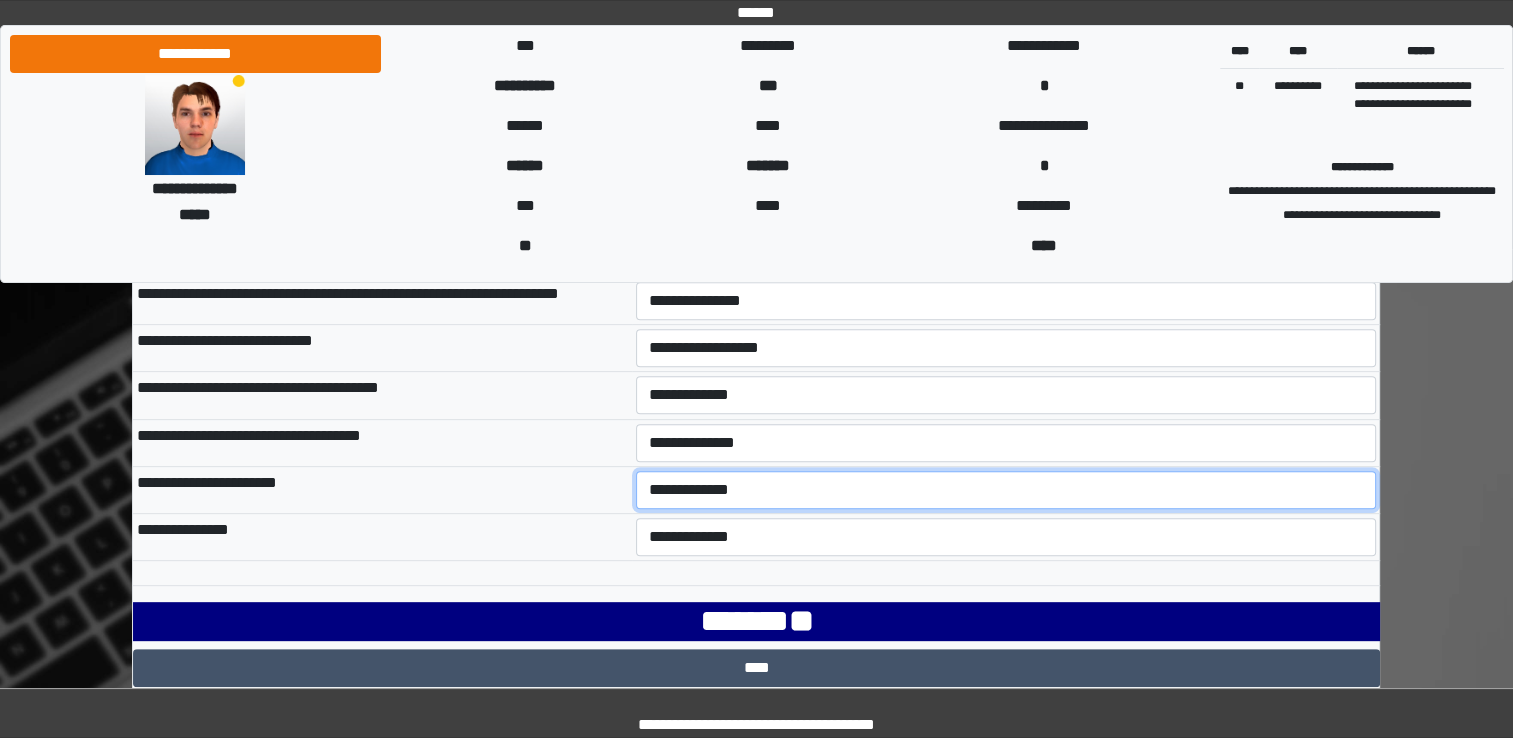 click on "**********" at bounding box center [1006, 490] 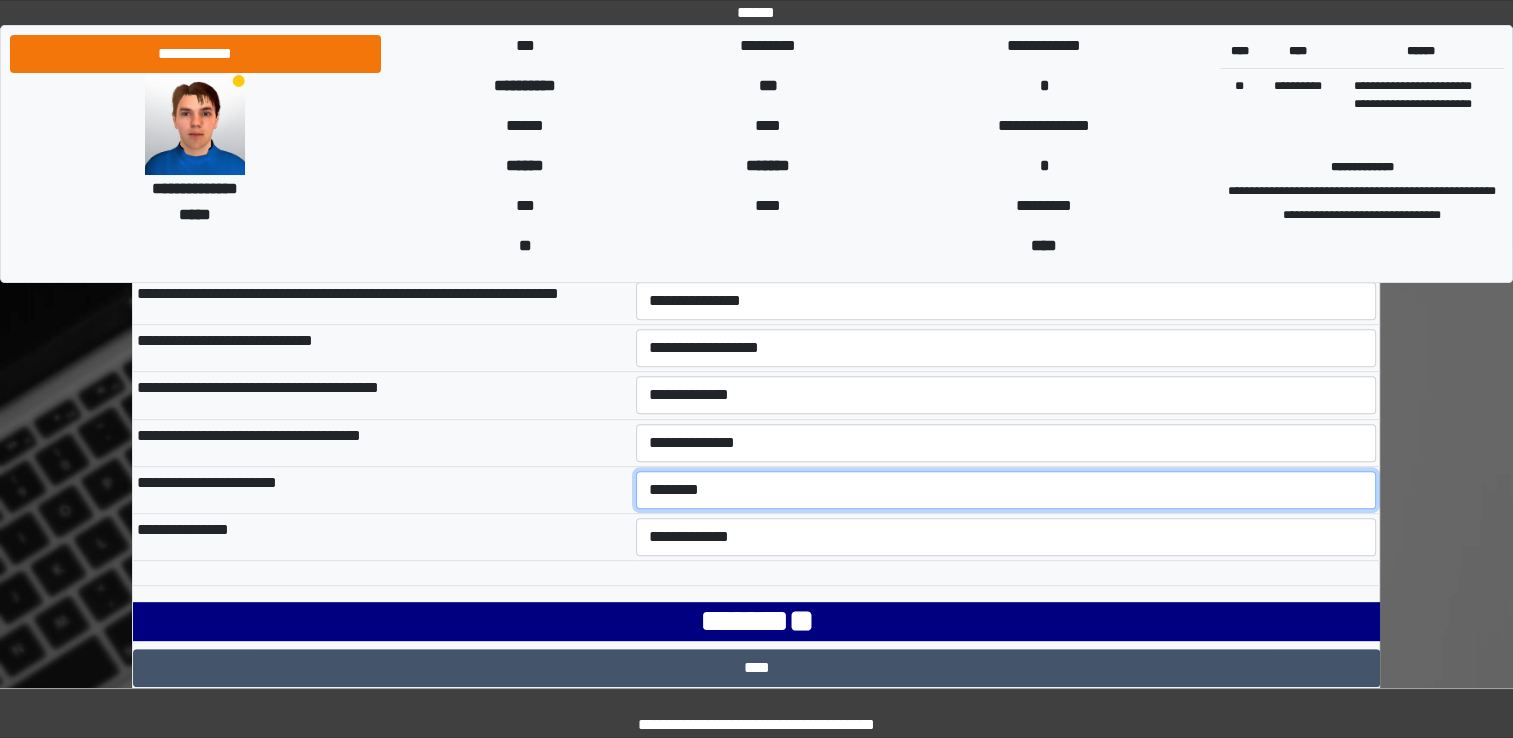 click on "**********" at bounding box center [1006, 490] 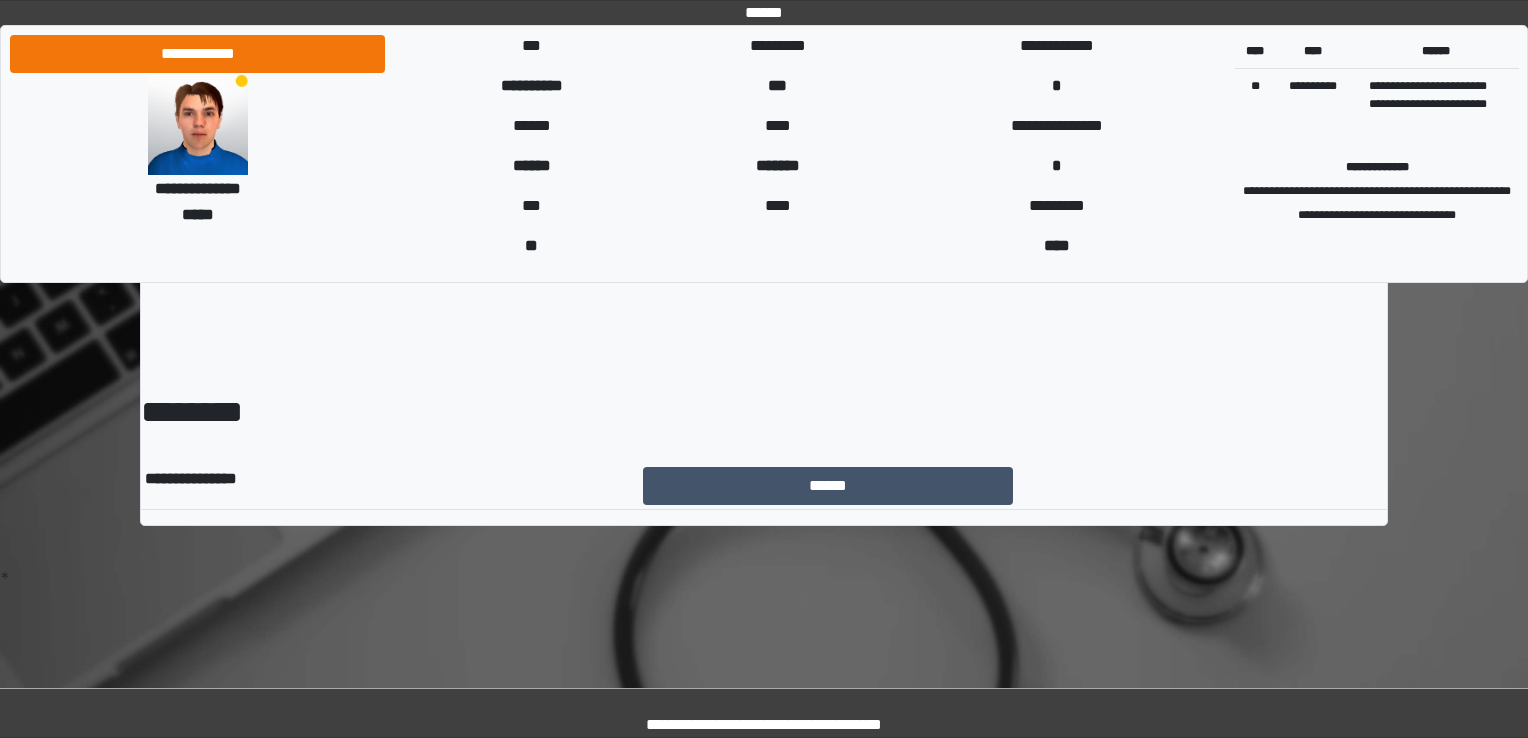 scroll, scrollTop: 0, scrollLeft: 0, axis: both 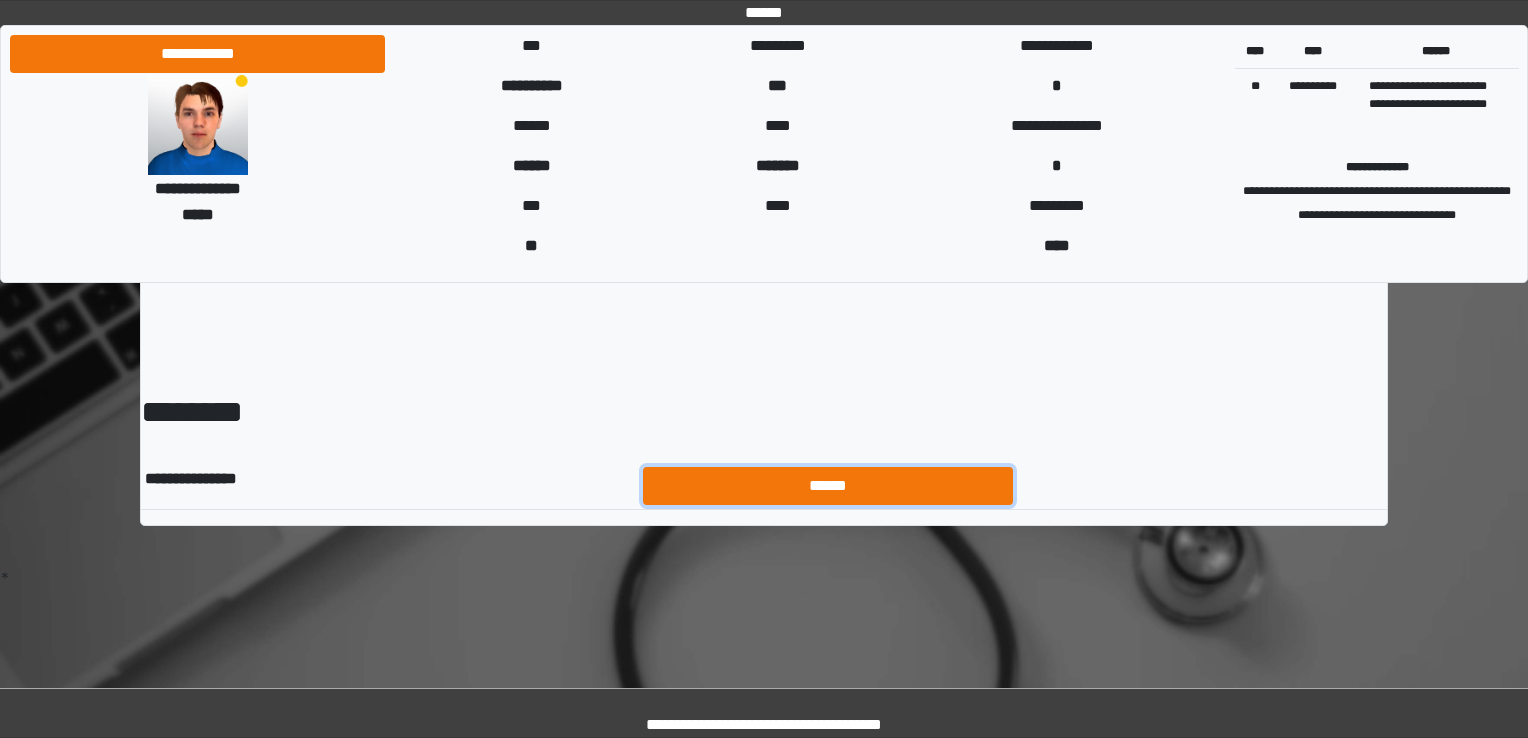 click on "******" at bounding box center (828, 486) 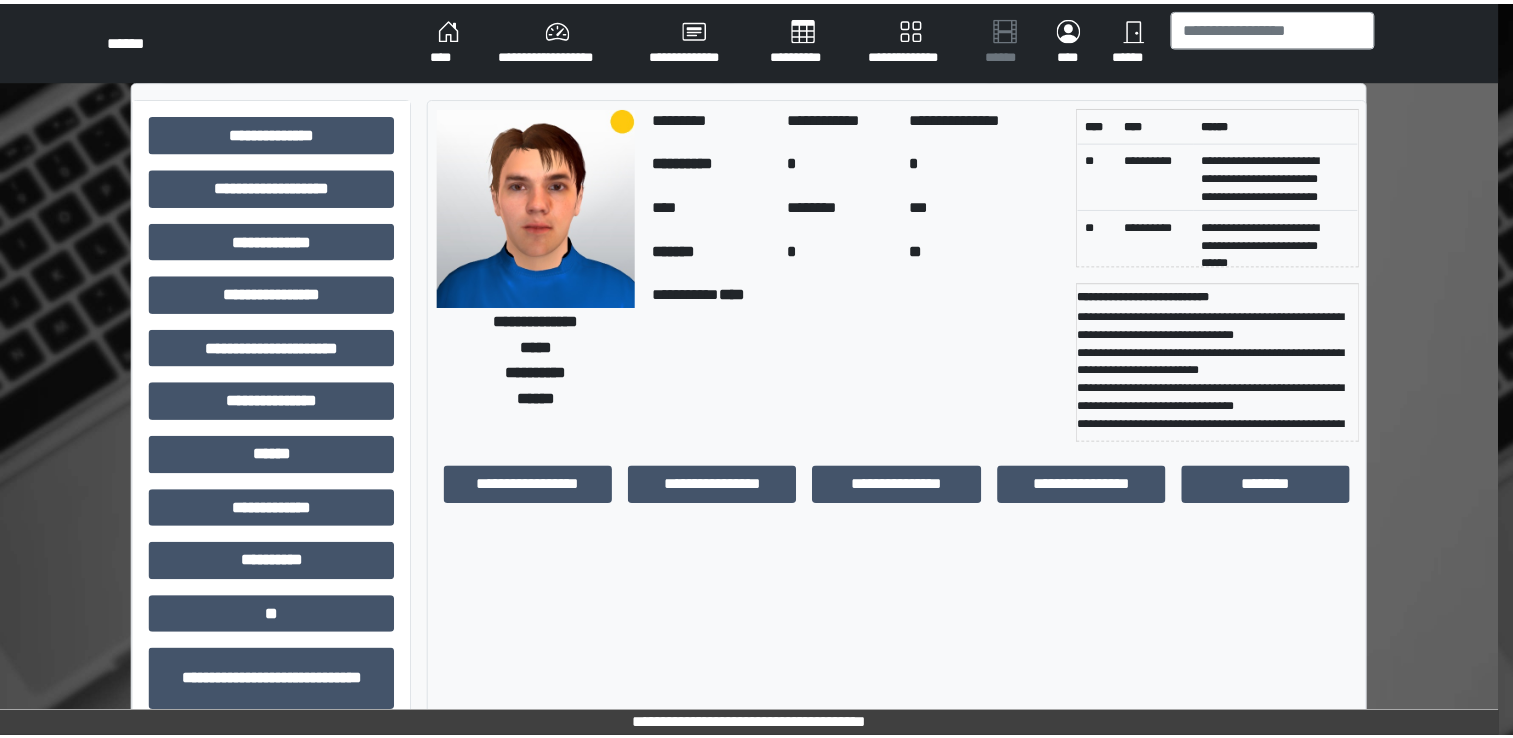 scroll, scrollTop: 0, scrollLeft: 0, axis: both 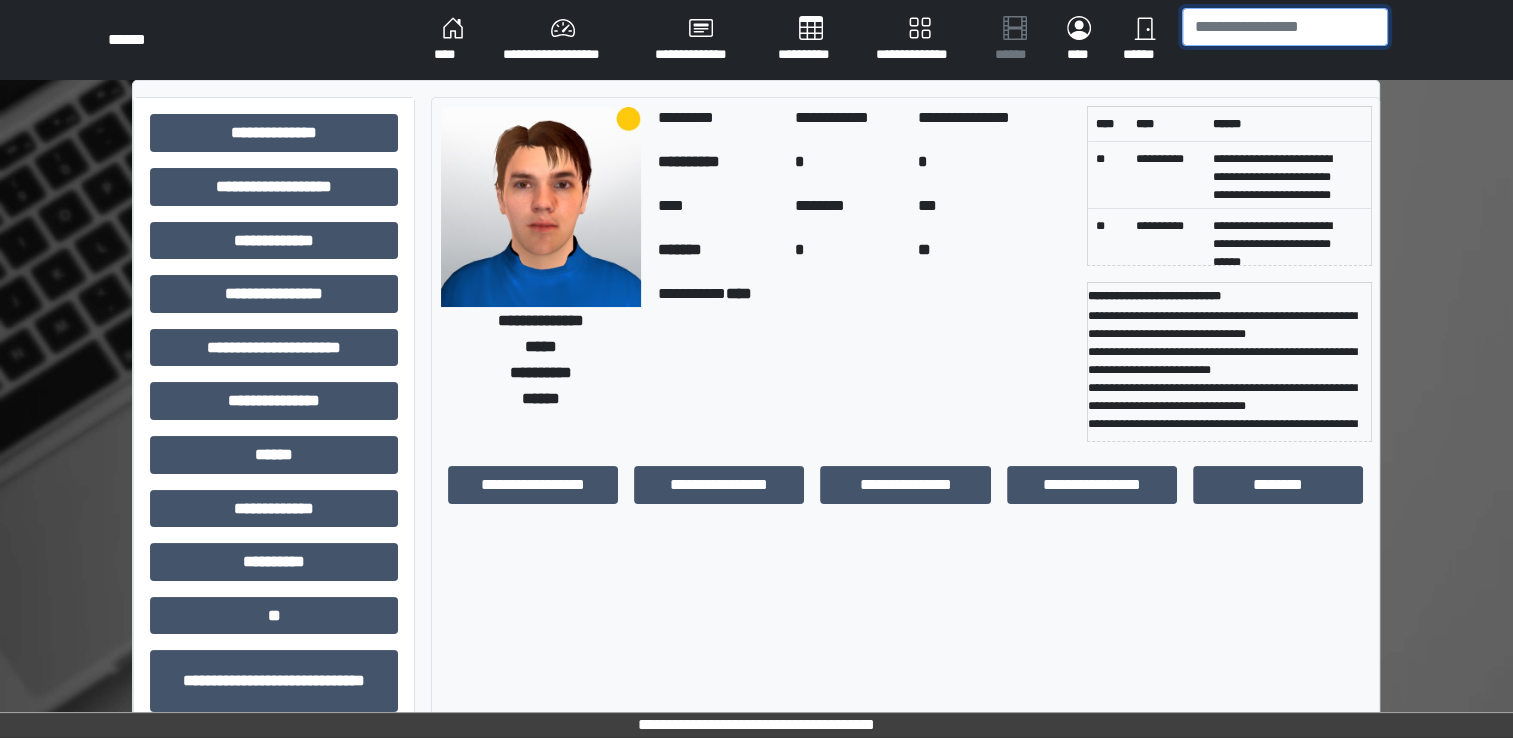 click at bounding box center [1285, 27] 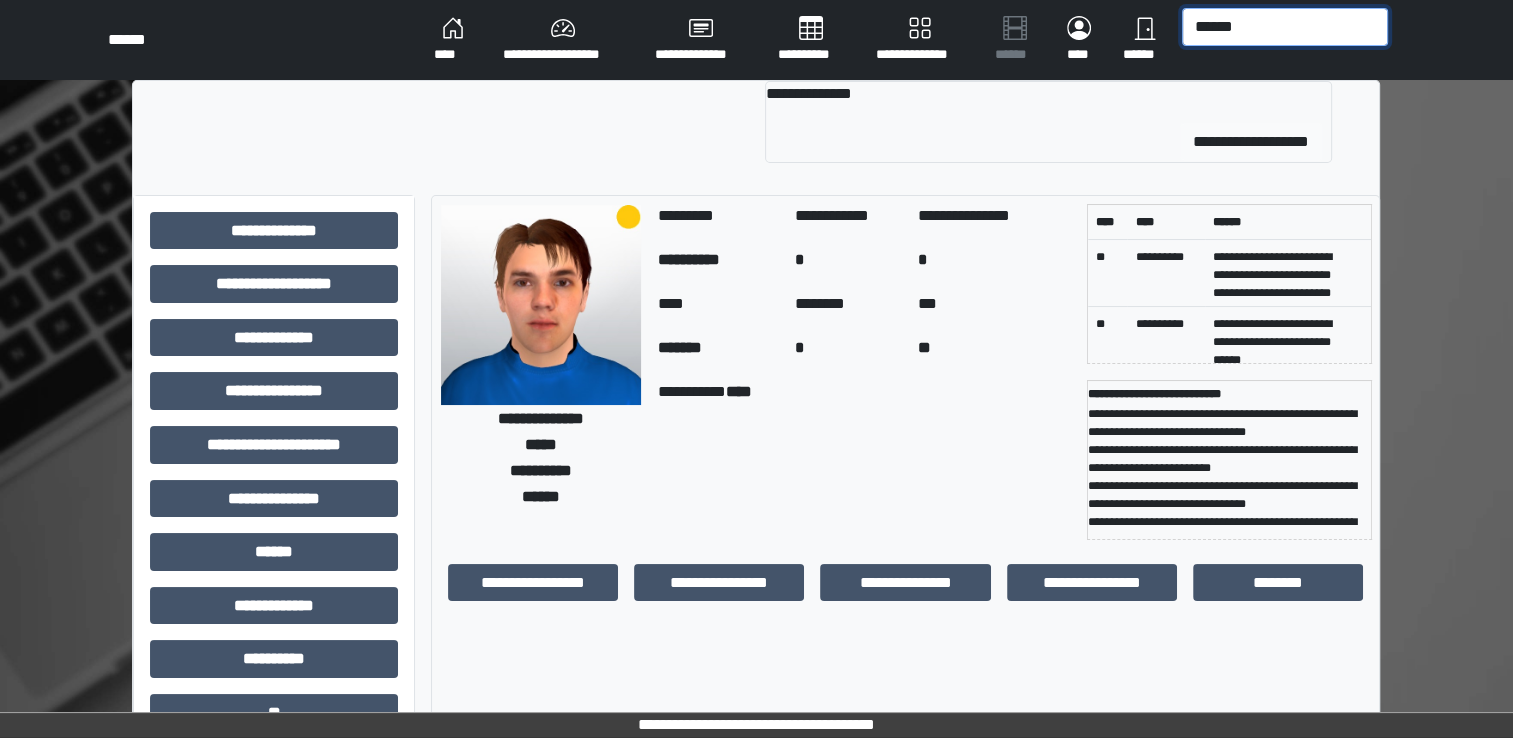 type on "******" 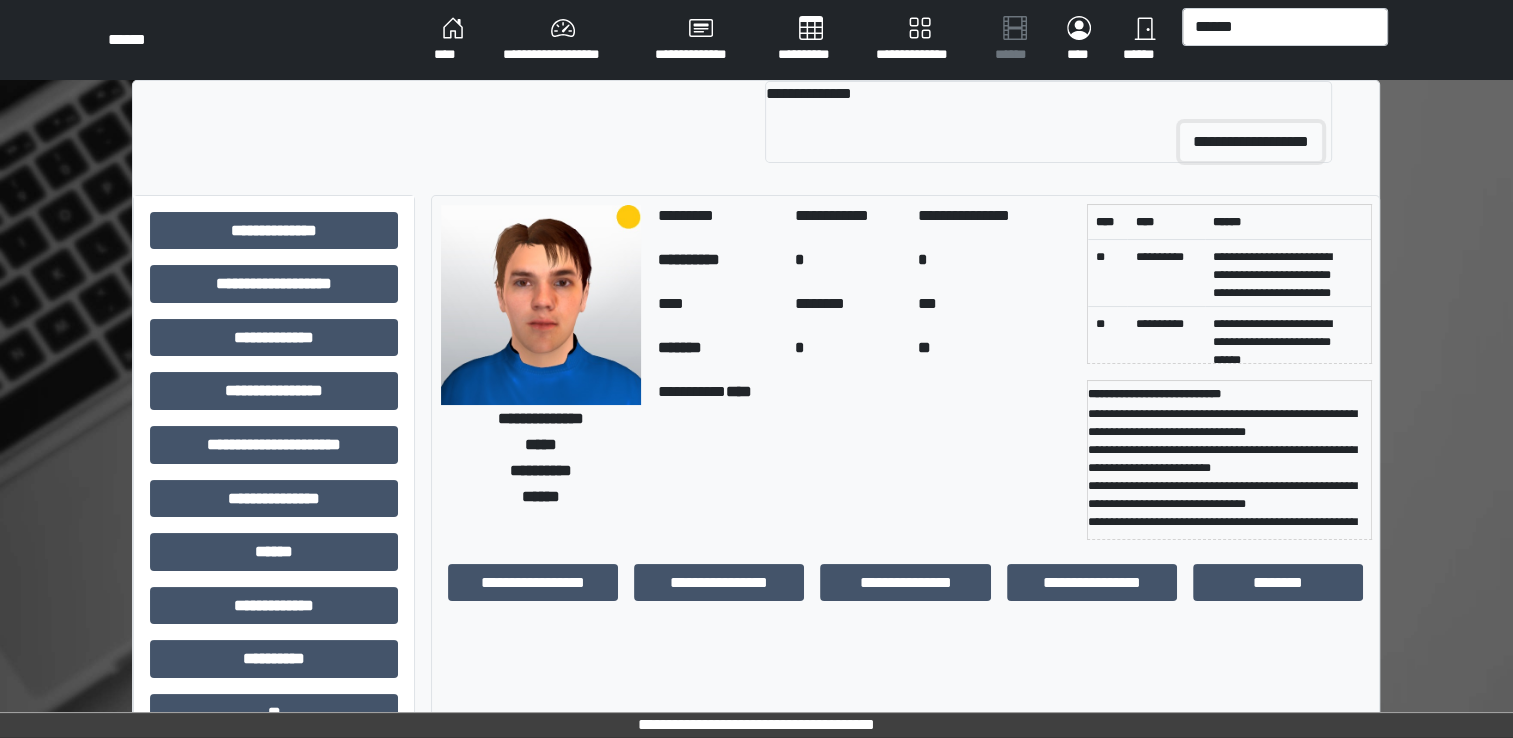 click on "**********" at bounding box center (1251, 142) 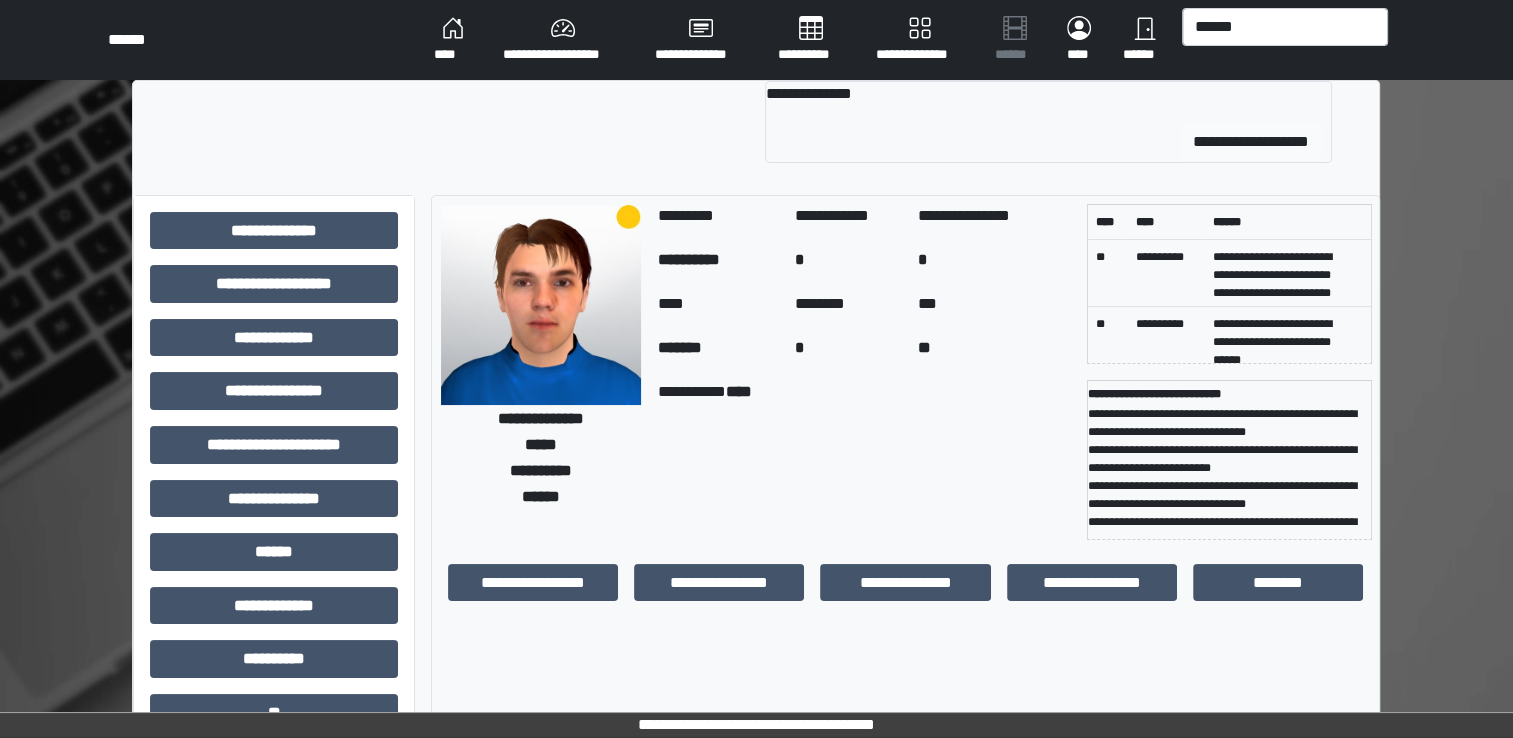 type 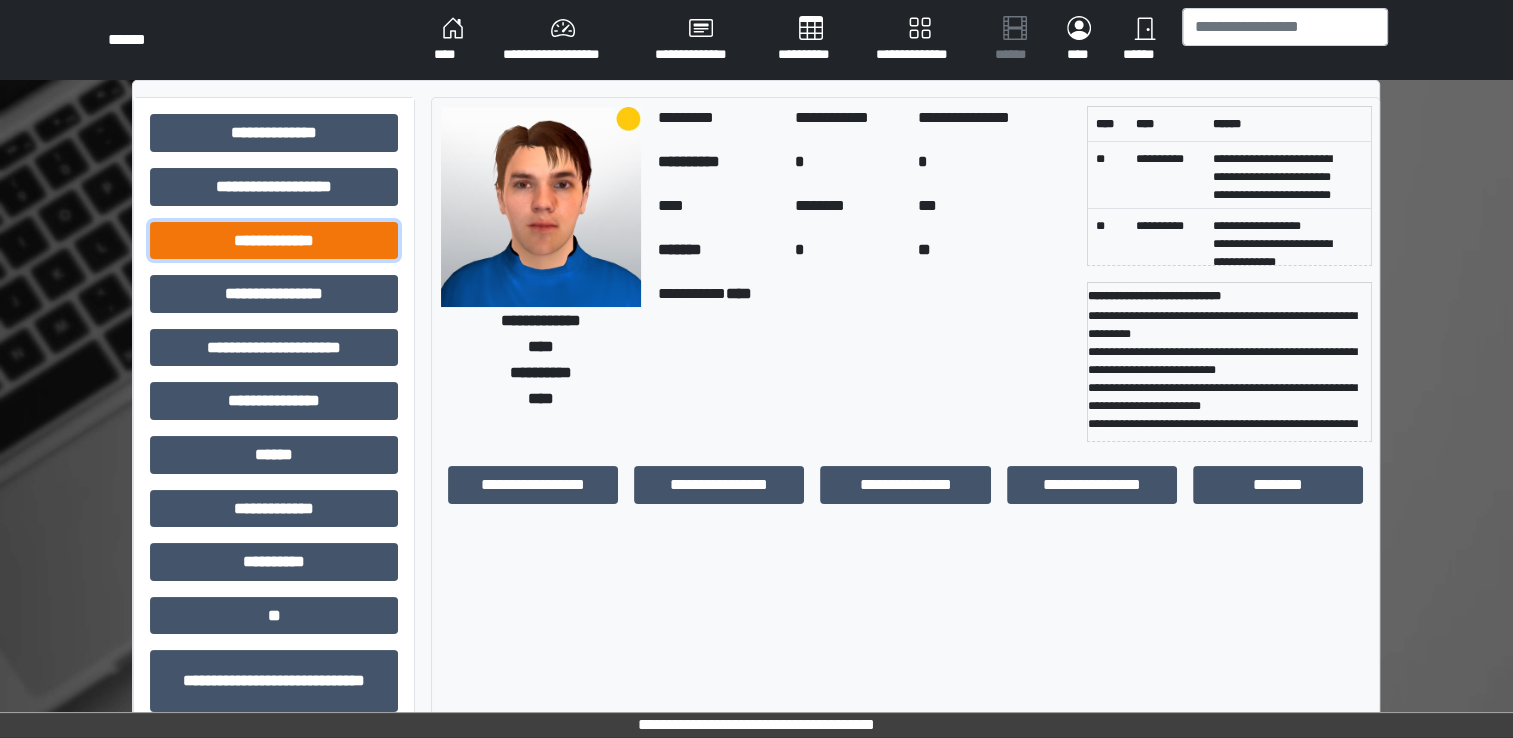 click on "**********" at bounding box center [274, 241] 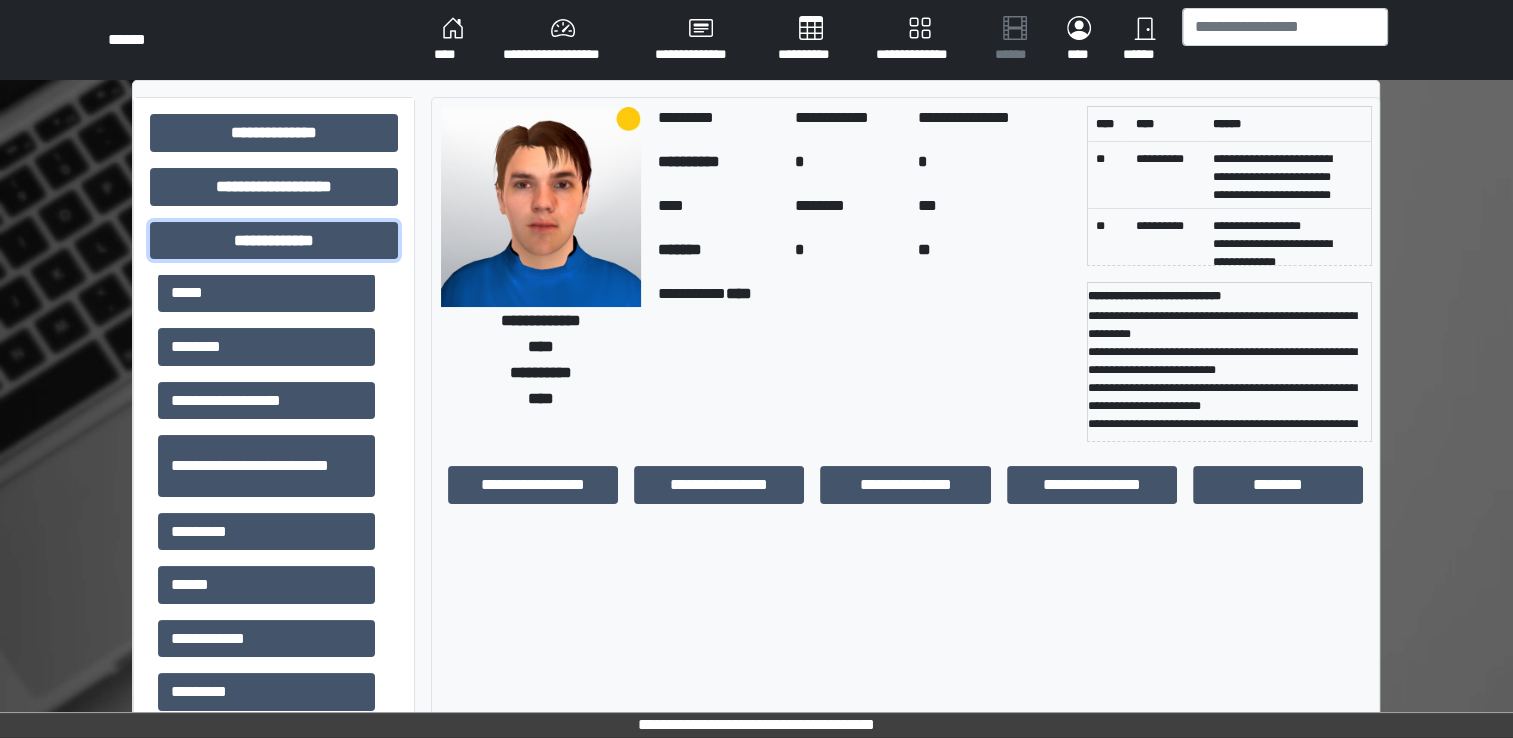 scroll, scrollTop: 388, scrollLeft: 0, axis: vertical 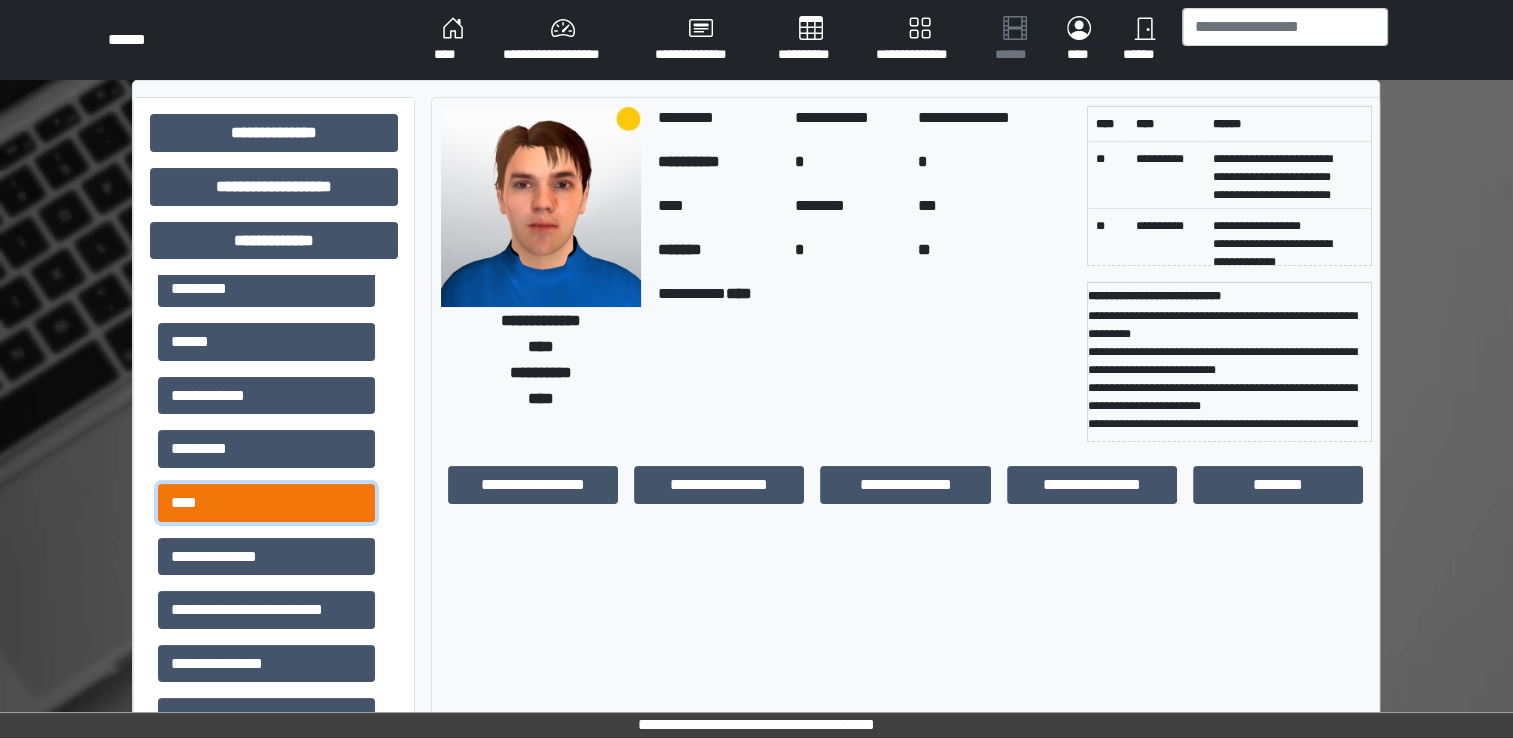 click on "****" at bounding box center (266, 503) 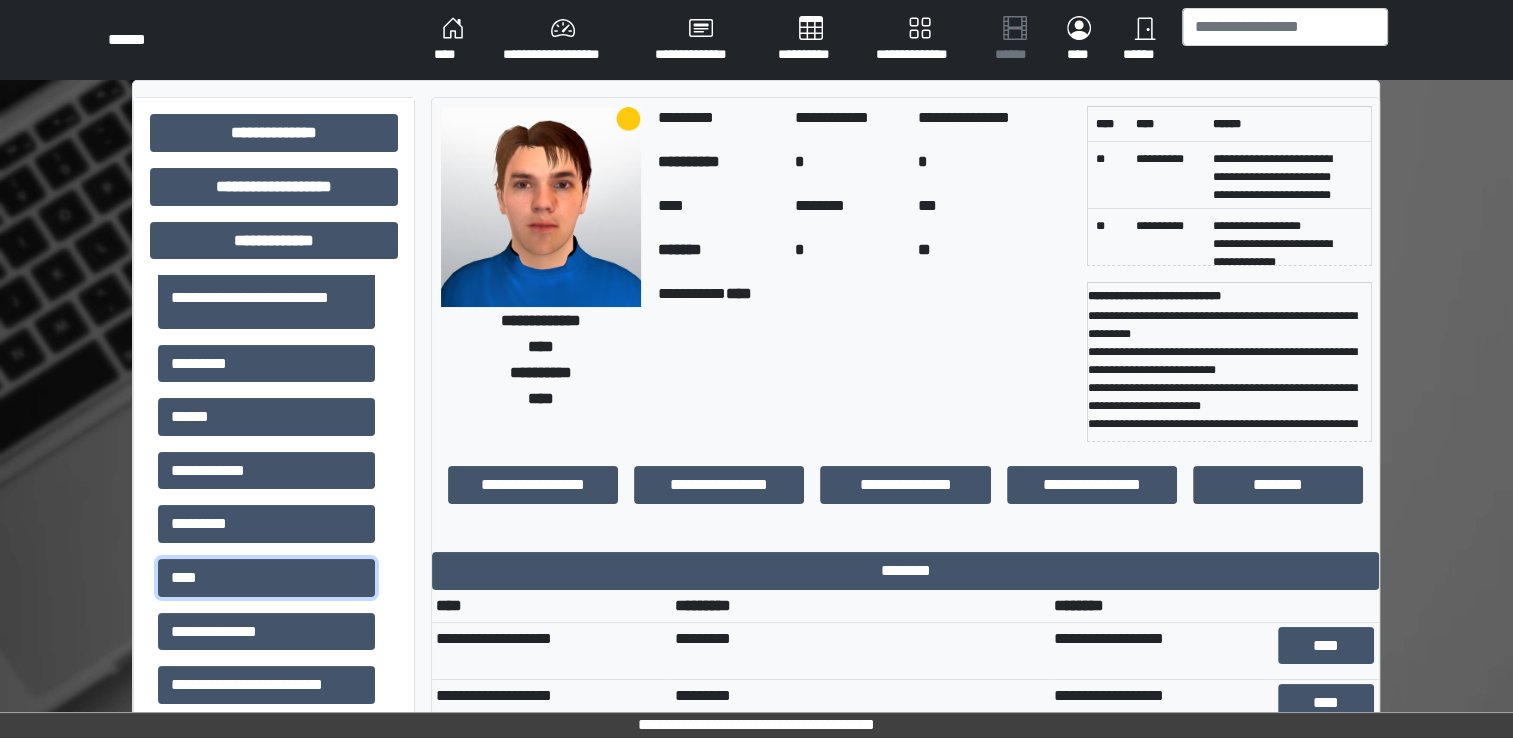 scroll, scrollTop: 533, scrollLeft: 0, axis: vertical 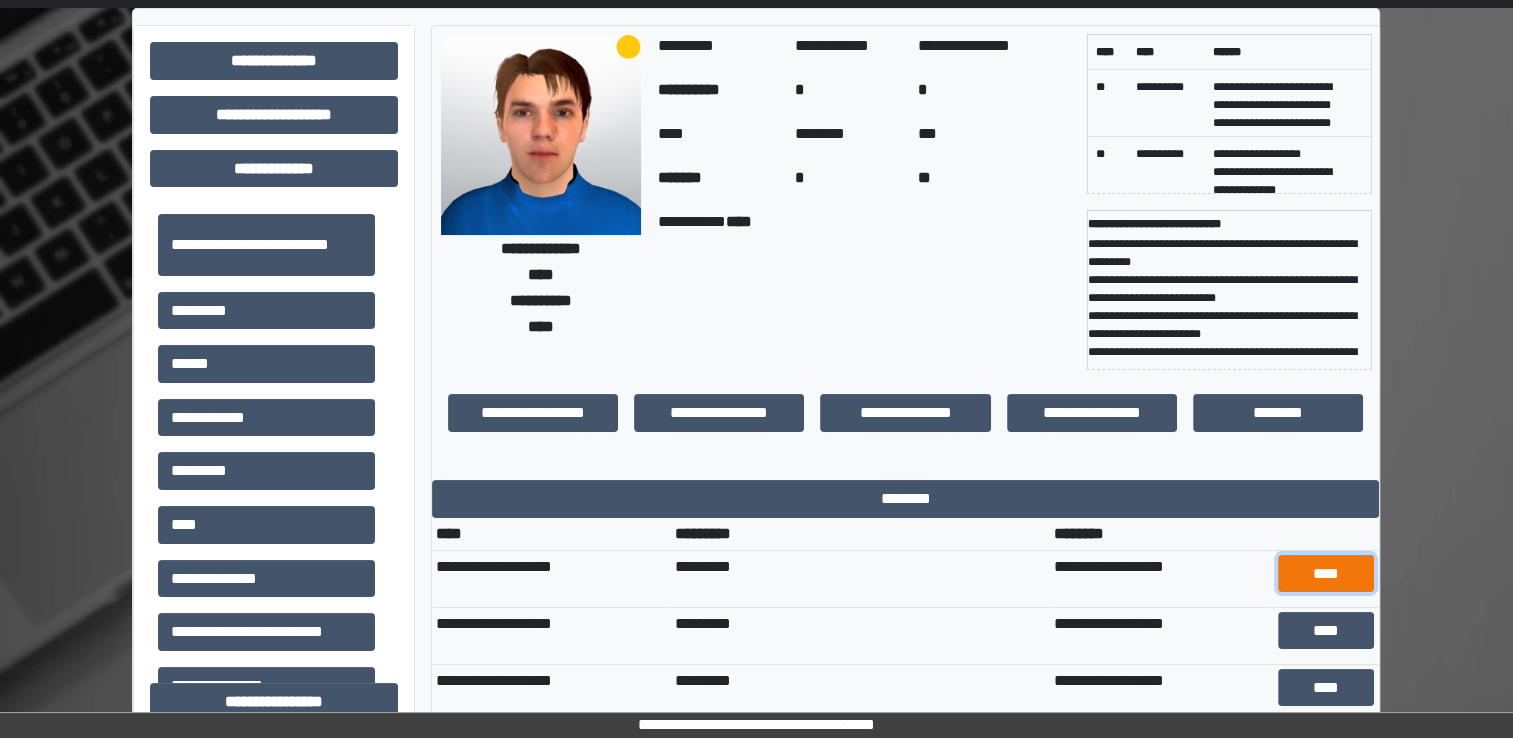 click on "****" at bounding box center [1326, 574] 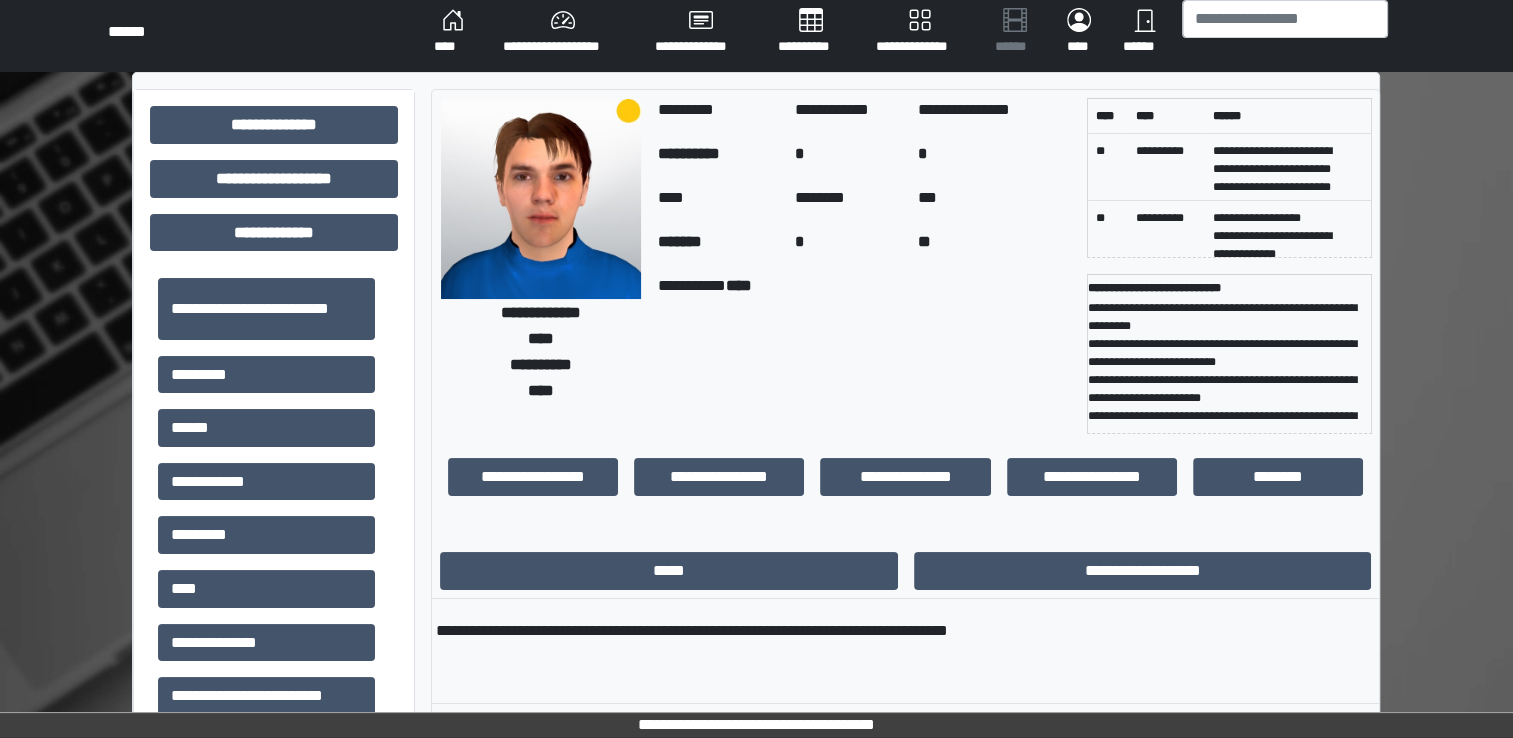 scroll, scrollTop: 0, scrollLeft: 0, axis: both 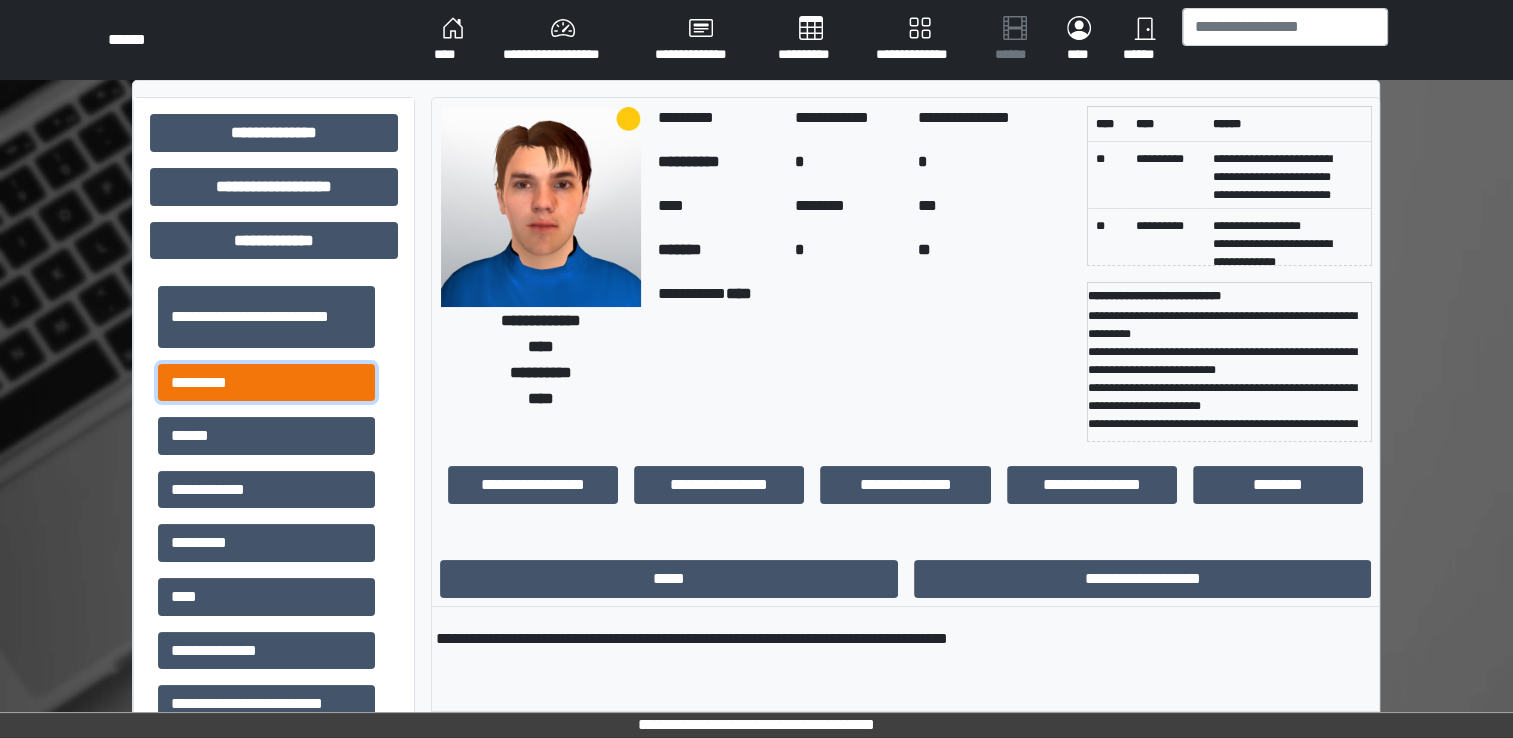 click on "*********" at bounding box center (266, 383) 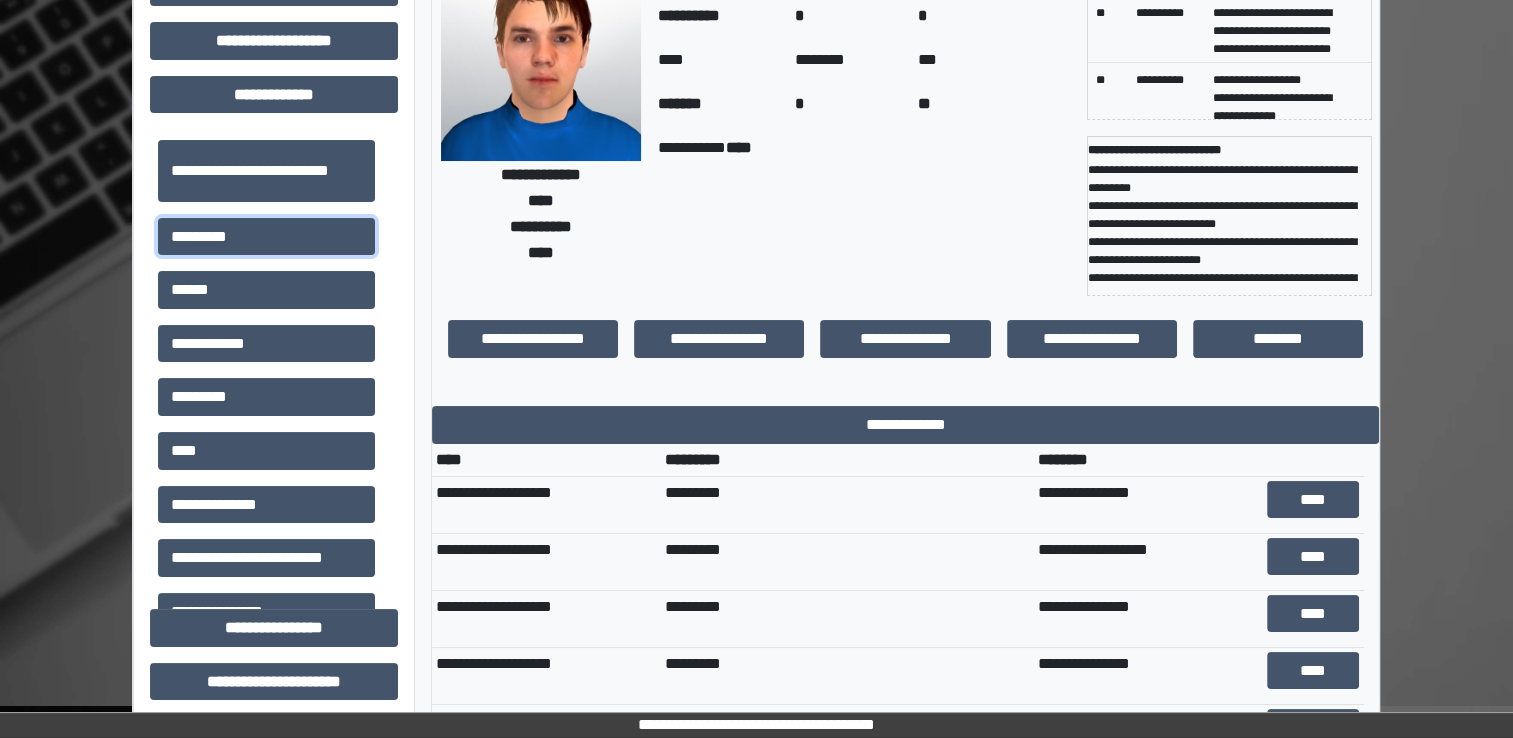 scroll, scrollTop: 149, scrollLeft: 0, axis: vertical 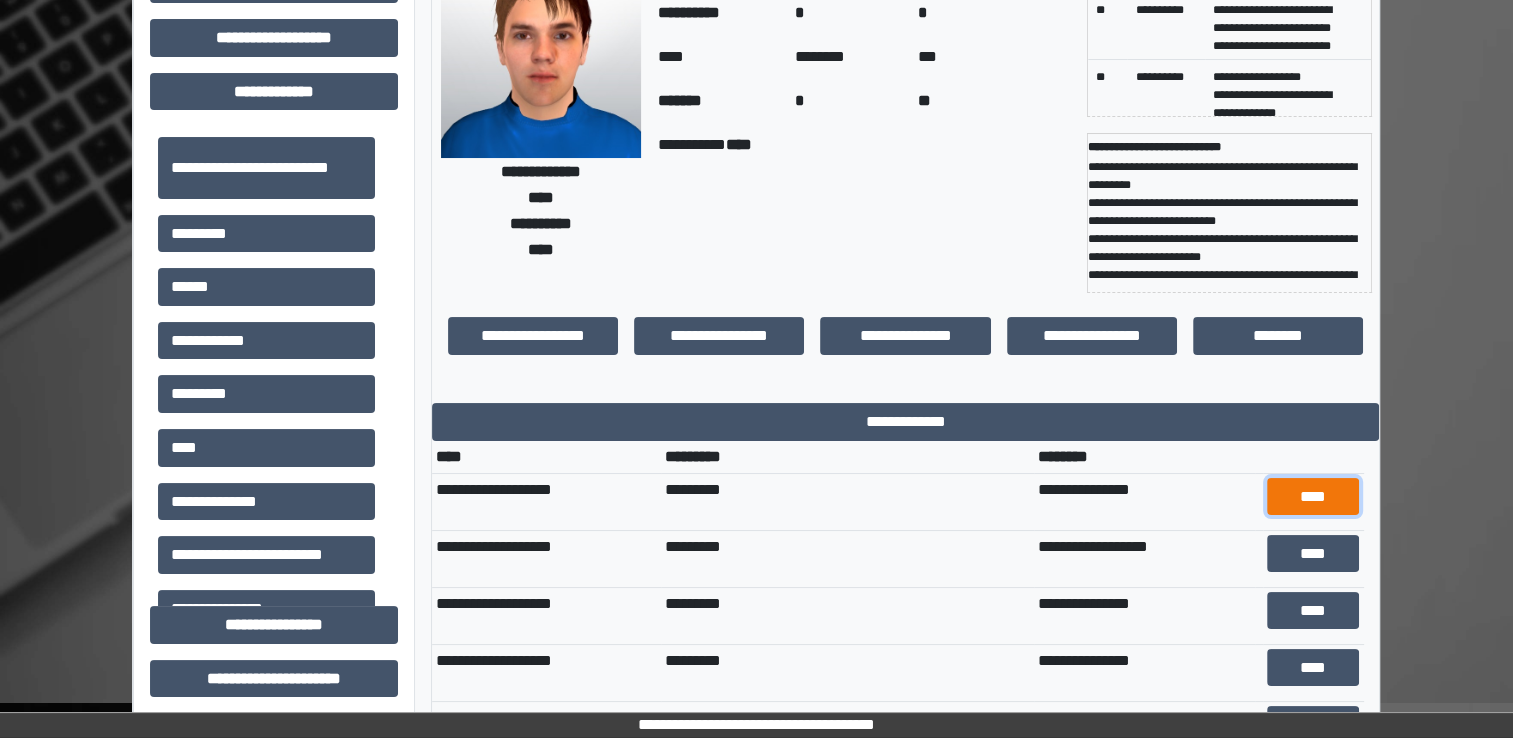 click on "****" at bounding box center (1313, 497) 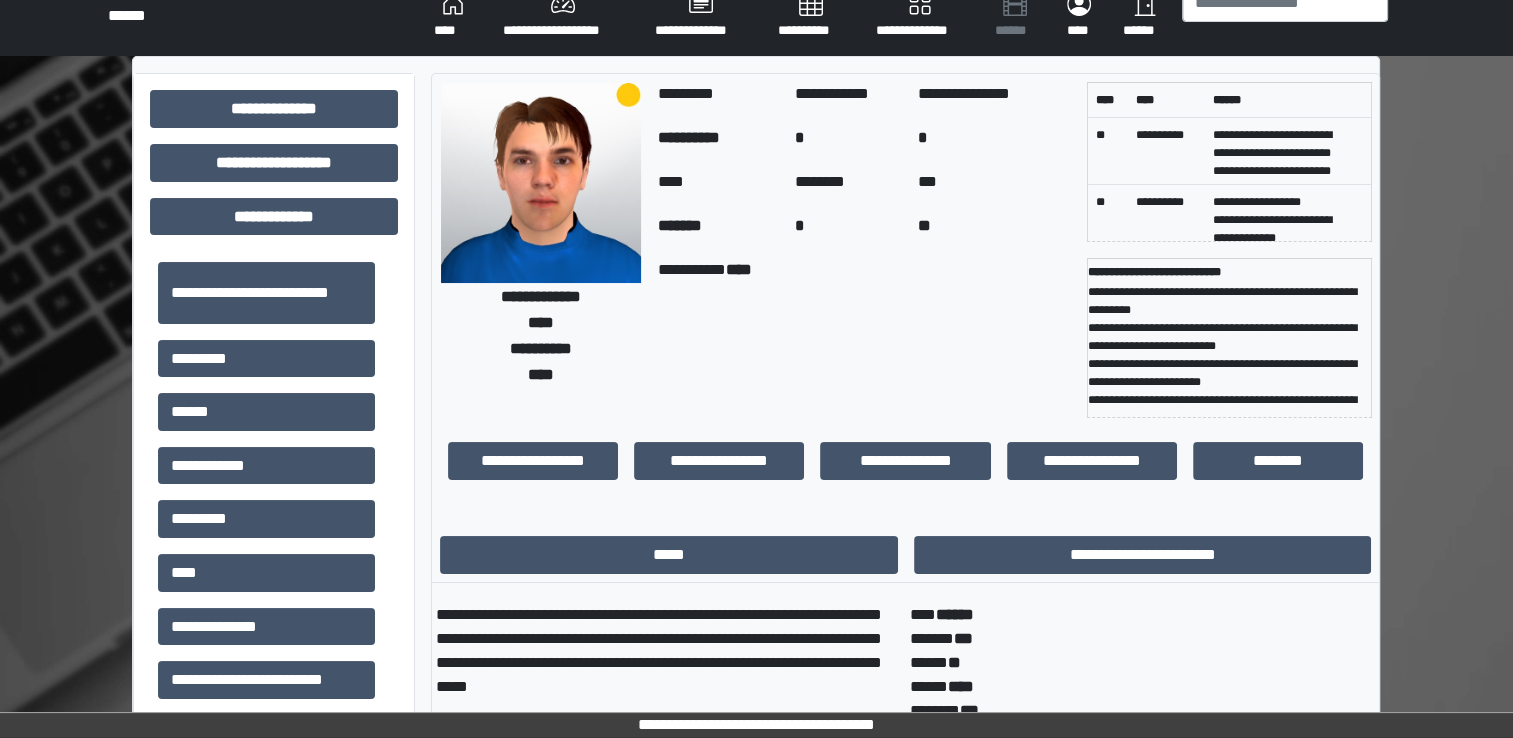 scroll, scrollTop: 0, scrollLeft: 0, axis: both 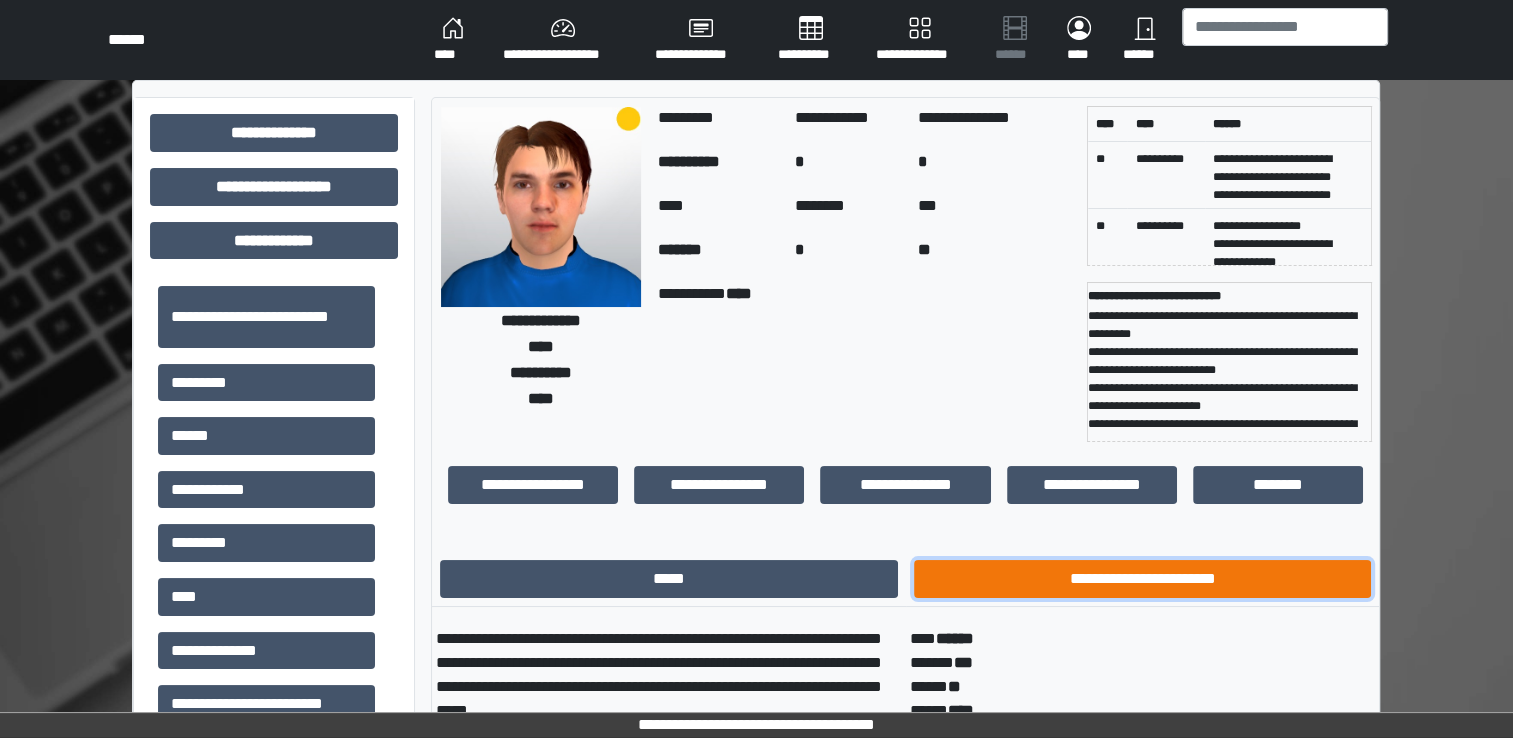 click on "**********" at bounding box center [1143, 579] 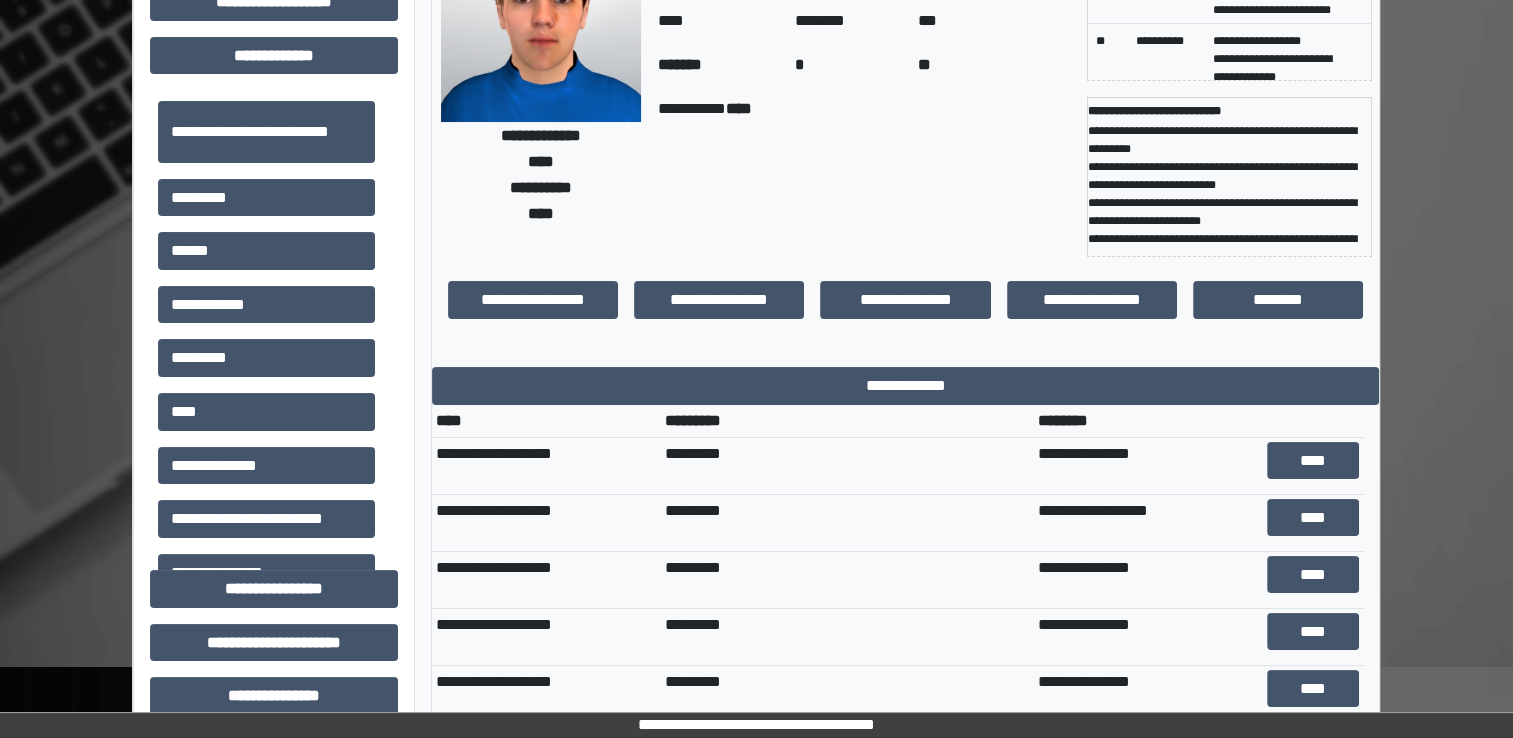 scroll, scrollTop: 188, scrollLeft: 0, axis: vertical 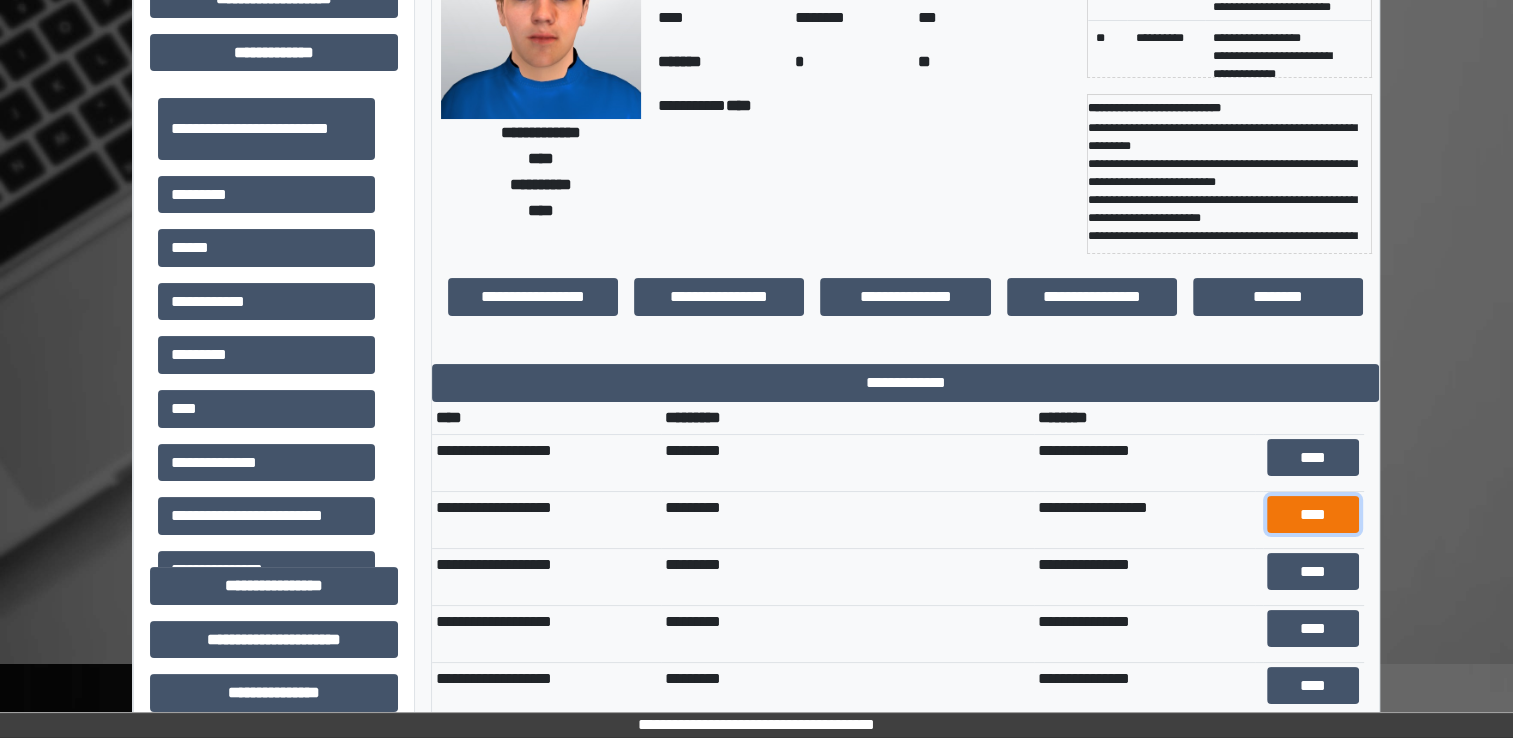 click on "****" at bounding box center (1313, 515) 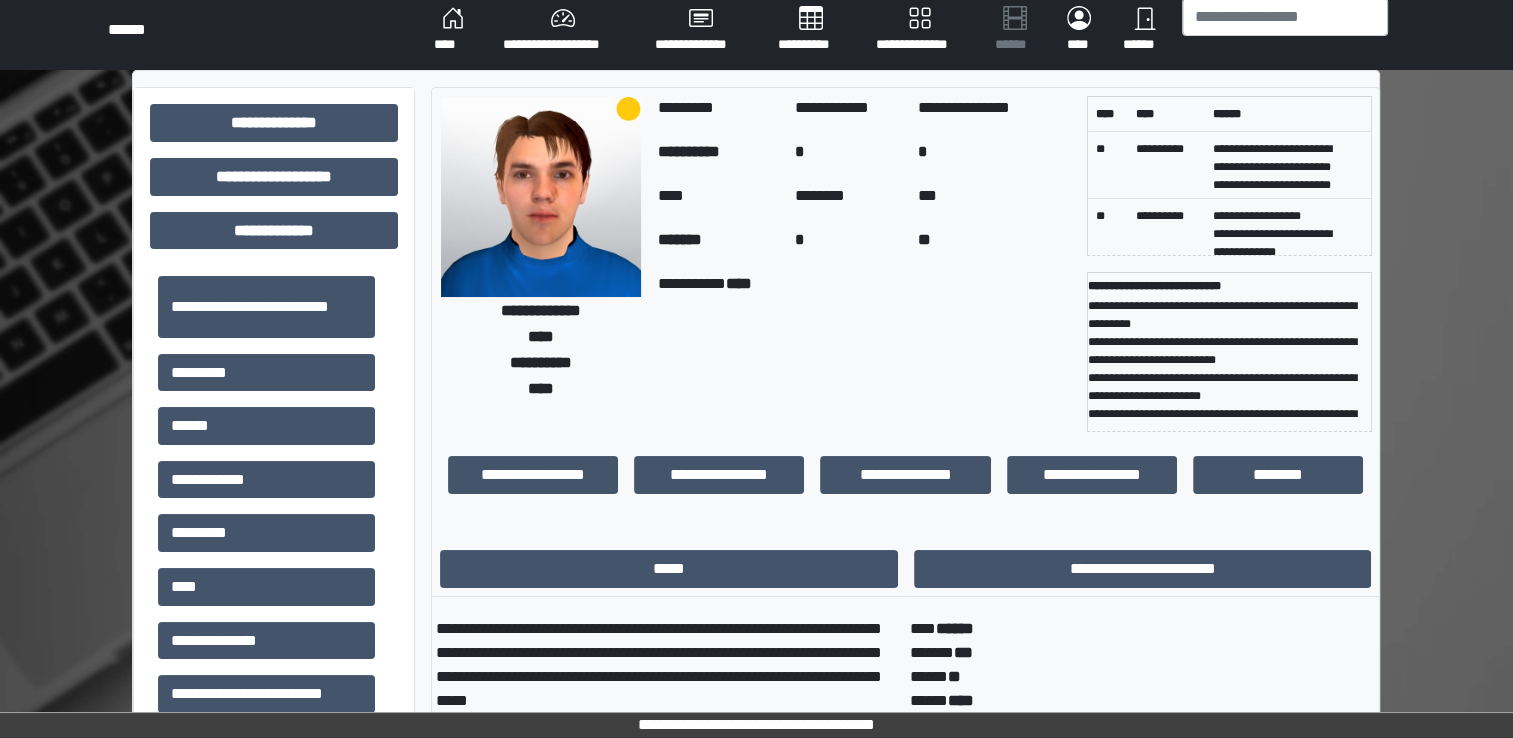 scroll, scrollTop: 0, scrollLeft: 0, axis: both 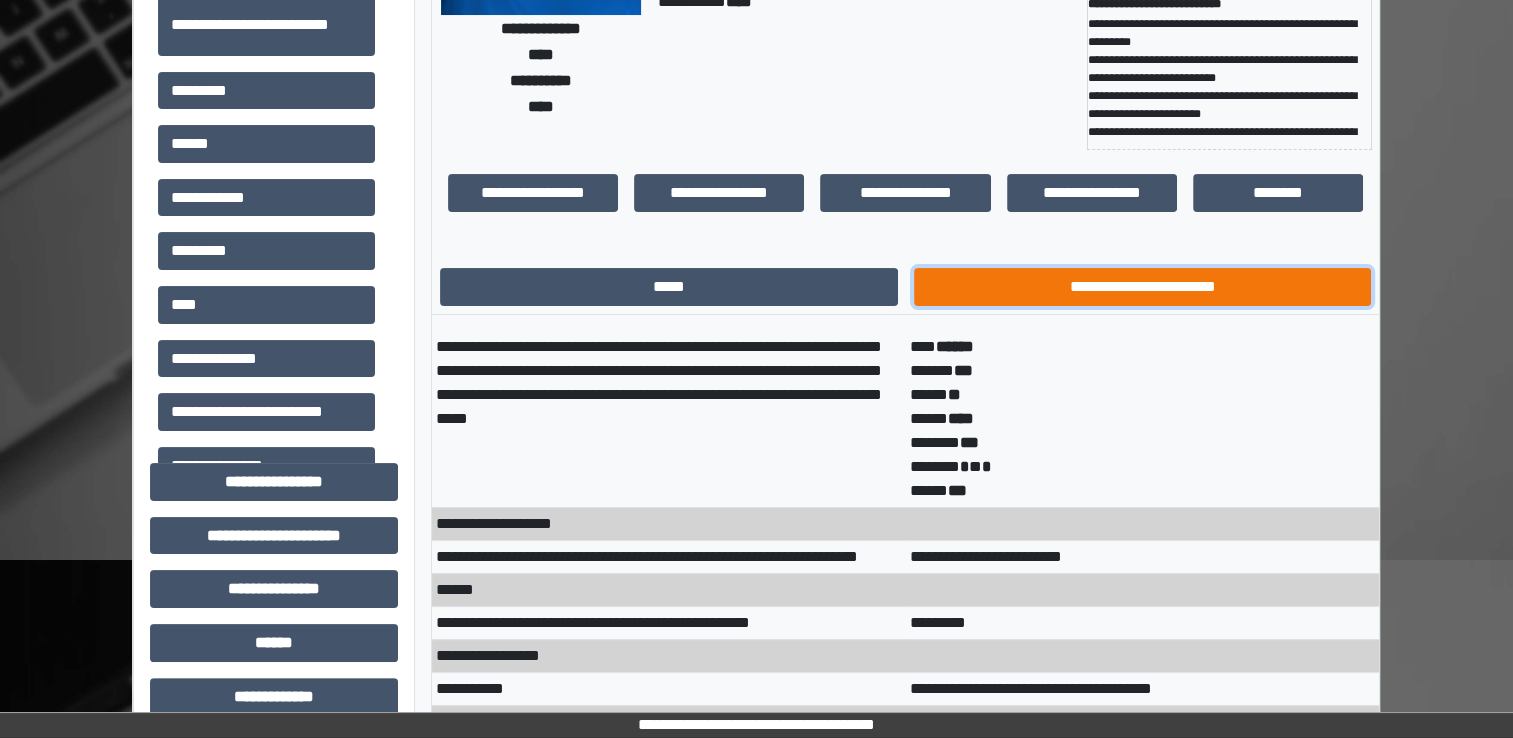 click on "**********" at bounding box center (1143, 287) 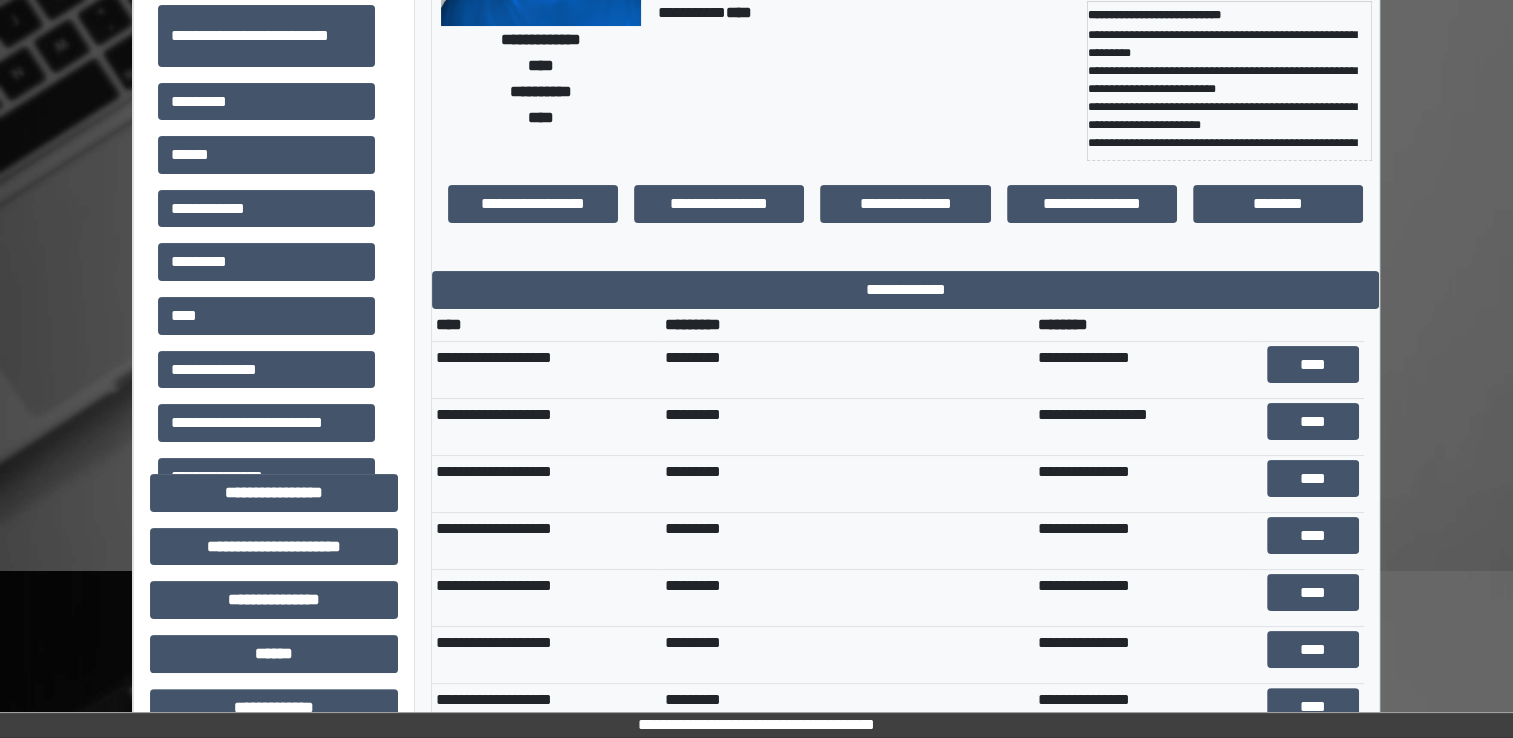 scroll, scrollTop: 61, scrollLeft: 0, axis: vertical 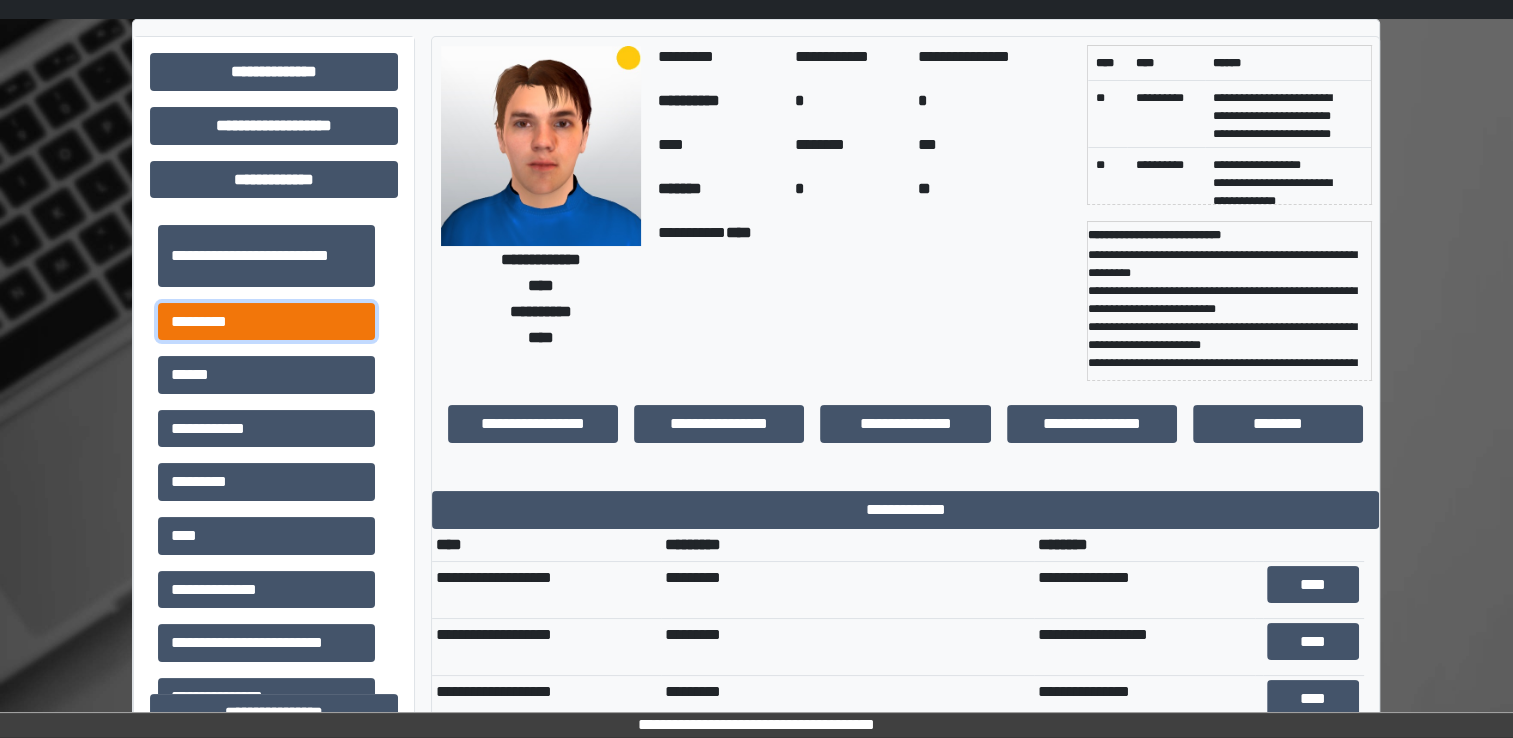click on "*********" at bounding box center (266, 322) 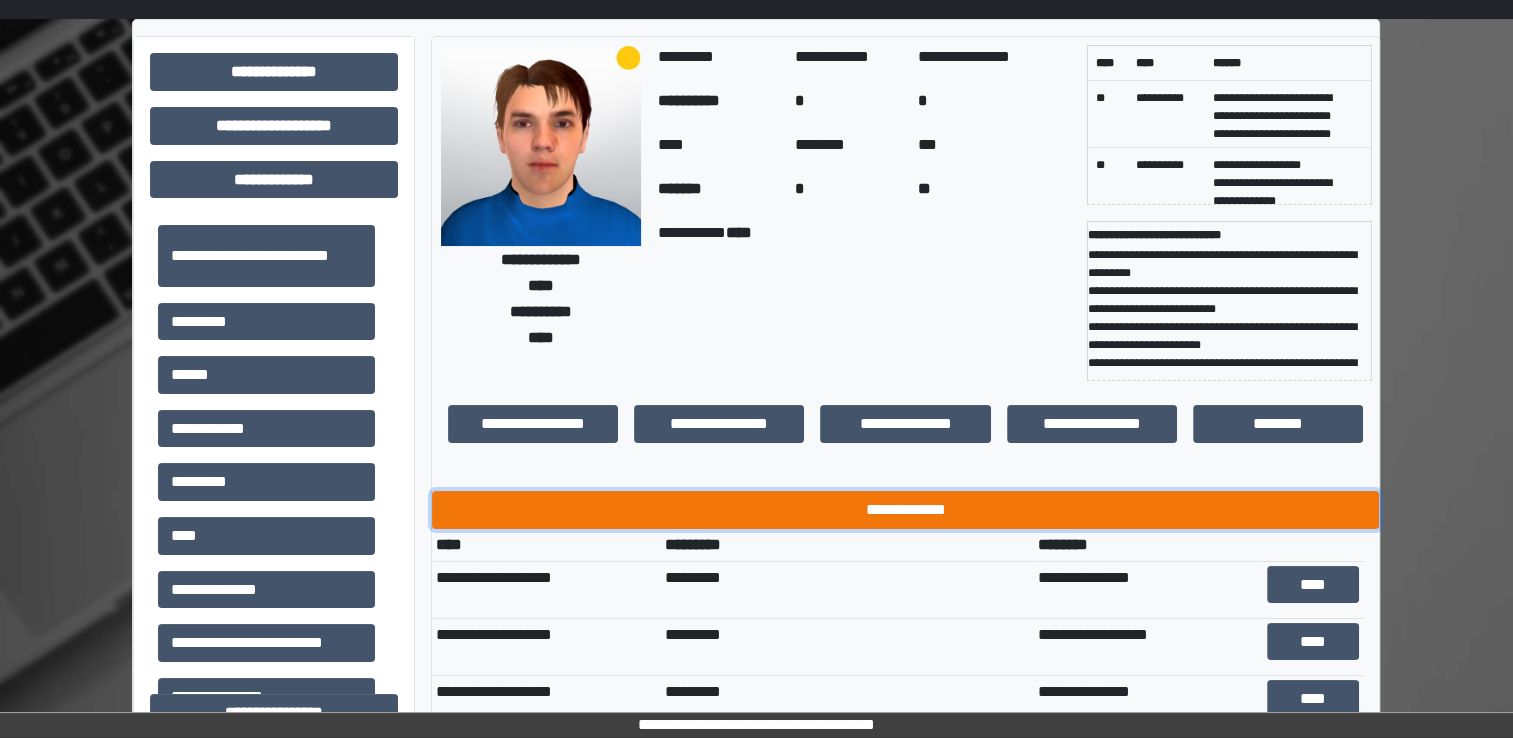click on "**********" at bounding box center (905, 510) 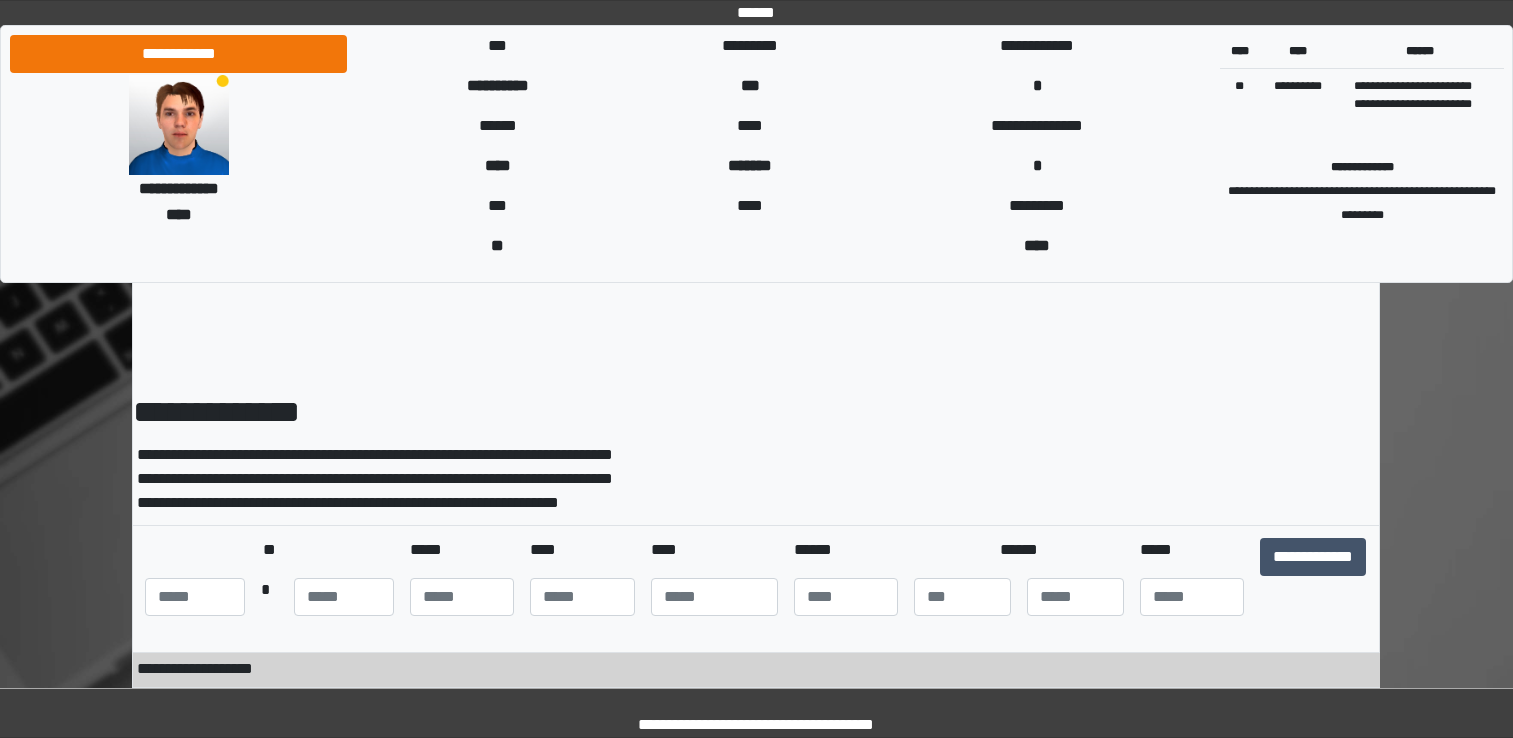 scroll, scrollTop: 0, scrollLeft: 0, axis: both 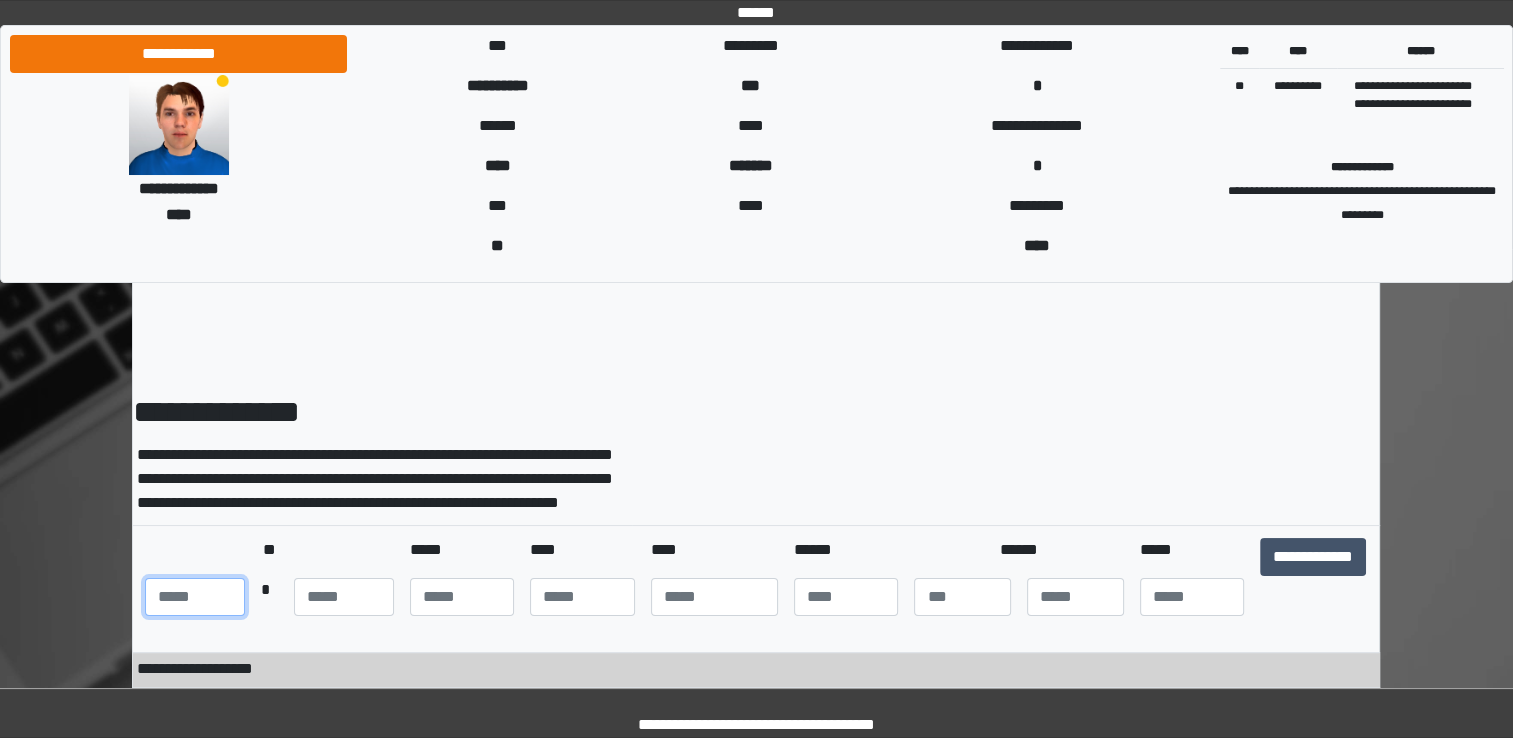 click at bounding box center (195, 597) 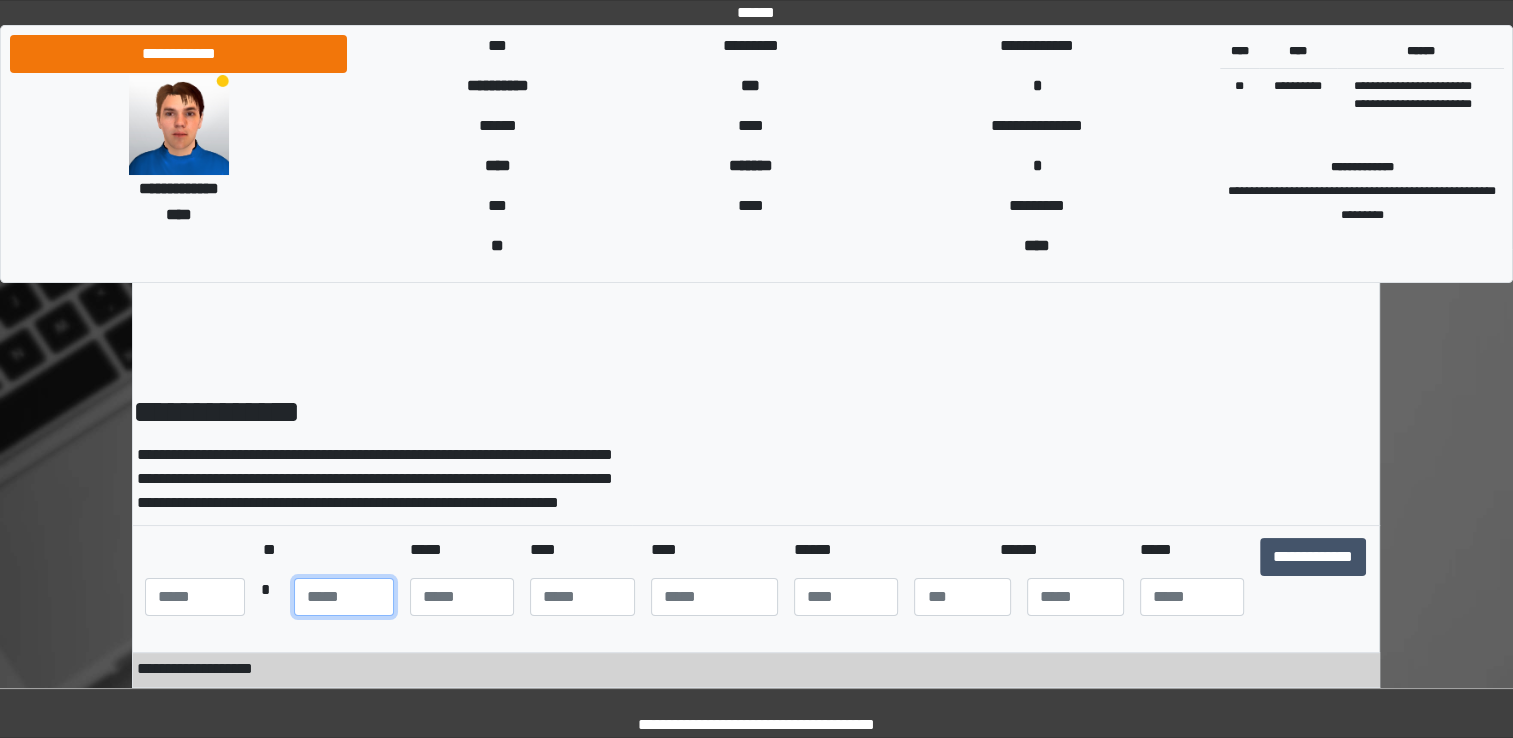 click at bounding box center (344, 597) 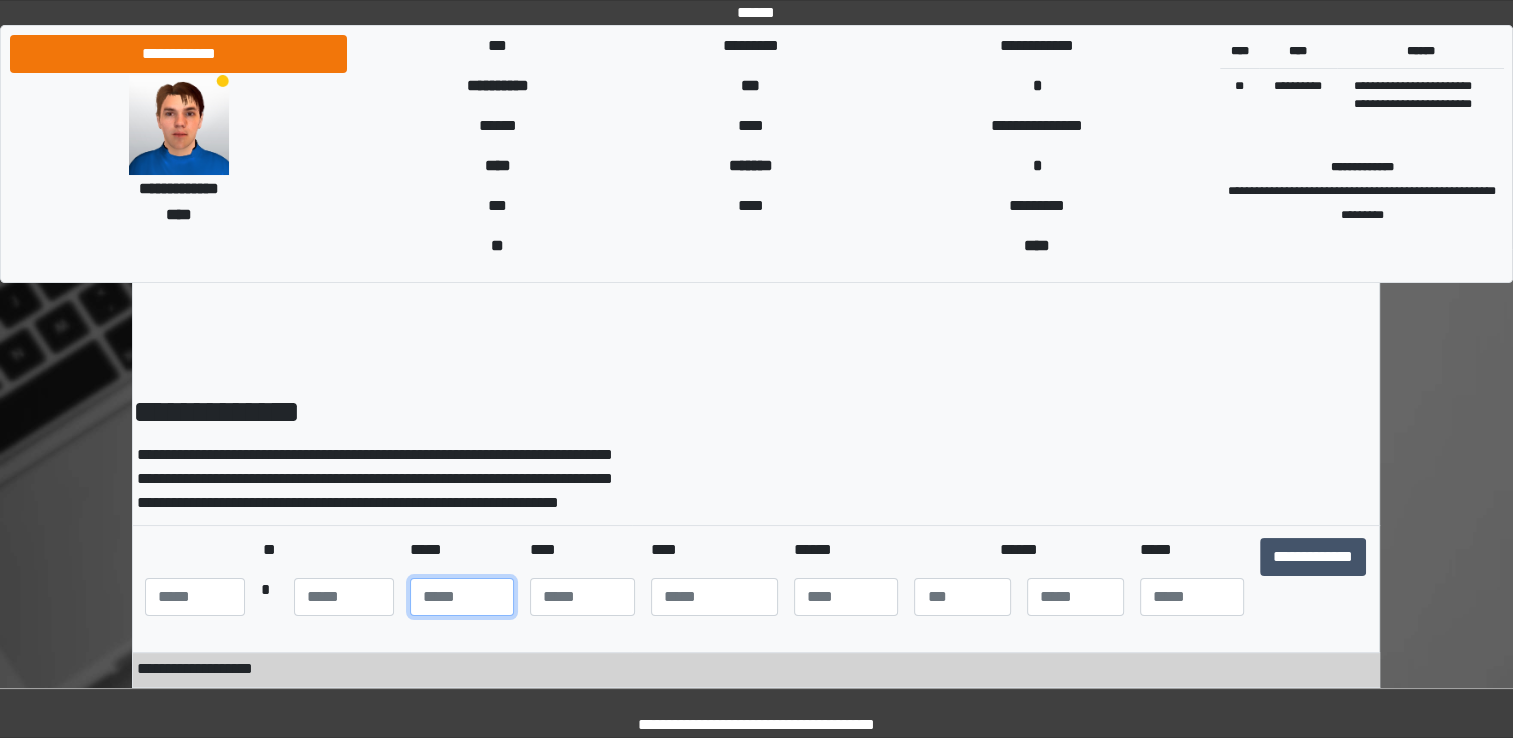 click at bounding box center (462, 597) 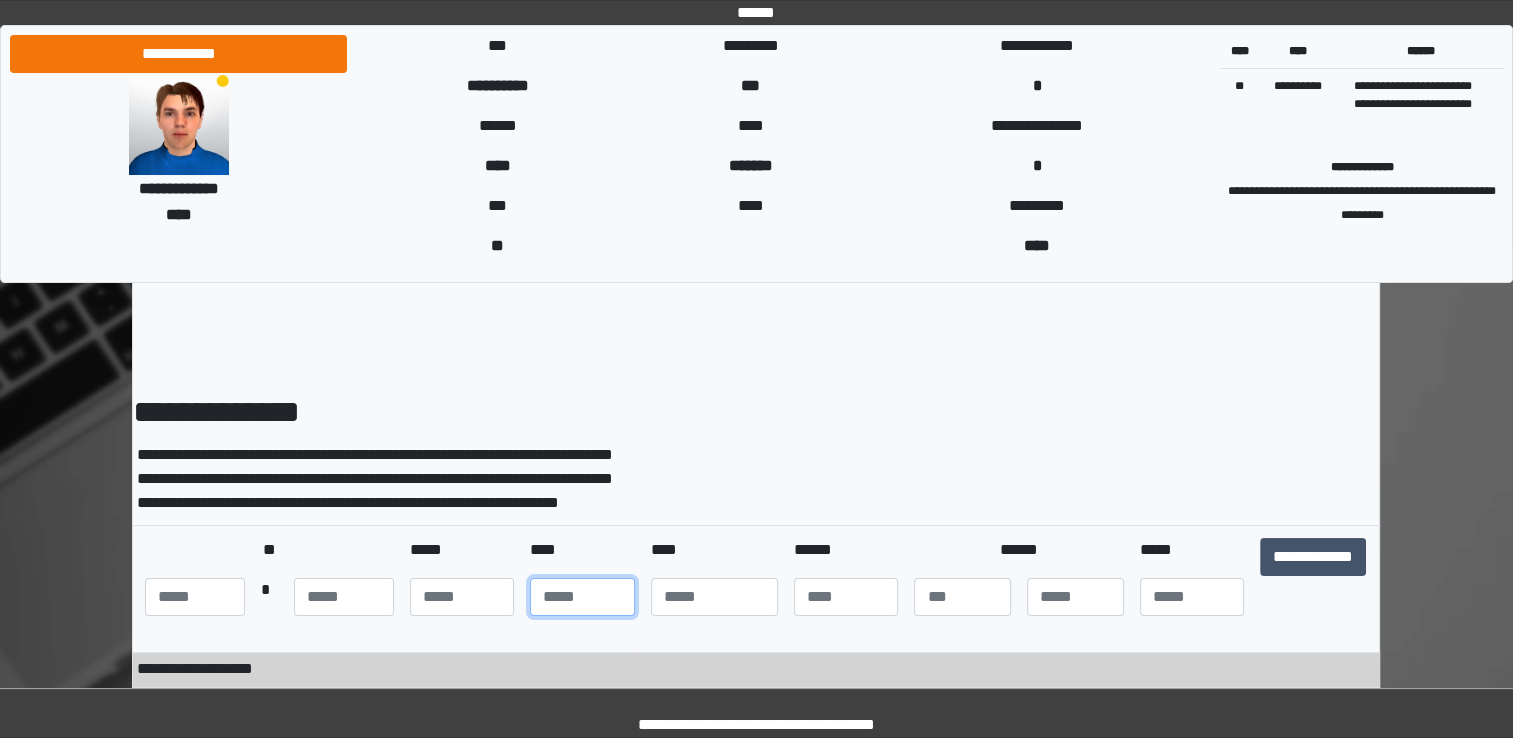 click at bounding box center [582, 597] 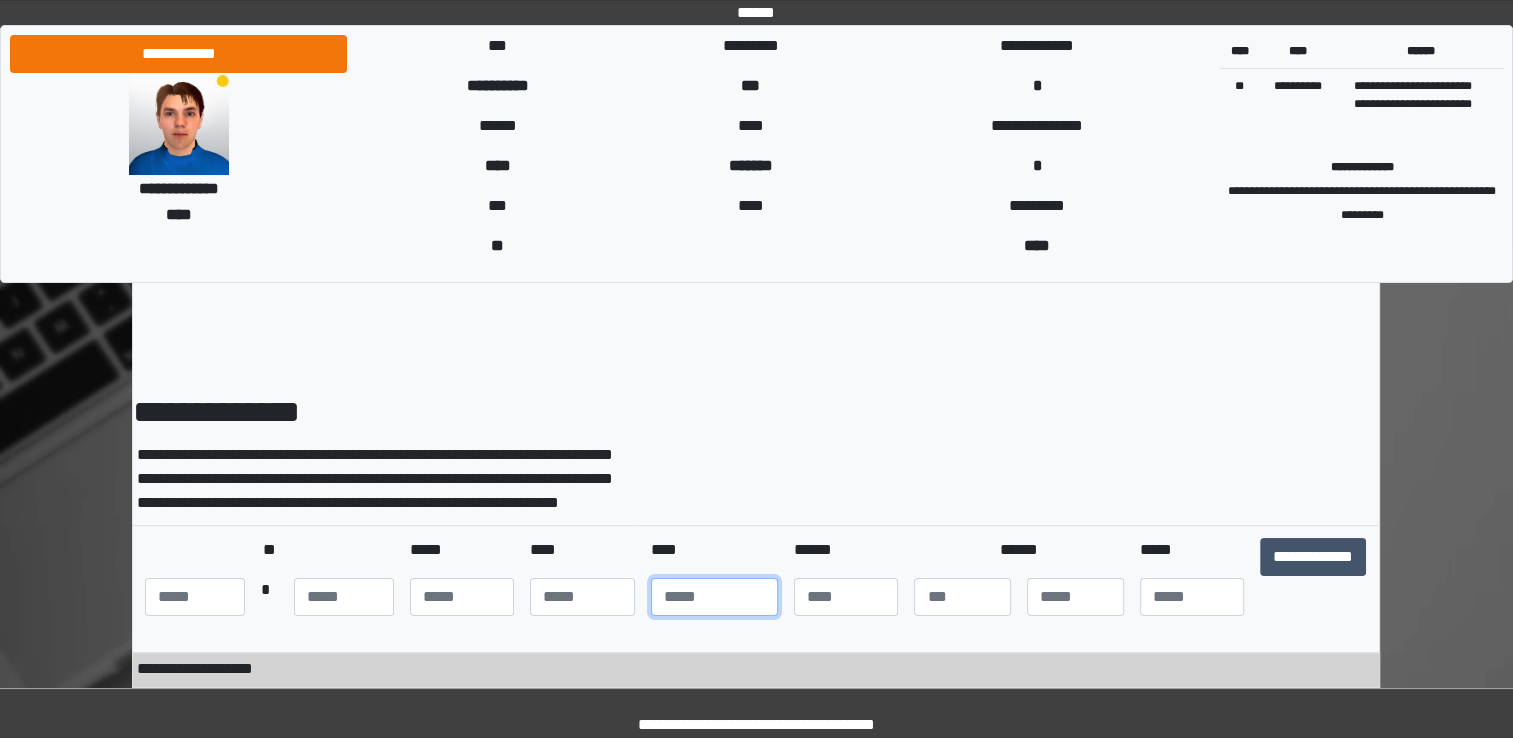 click at bounding box center [714, 597] 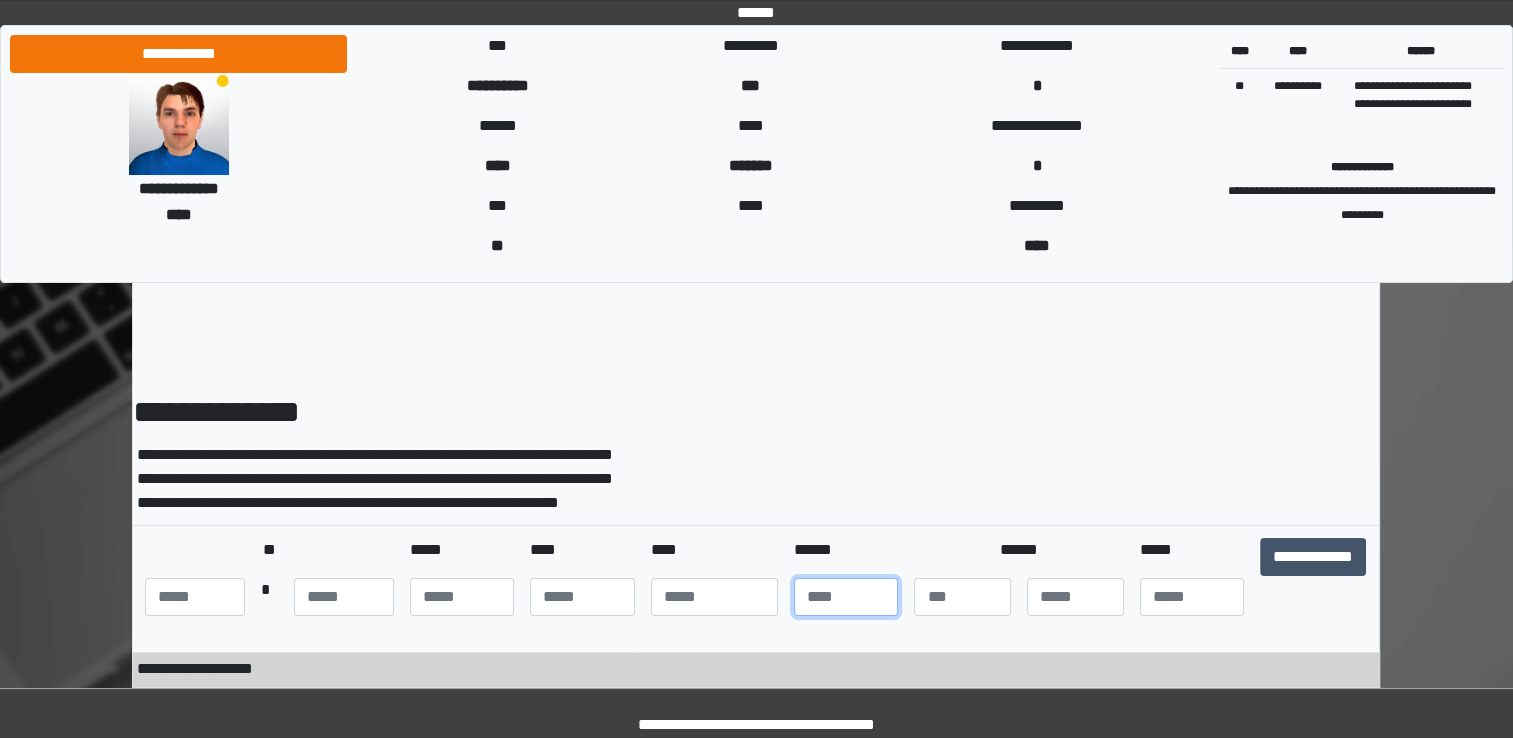 click at bounding box center (846, 597) 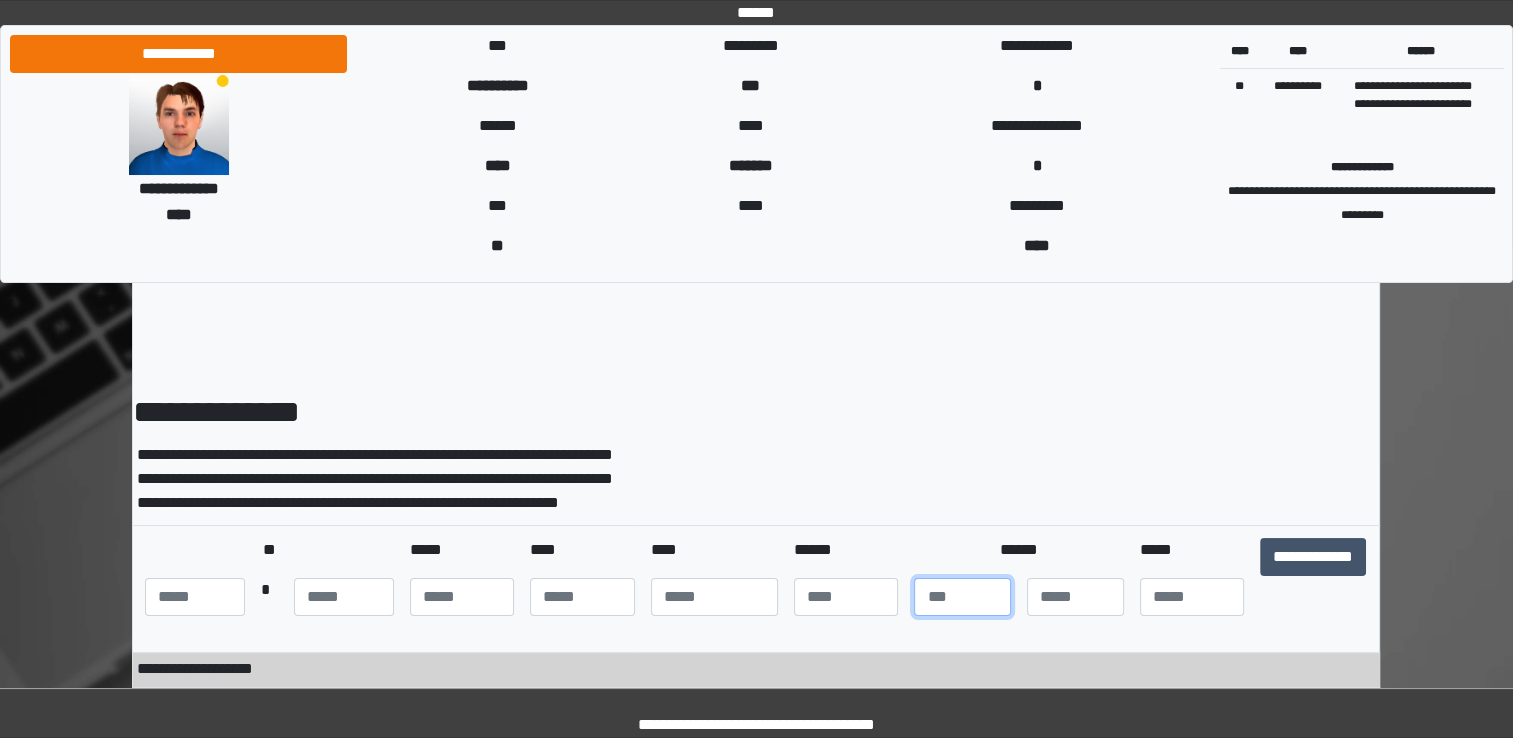 click at bounding box center (962, 597) 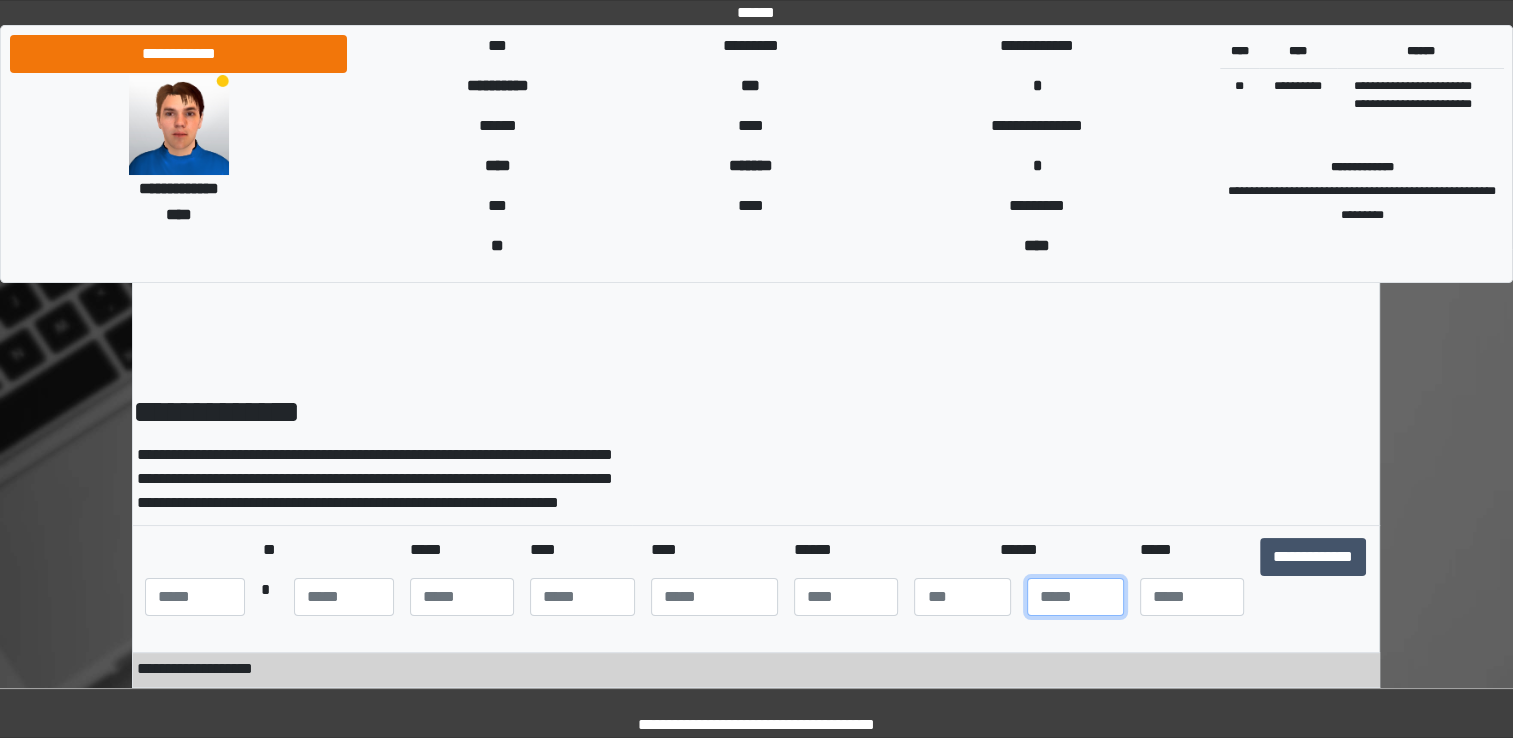 click at bounding box center (1075, 597) 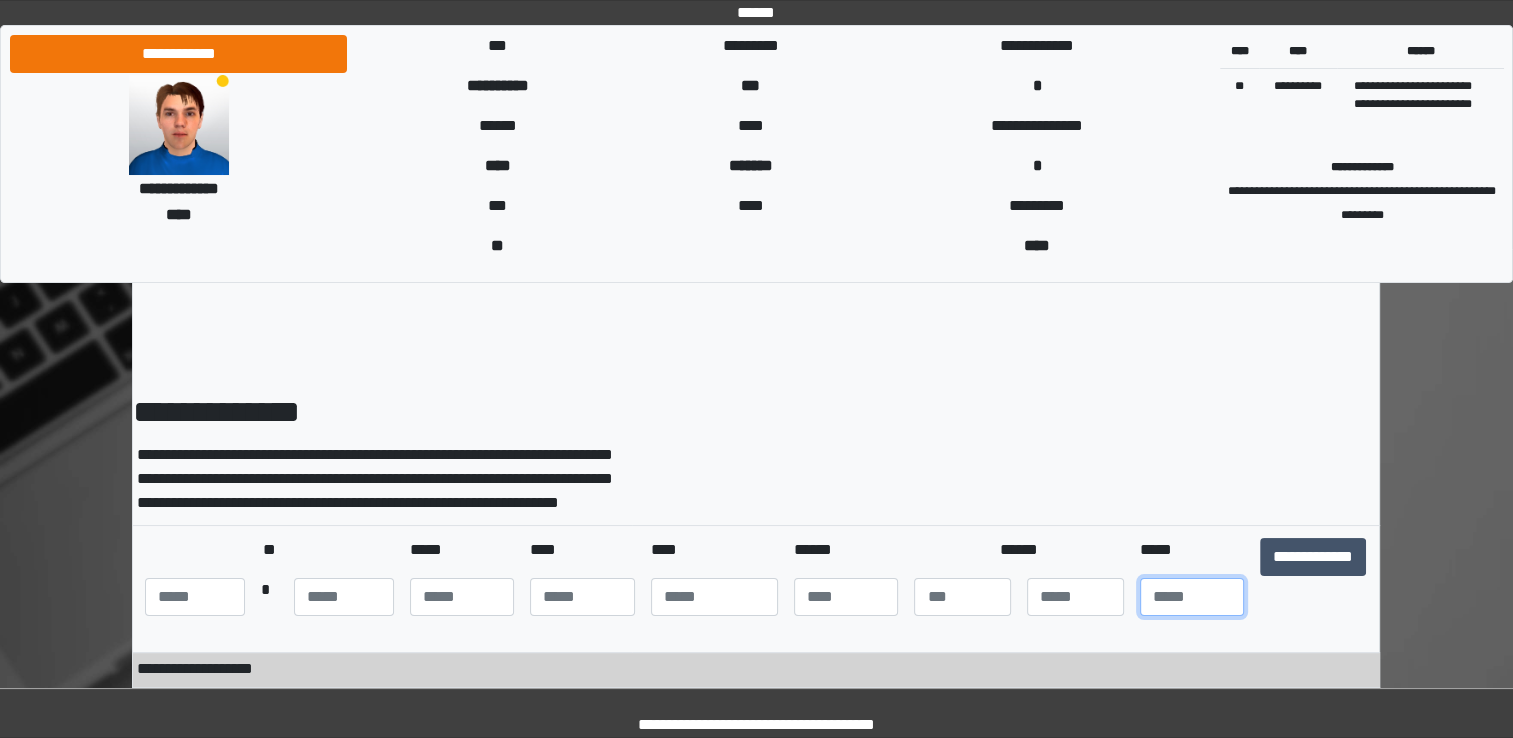 click at bounding box center (1192, 597) 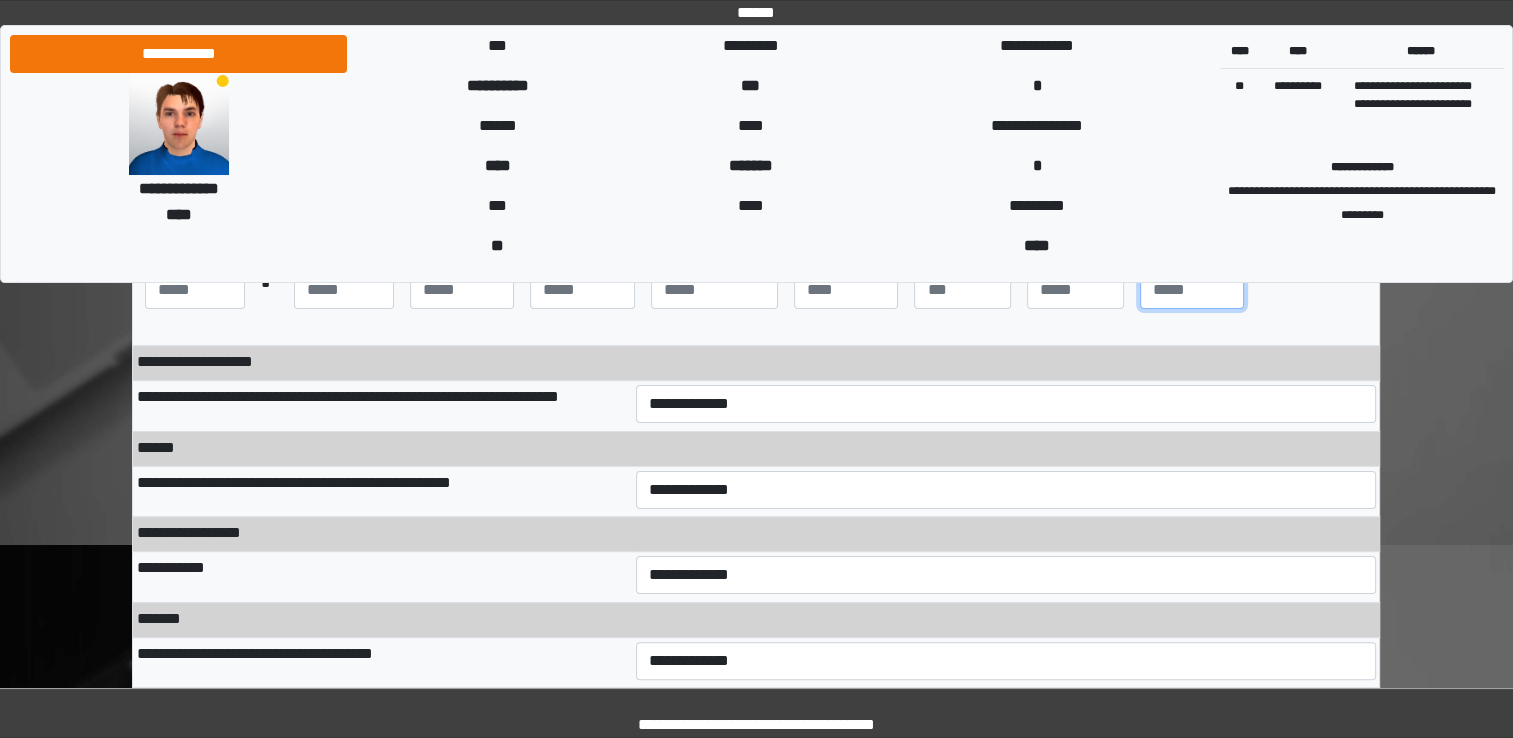 scroll, scrollTop: 304, scrollLeft: 0, axis: vertical 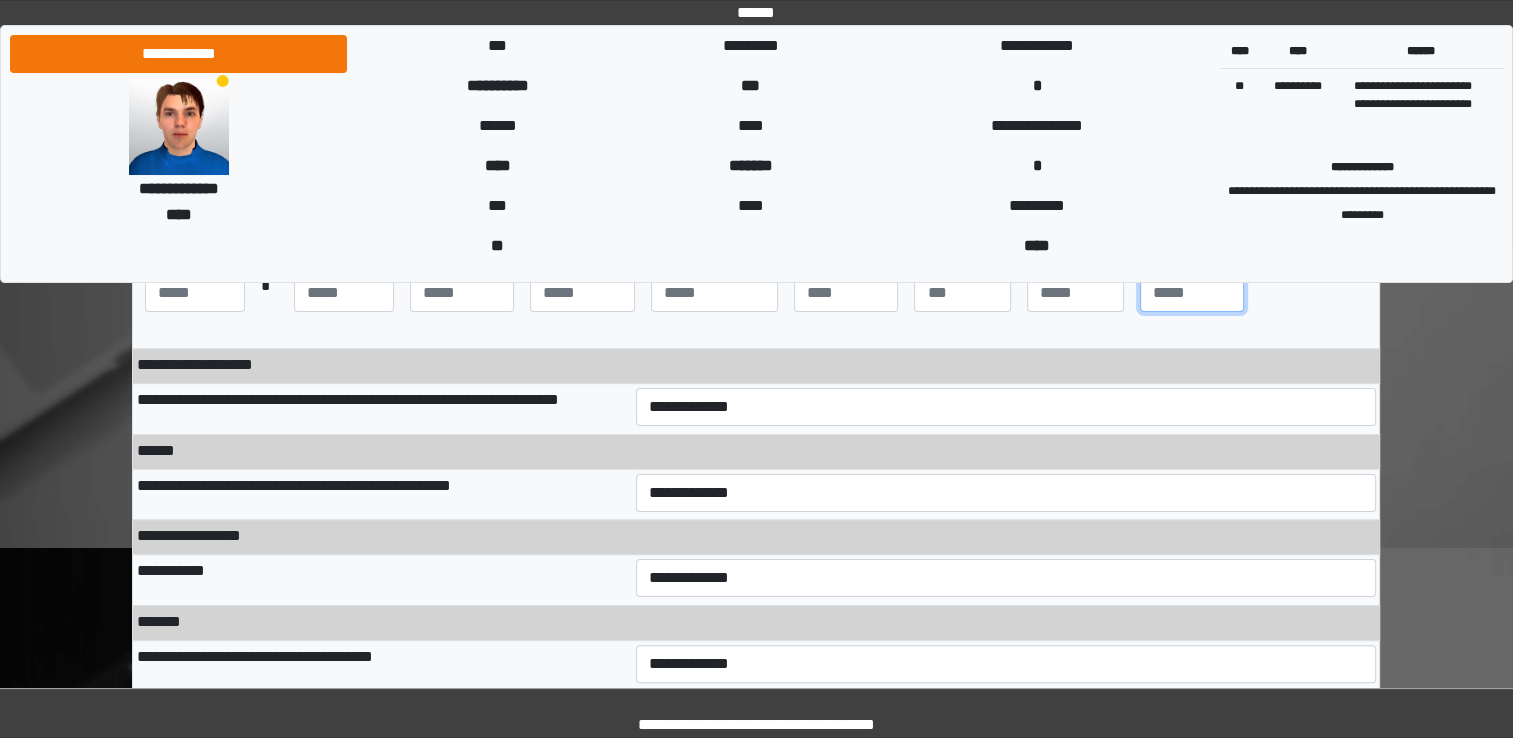 type on "***" 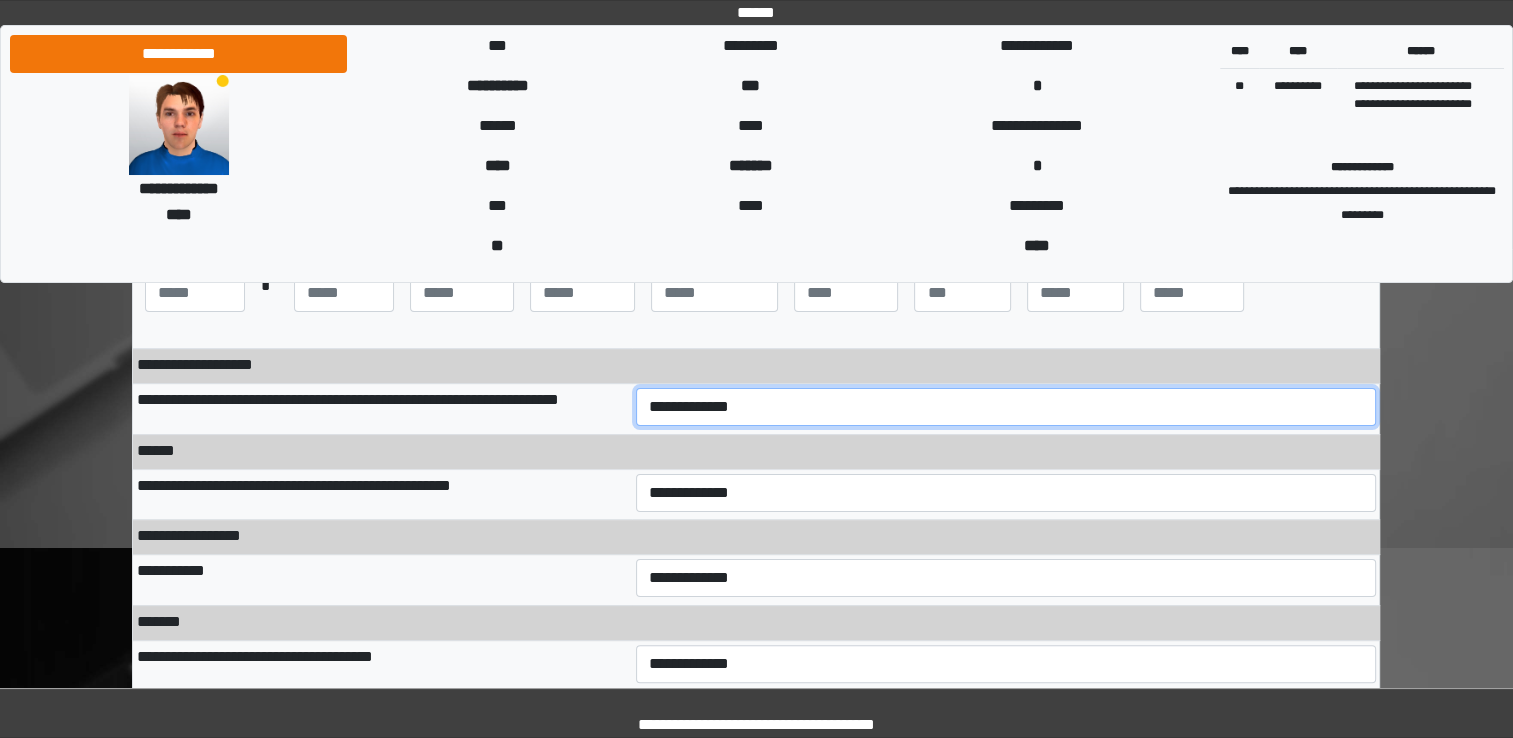 click on "**********" at bounding box center [1006, 407] 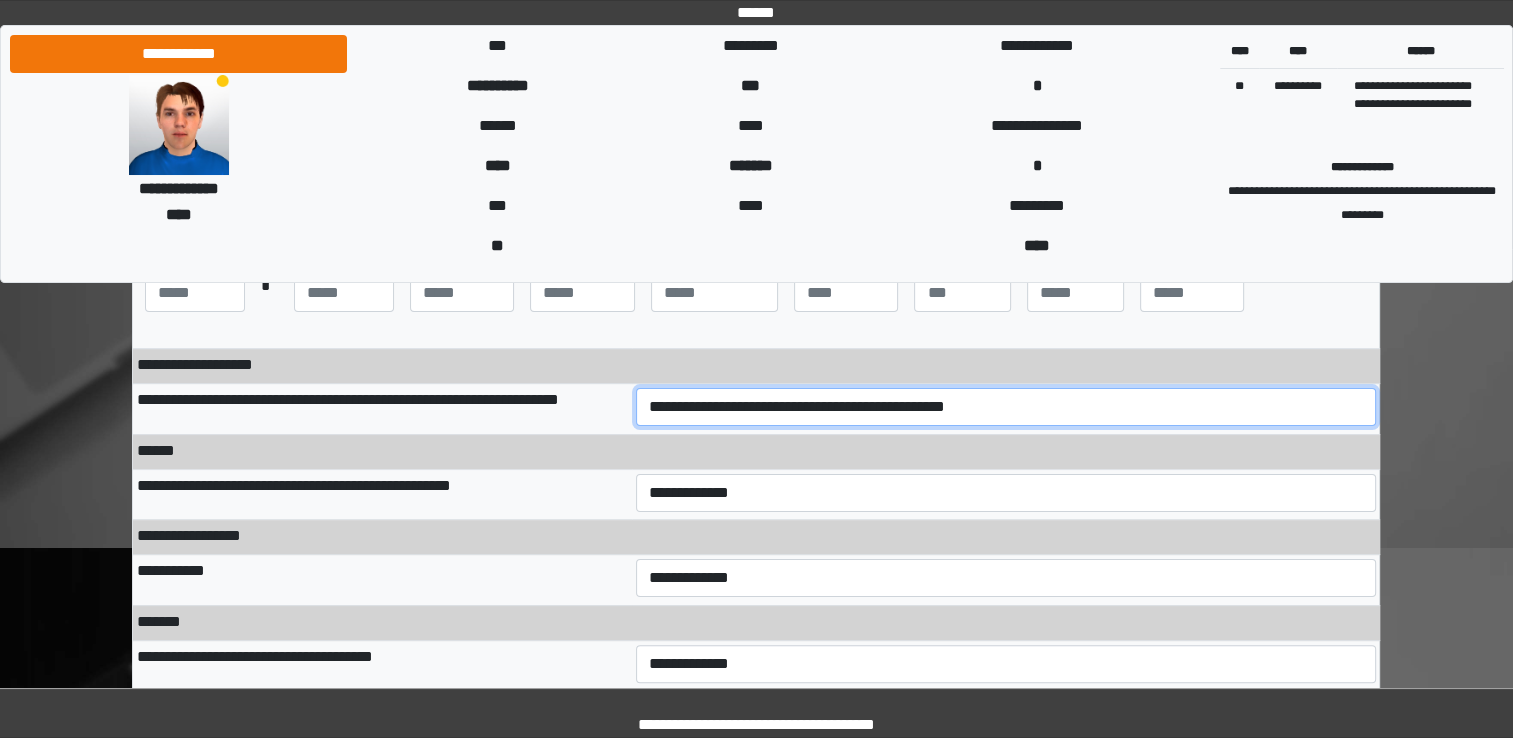 click on "**********" at bounding box center [1006, 407] 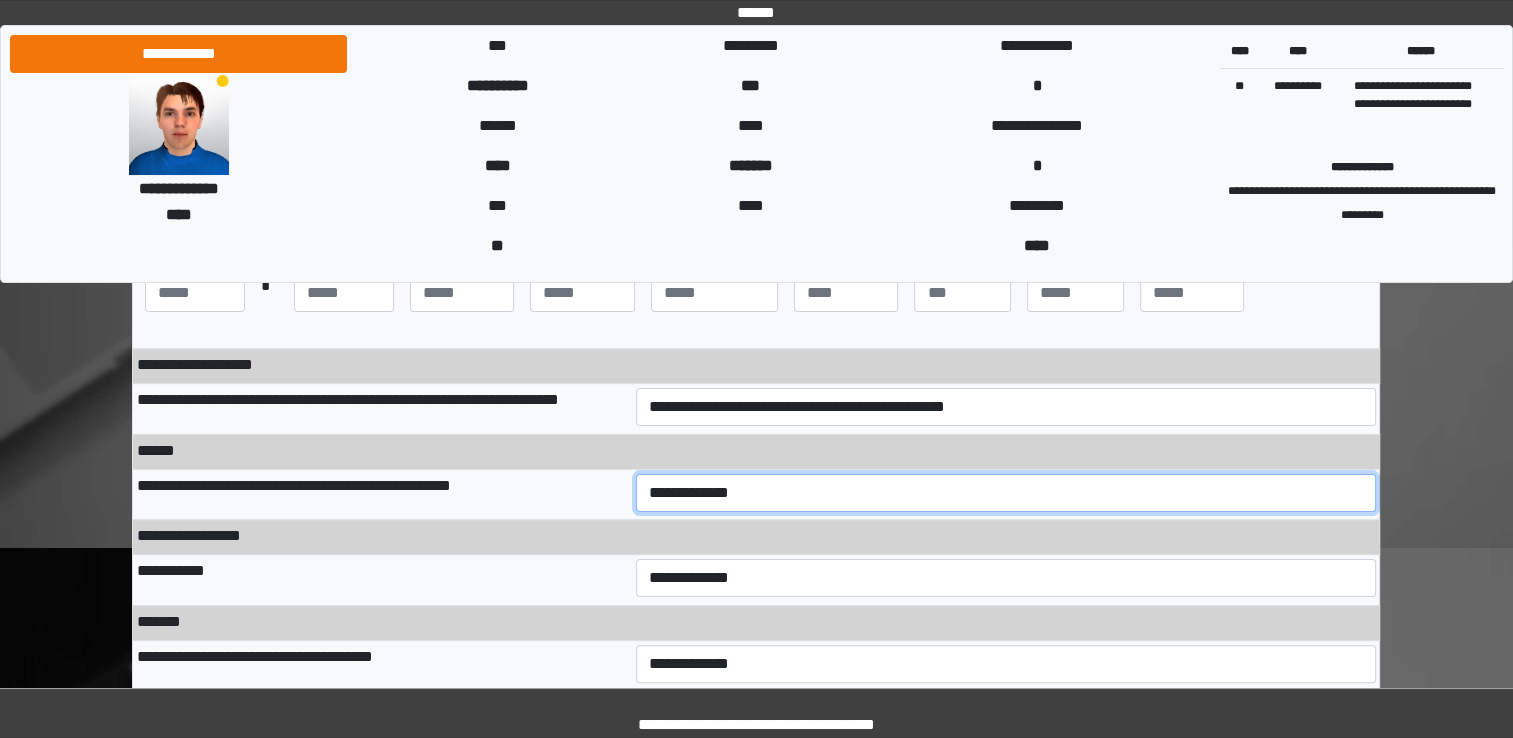 click on "**********" at bounding box center [1006, 493] 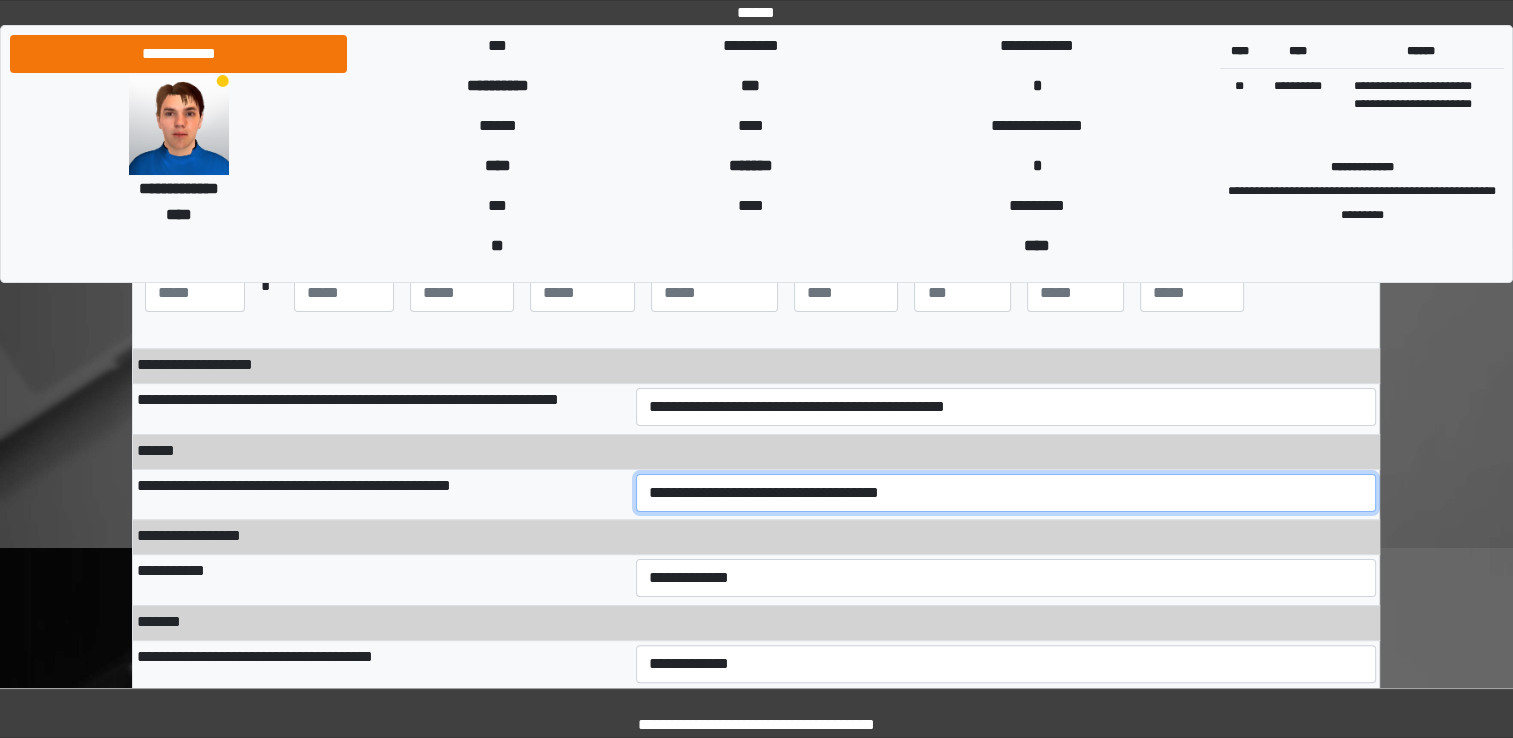 click on "**********" at bounding box center (1006, 493) 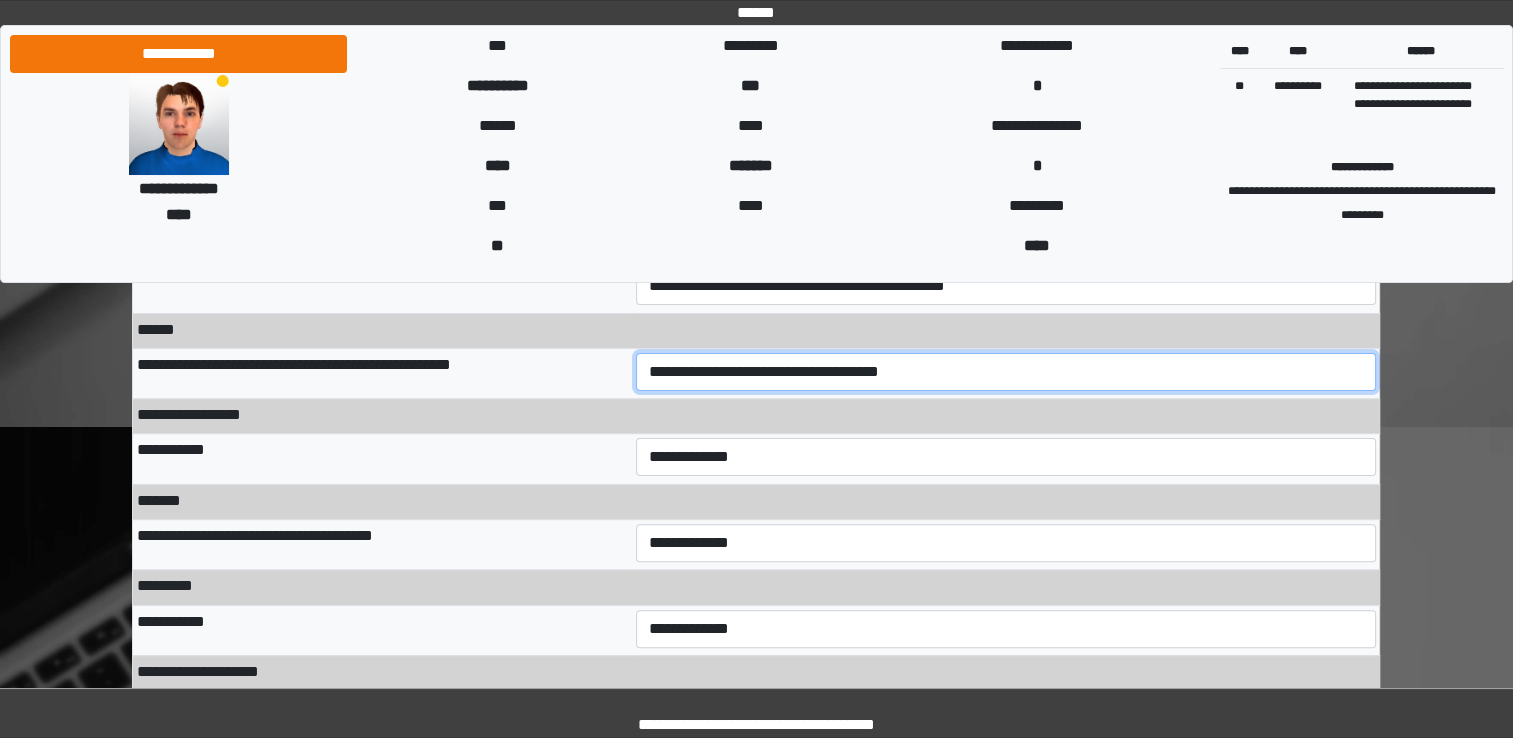 scroll, scrollTop: 429, scrollLeft: 0, axis: vertical 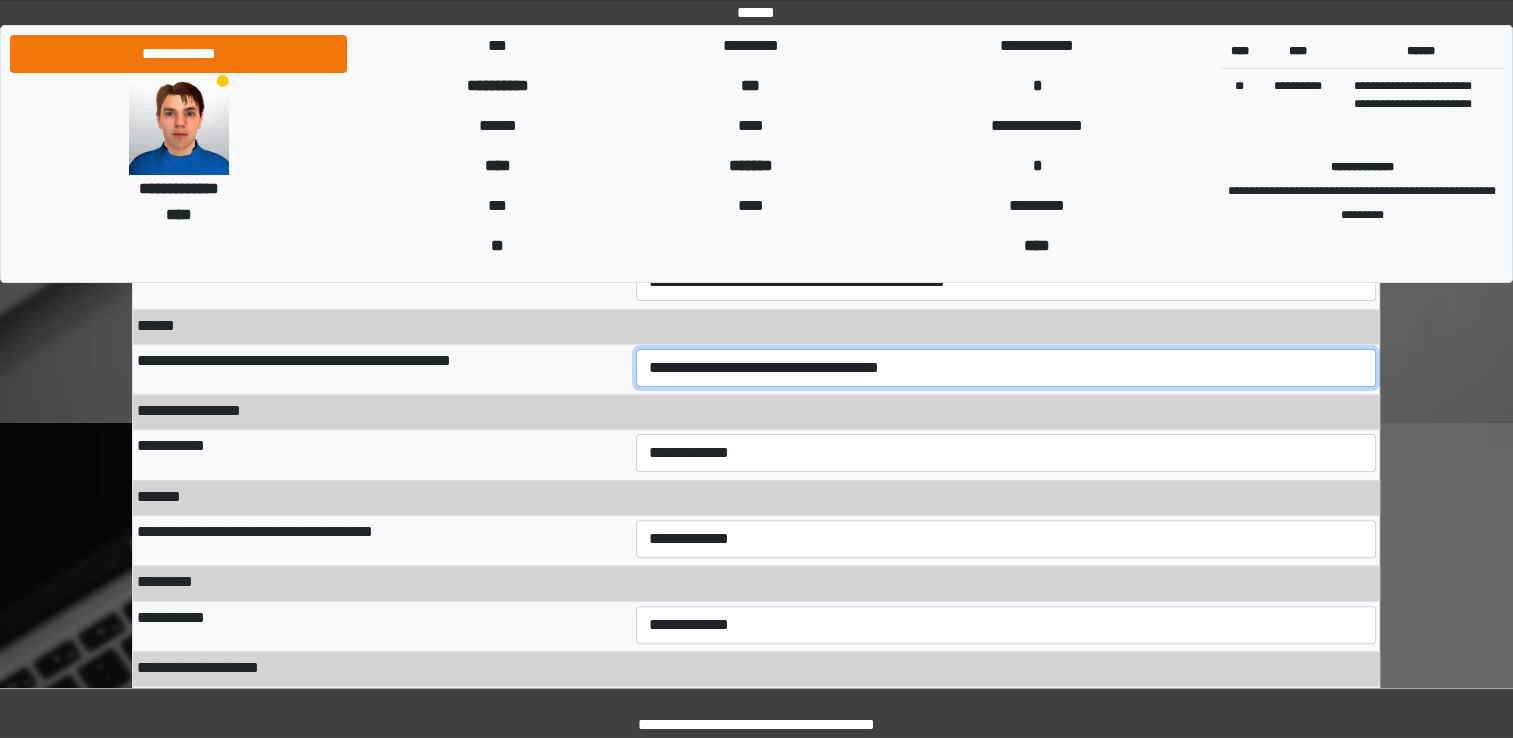 click on "**********" at bounding box center (1006, 368) 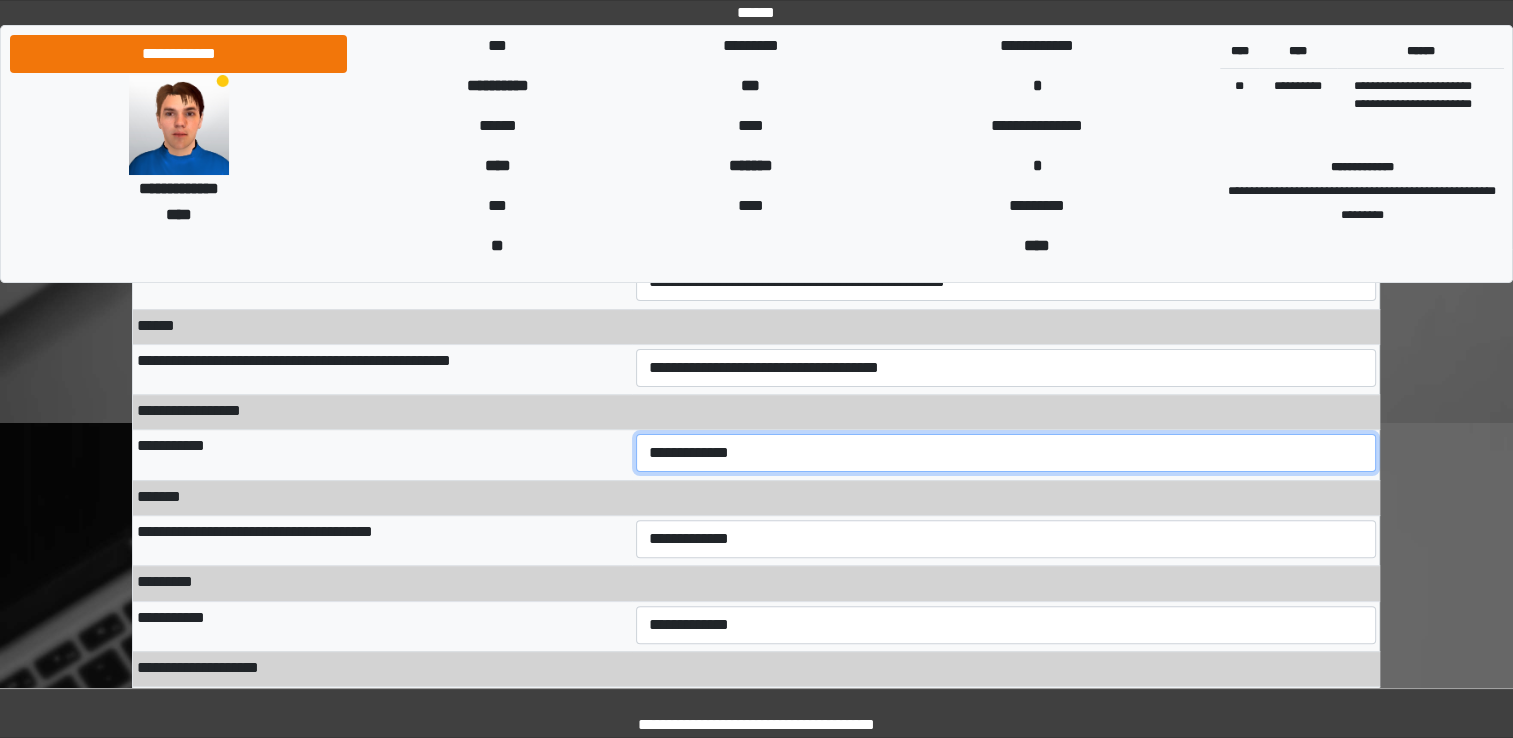 click on "**********" at bounding box center (1006, 453) 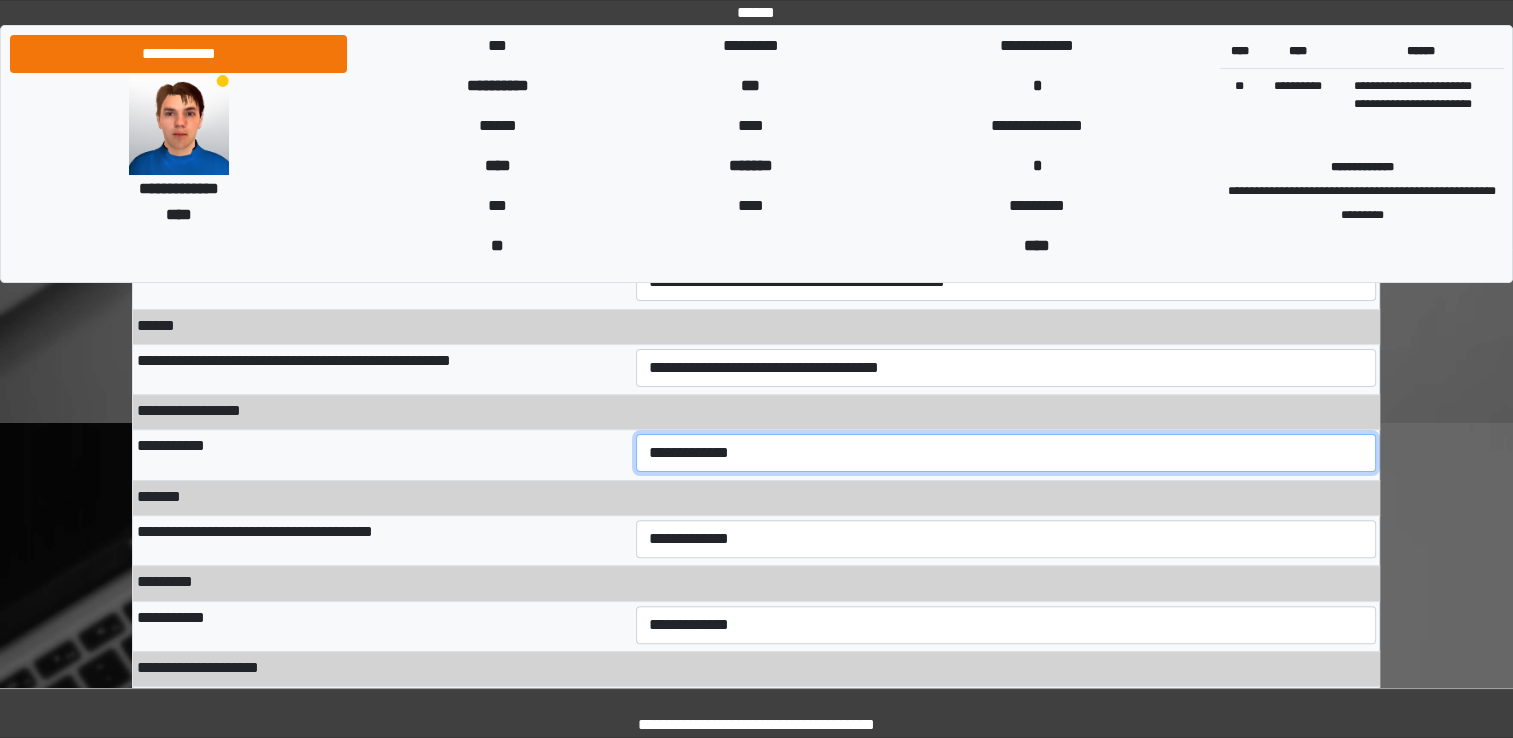 select on "***" 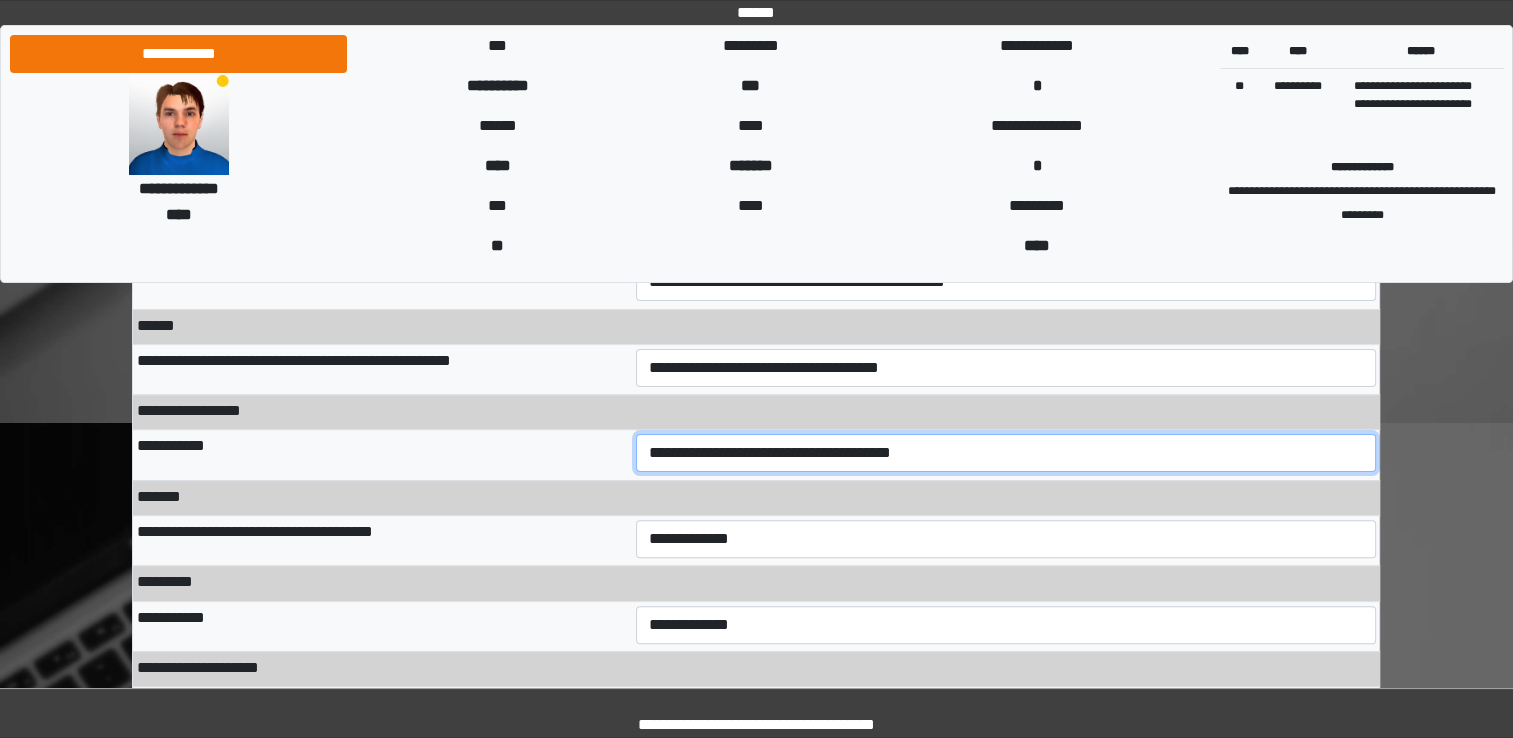 click on "**********" at bounding box center [1006, 453] 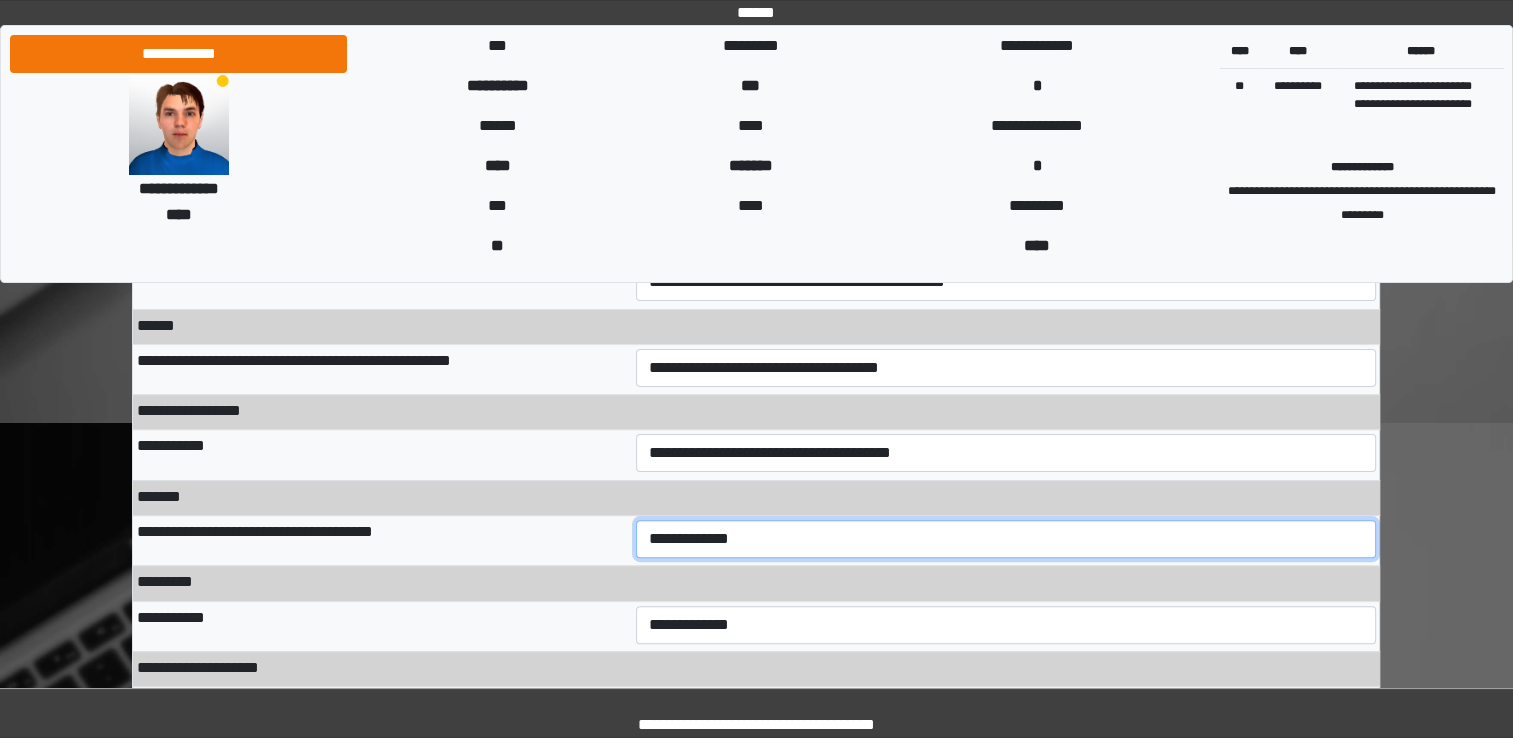 click on "**********" at bounding box center [1006, 539] 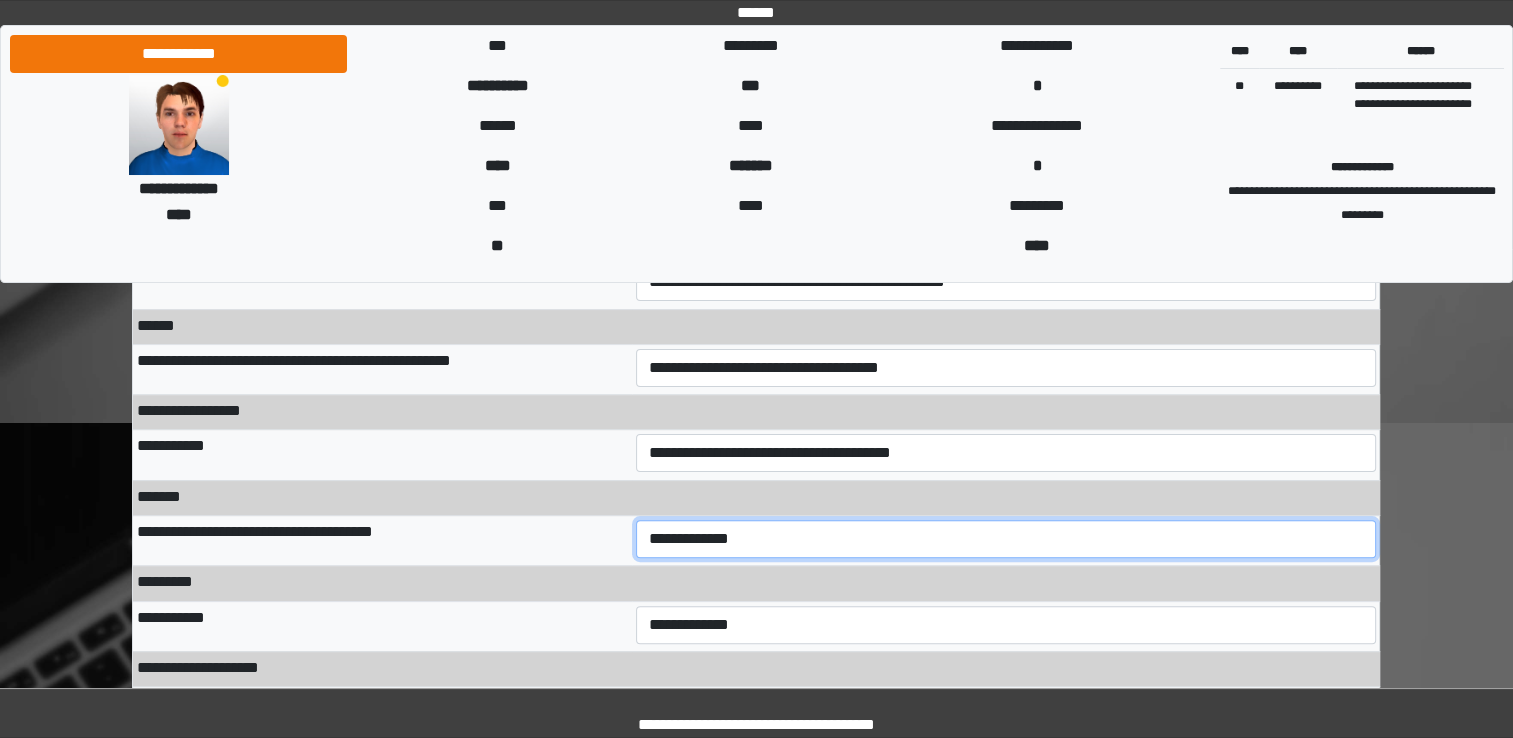 select on "***" 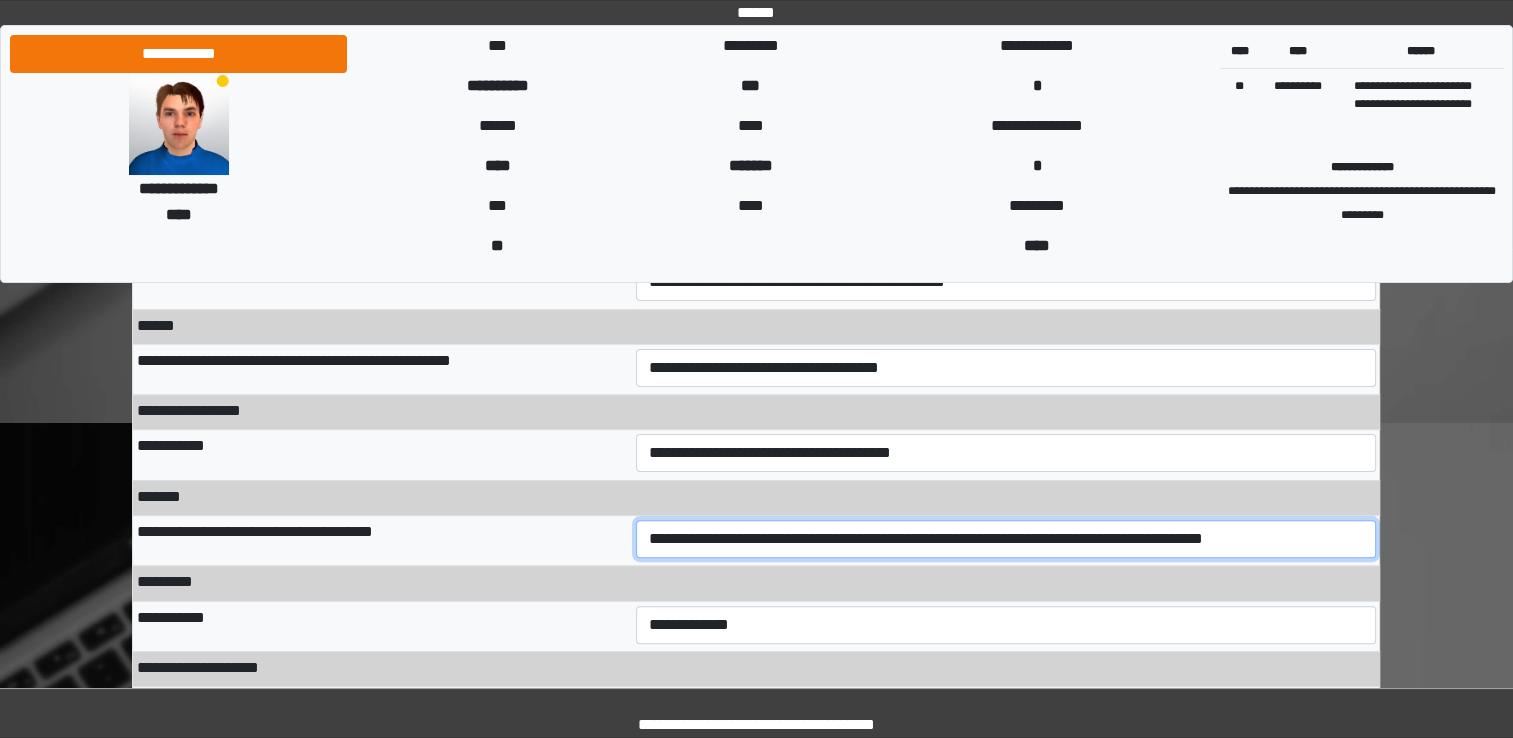 click on "**********" at bounding box center [1006, 539] 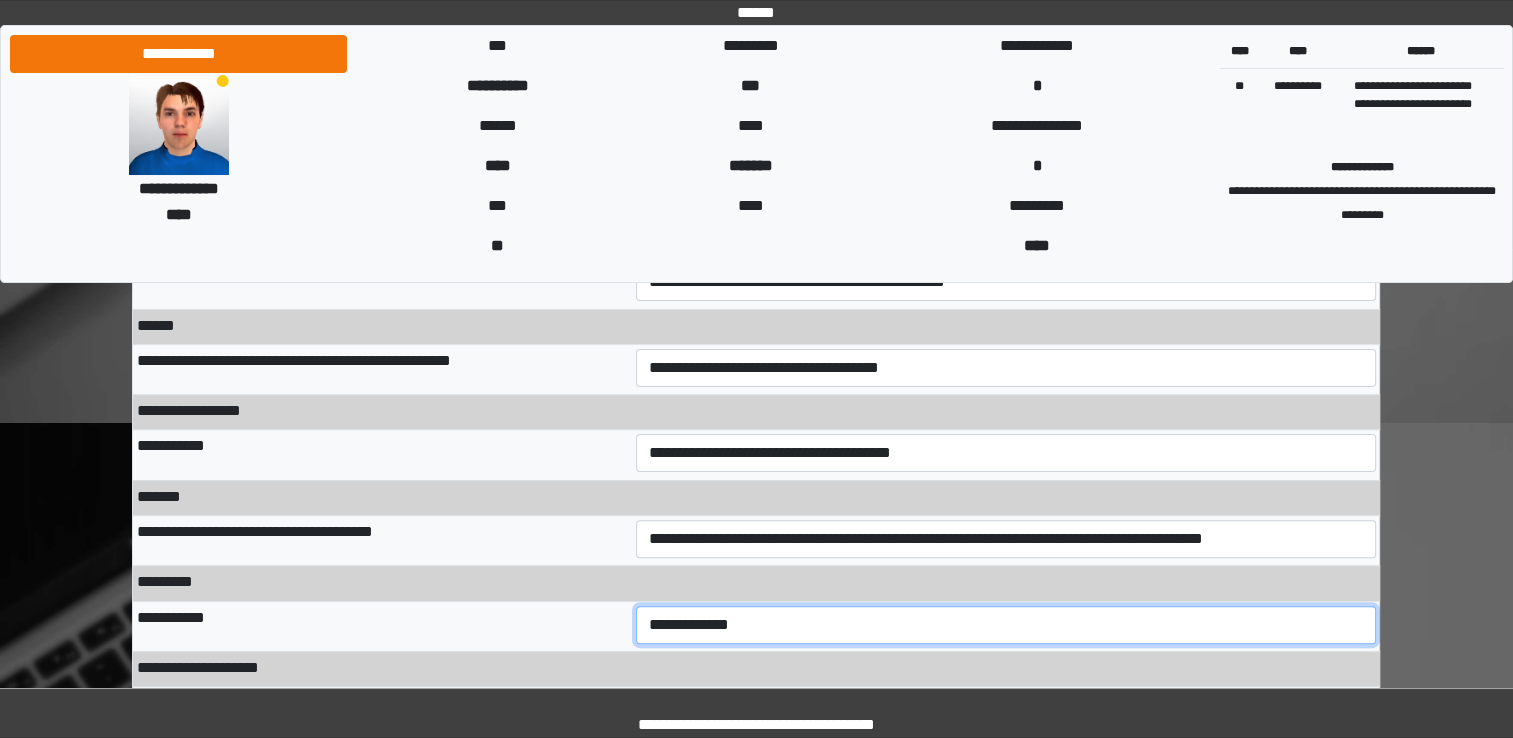 click on "**********" at bounding box center [1006, 625] 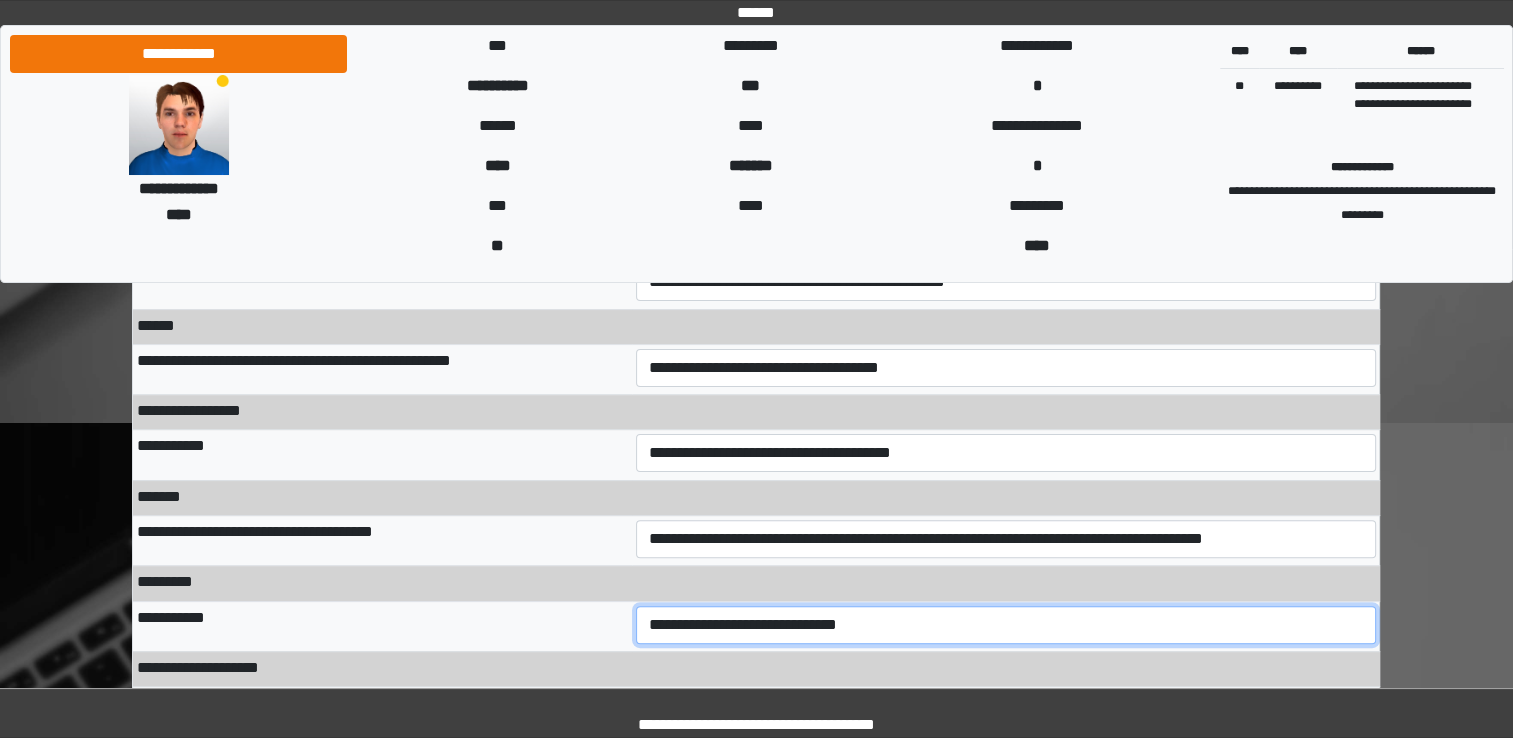click on "**********" at bounding box center [1006, 625] 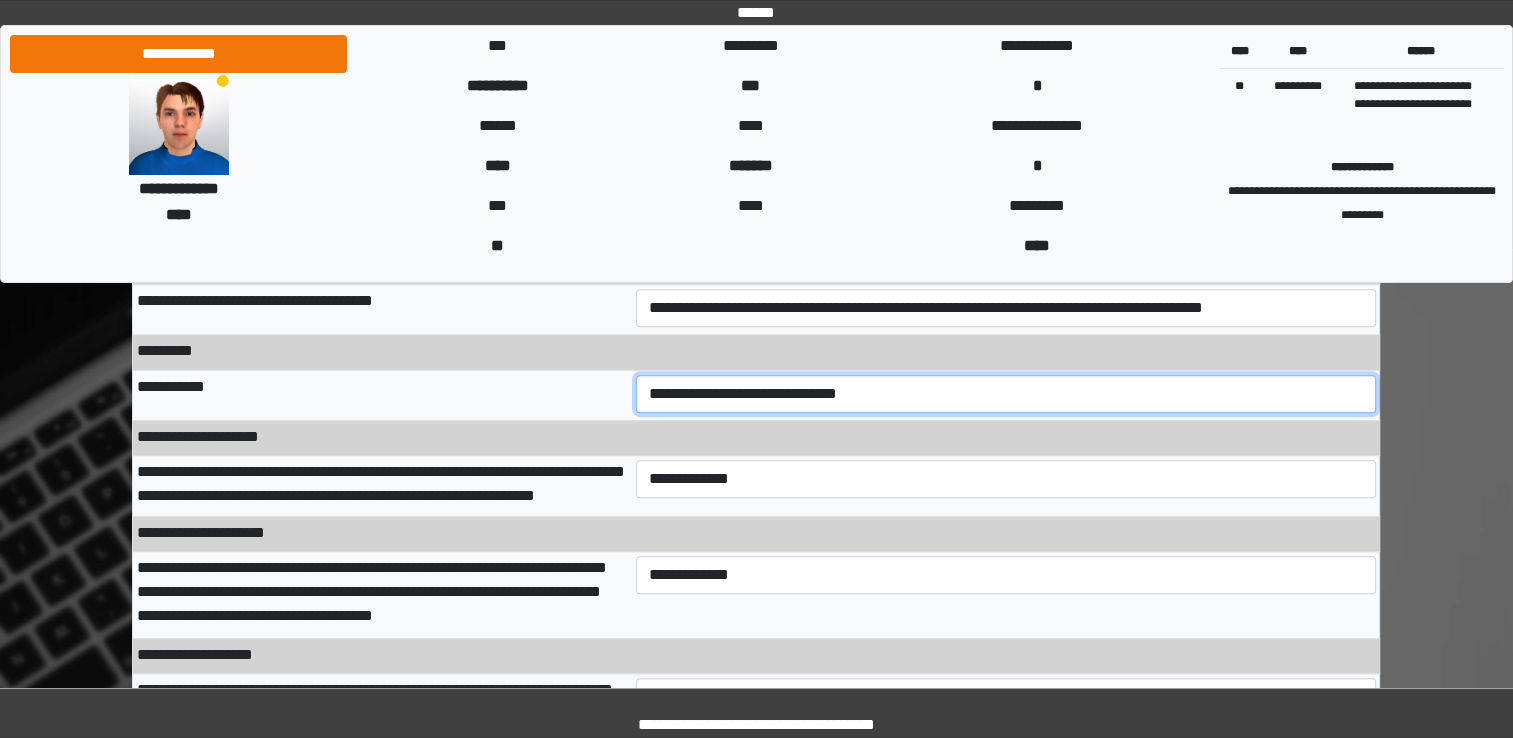 scroll, scrollTop: 698, scrollLeft: 0, axis: vertical 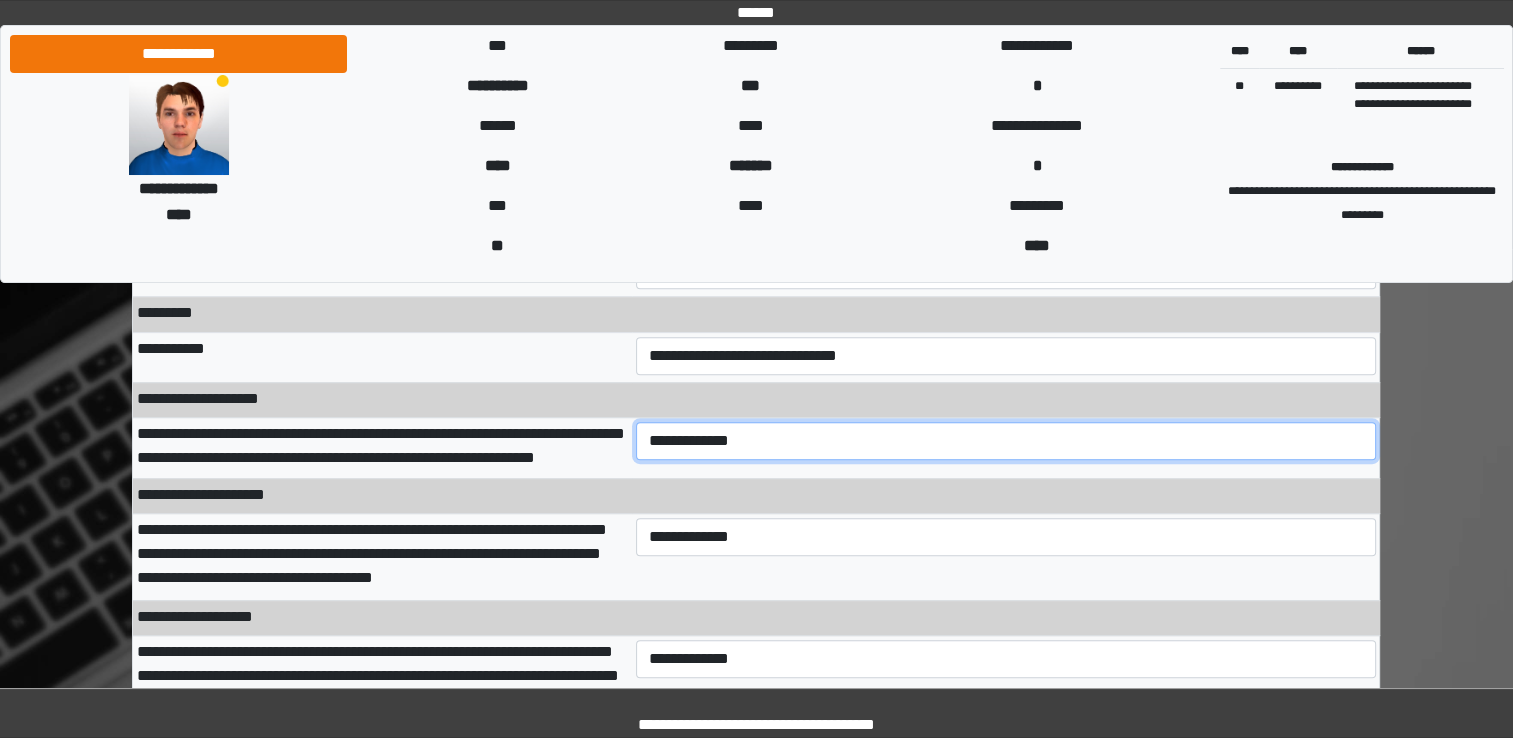 click on "**********" at bounding box center (1006, 441) 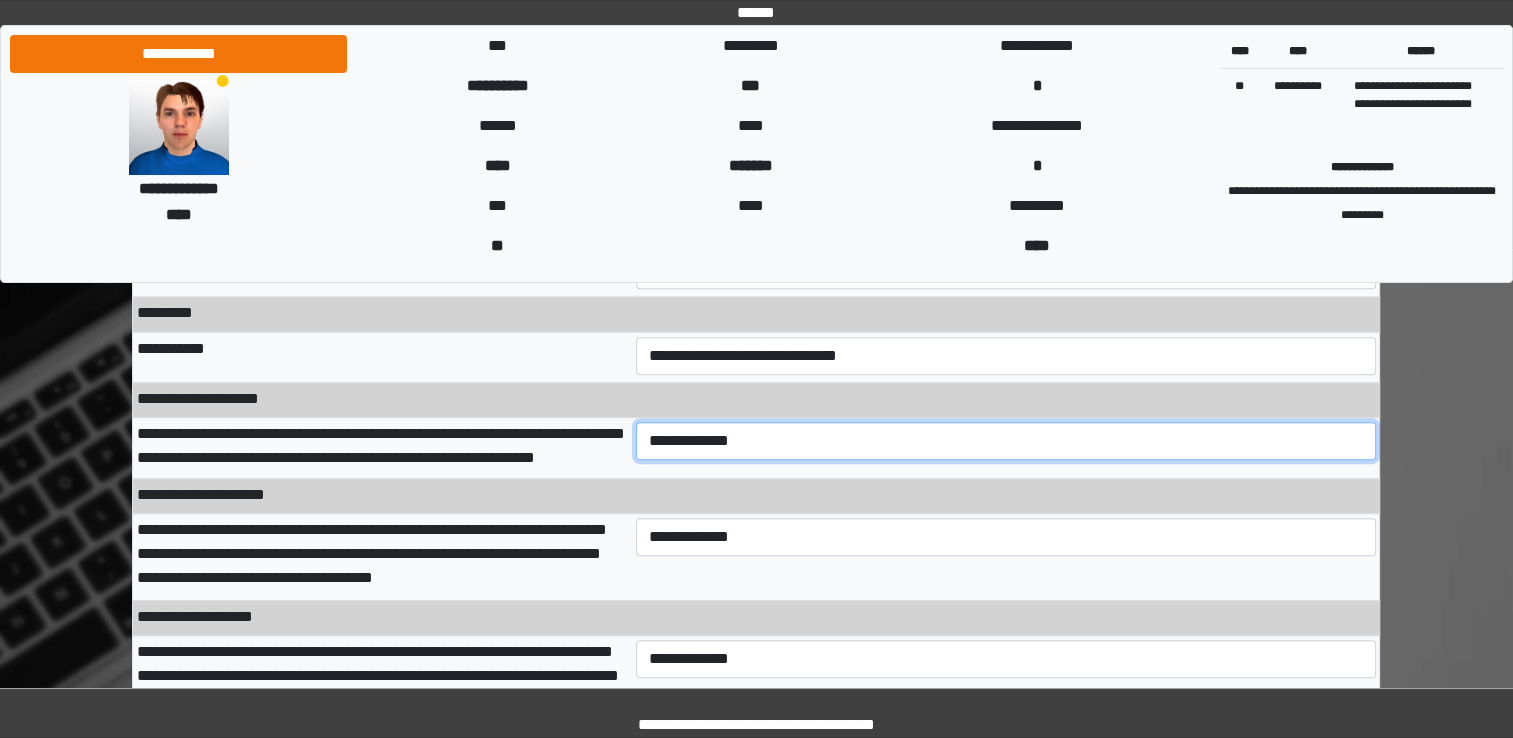 select on "***" 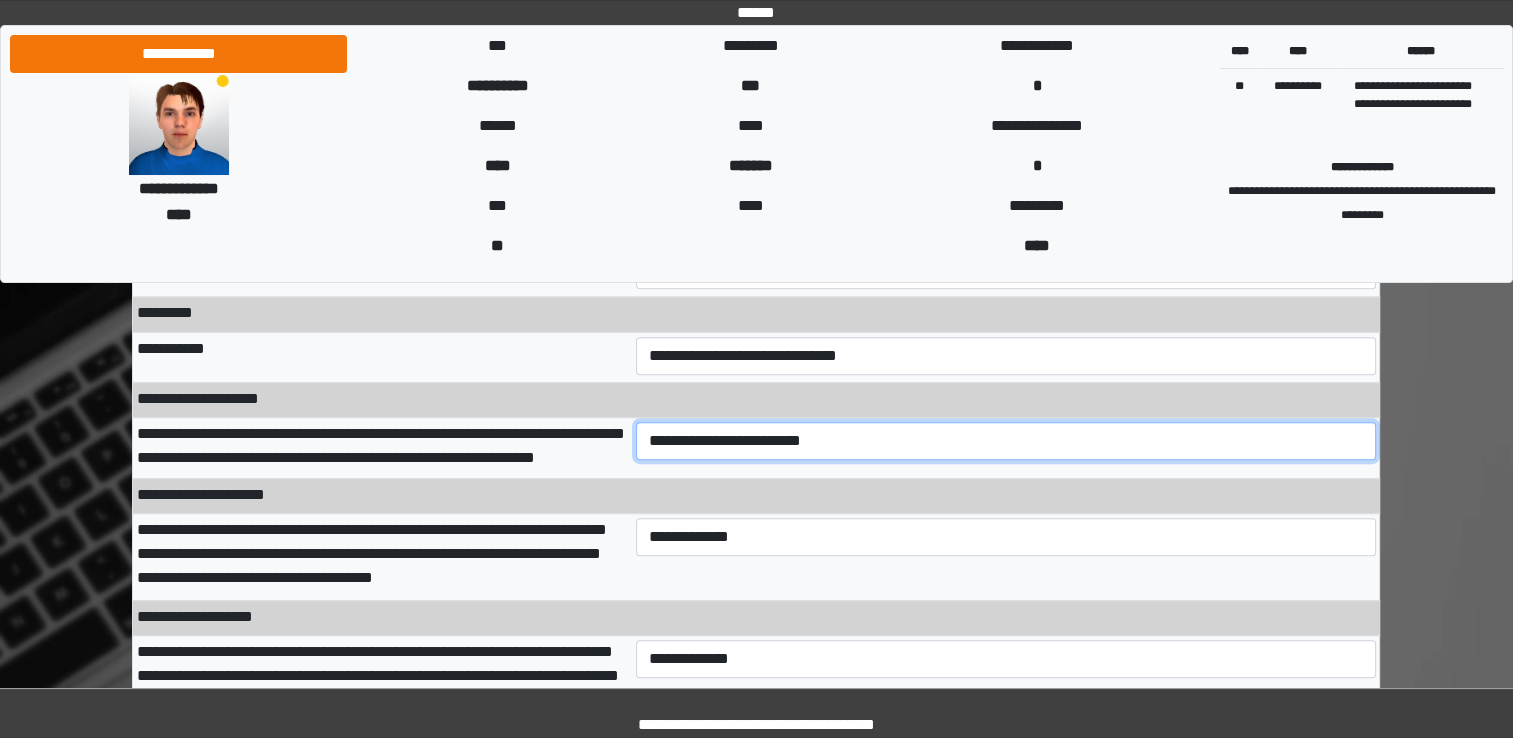 click on "**********" at bounding box center [1006, 441] 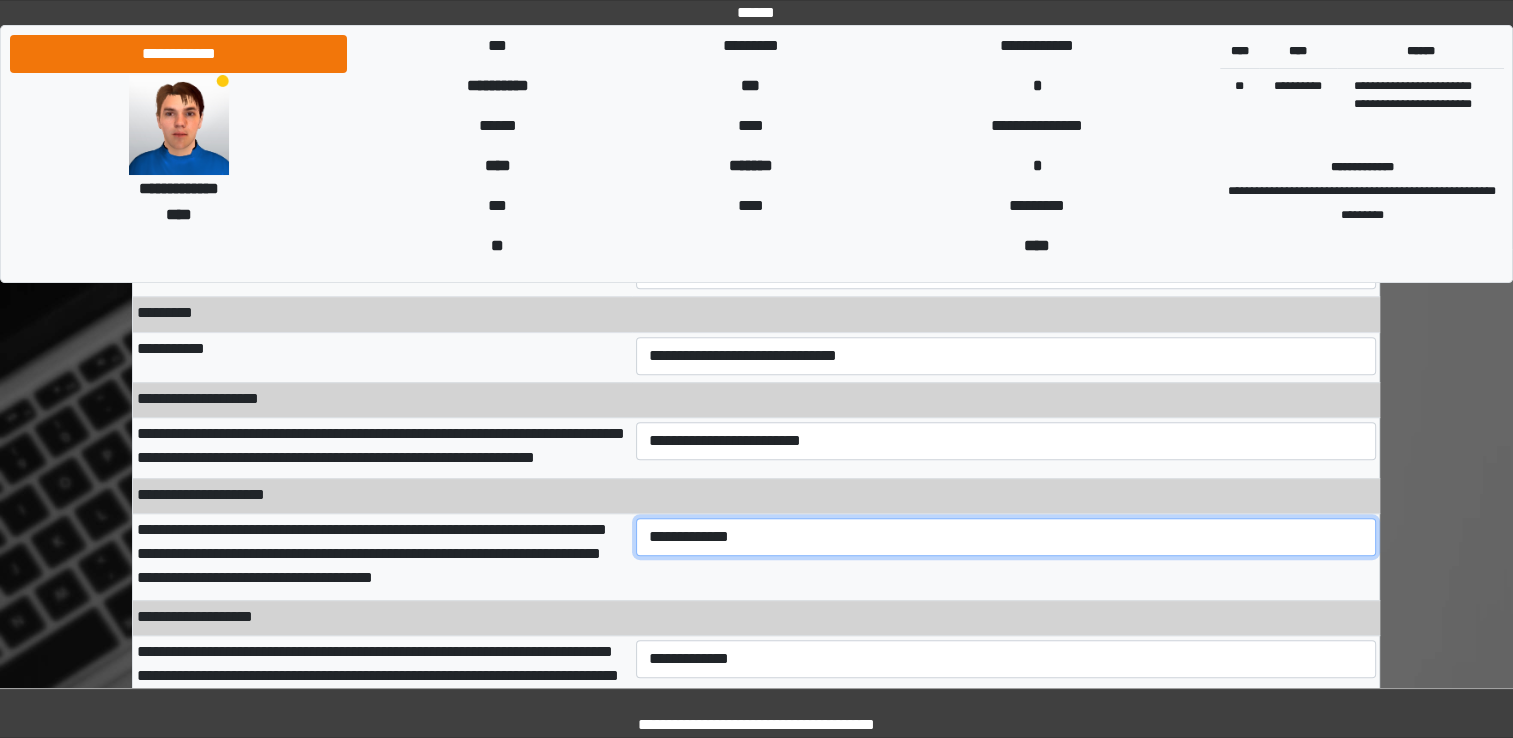 click on "**********" at bounding box center [1006, 537] 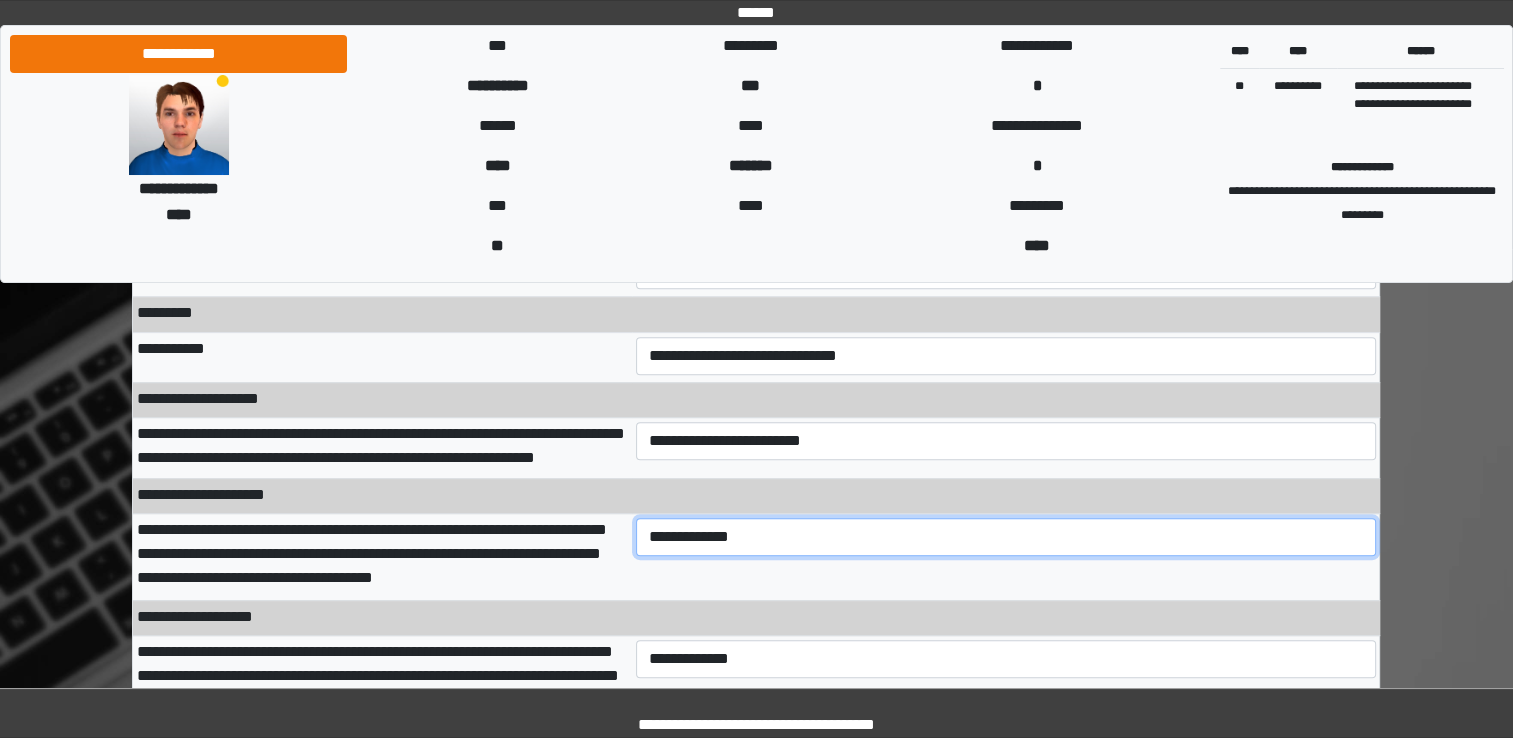 select on "***" 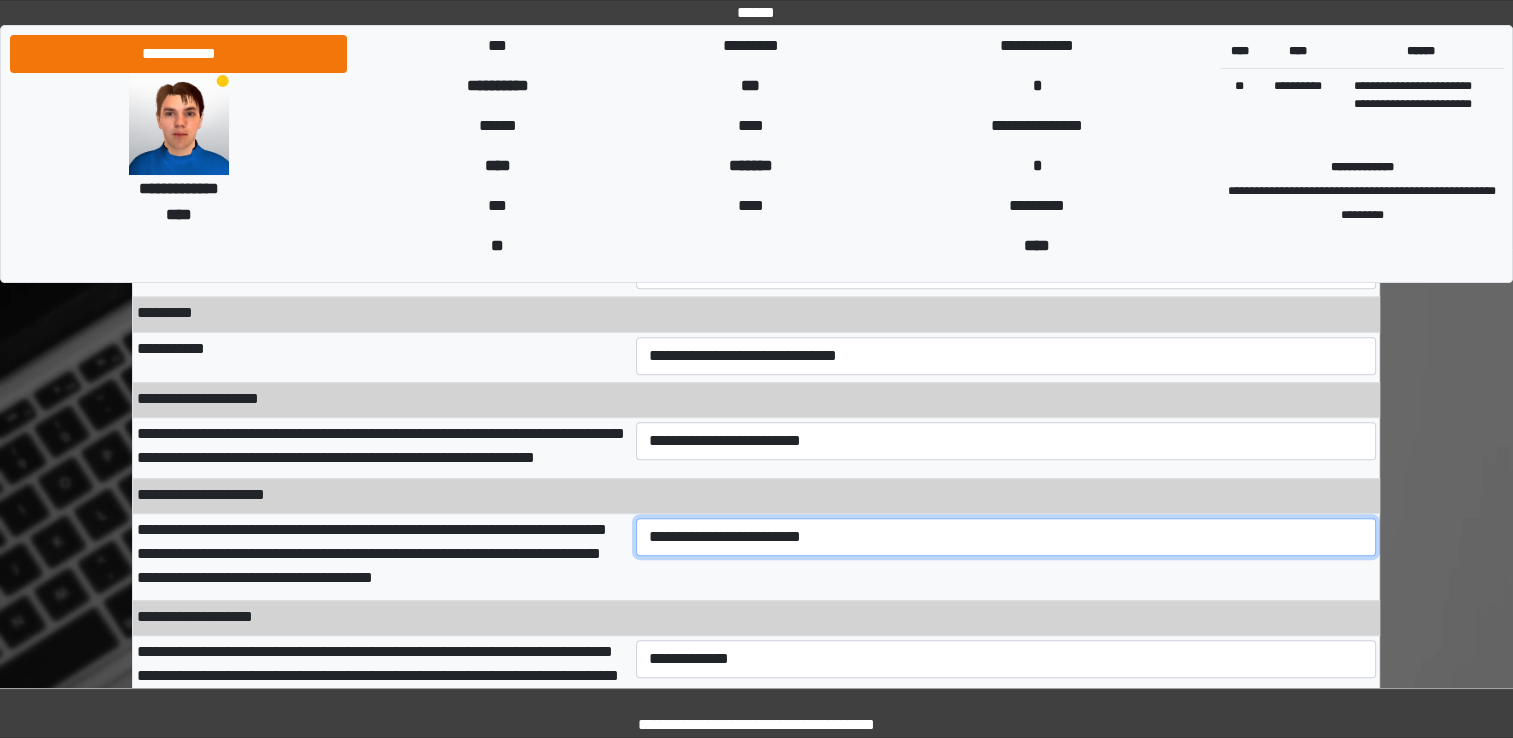 click on "**********" at bounding box center (1006, 537) 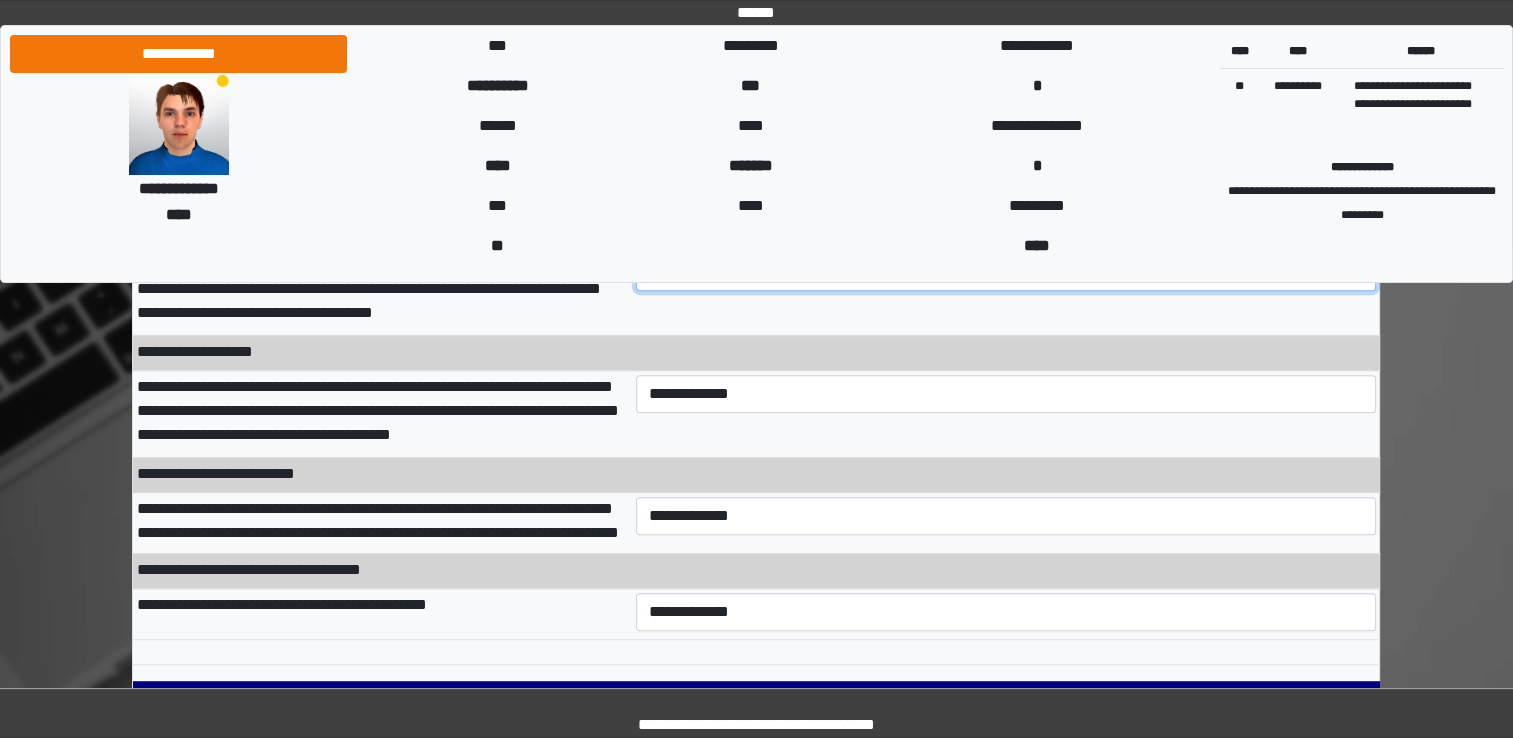 scroll, scrollTop: 965, scrollLeft: 0, axis: vertical 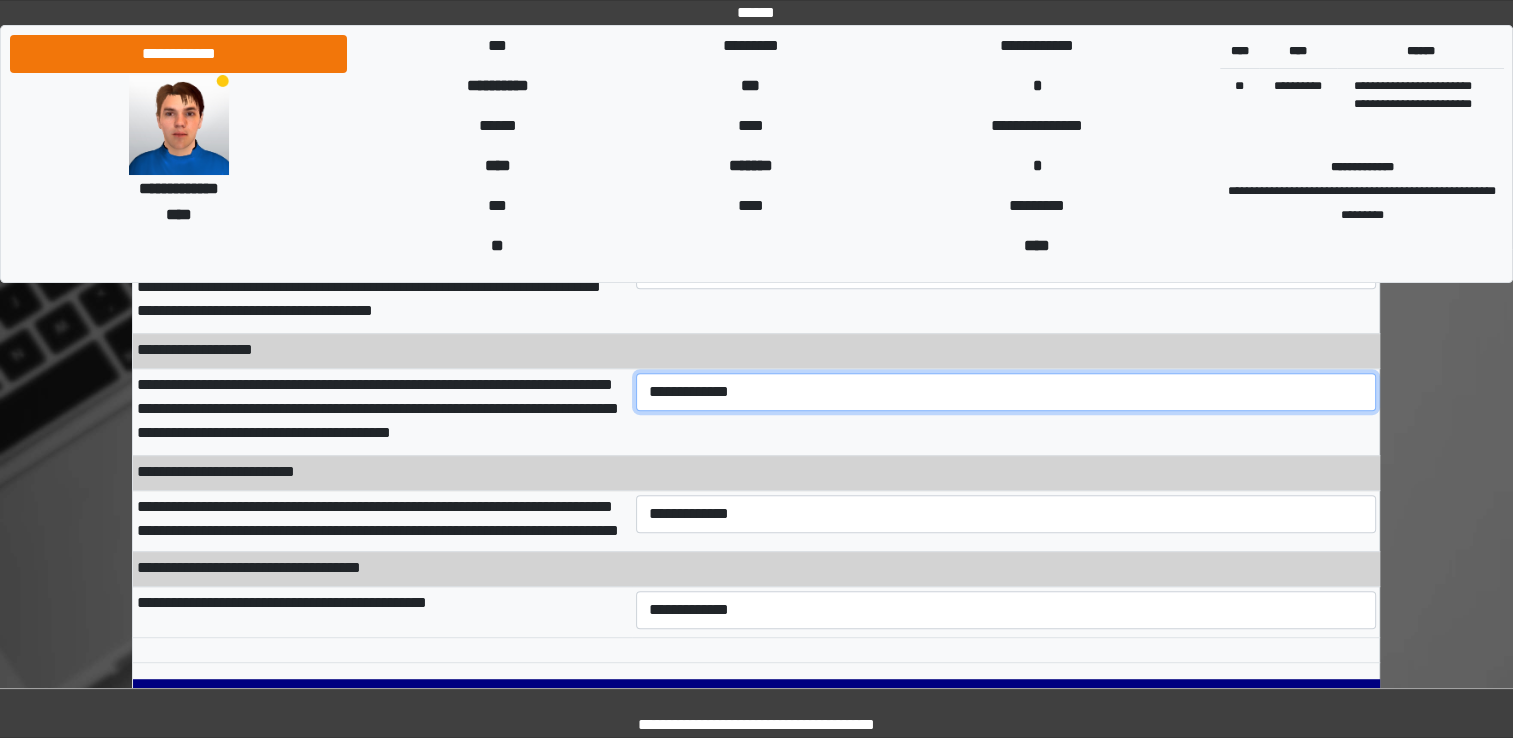 click on "**********" at bounding box center [1006, 392] 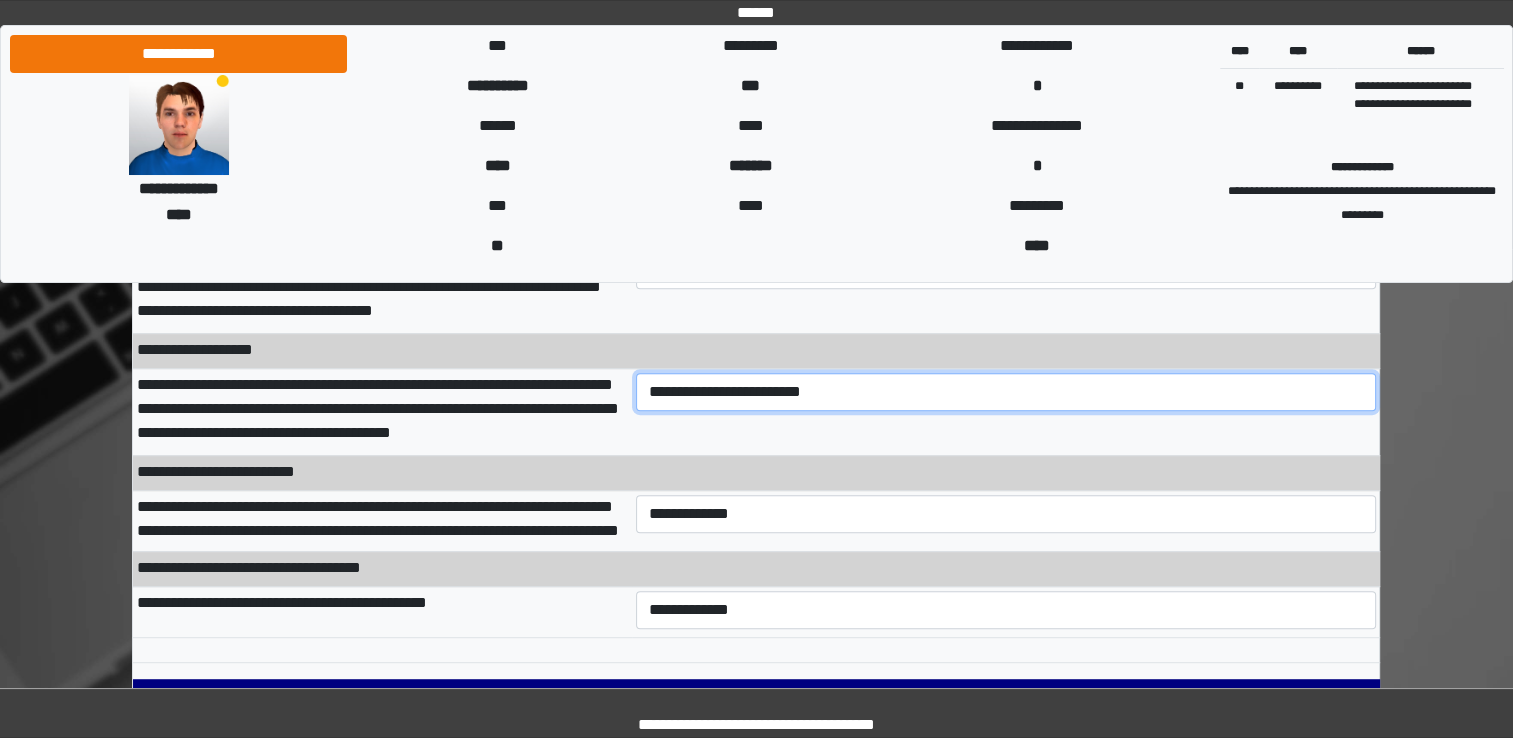 click on "**********" at bounding box center (1006, 392) 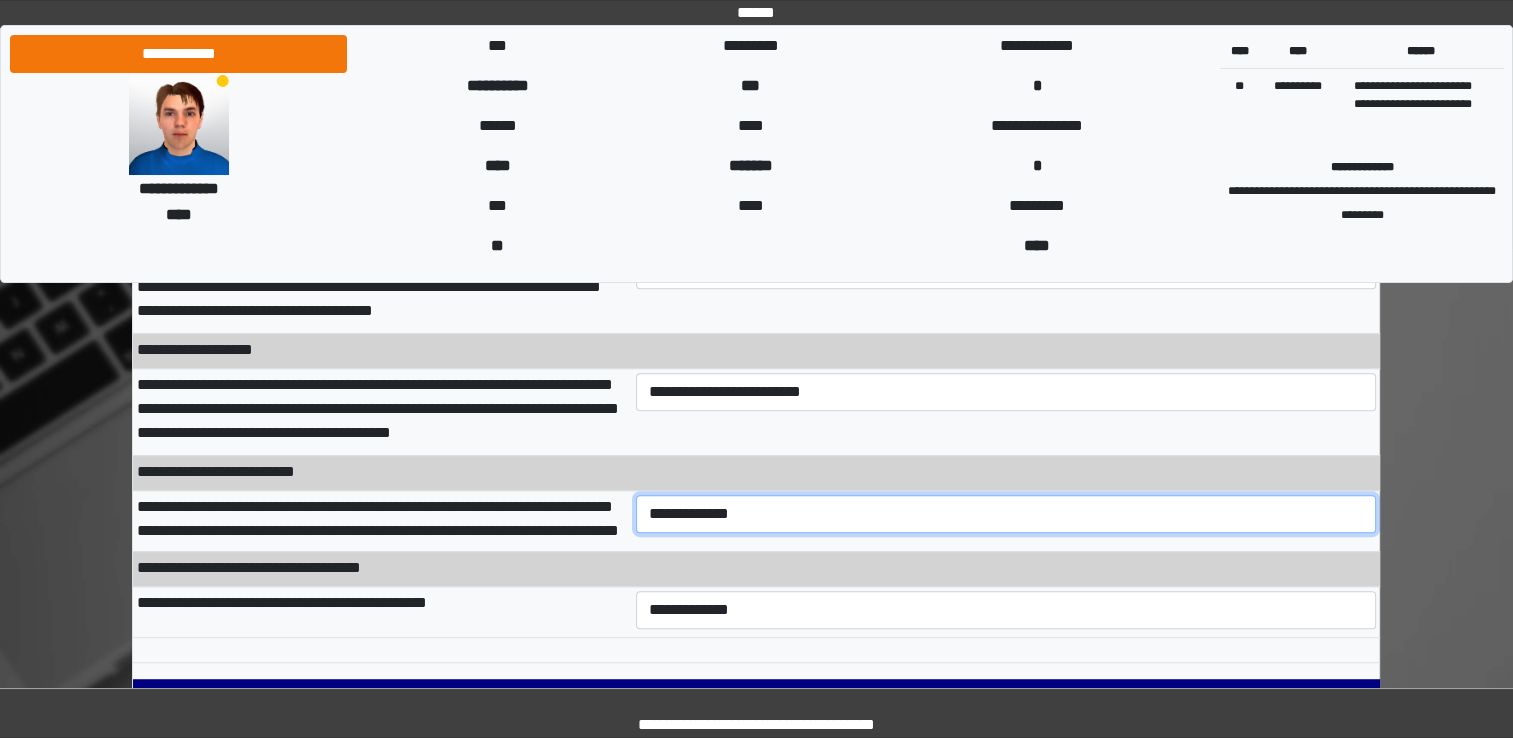 click on "**********" at bounding box center [1006, 514] 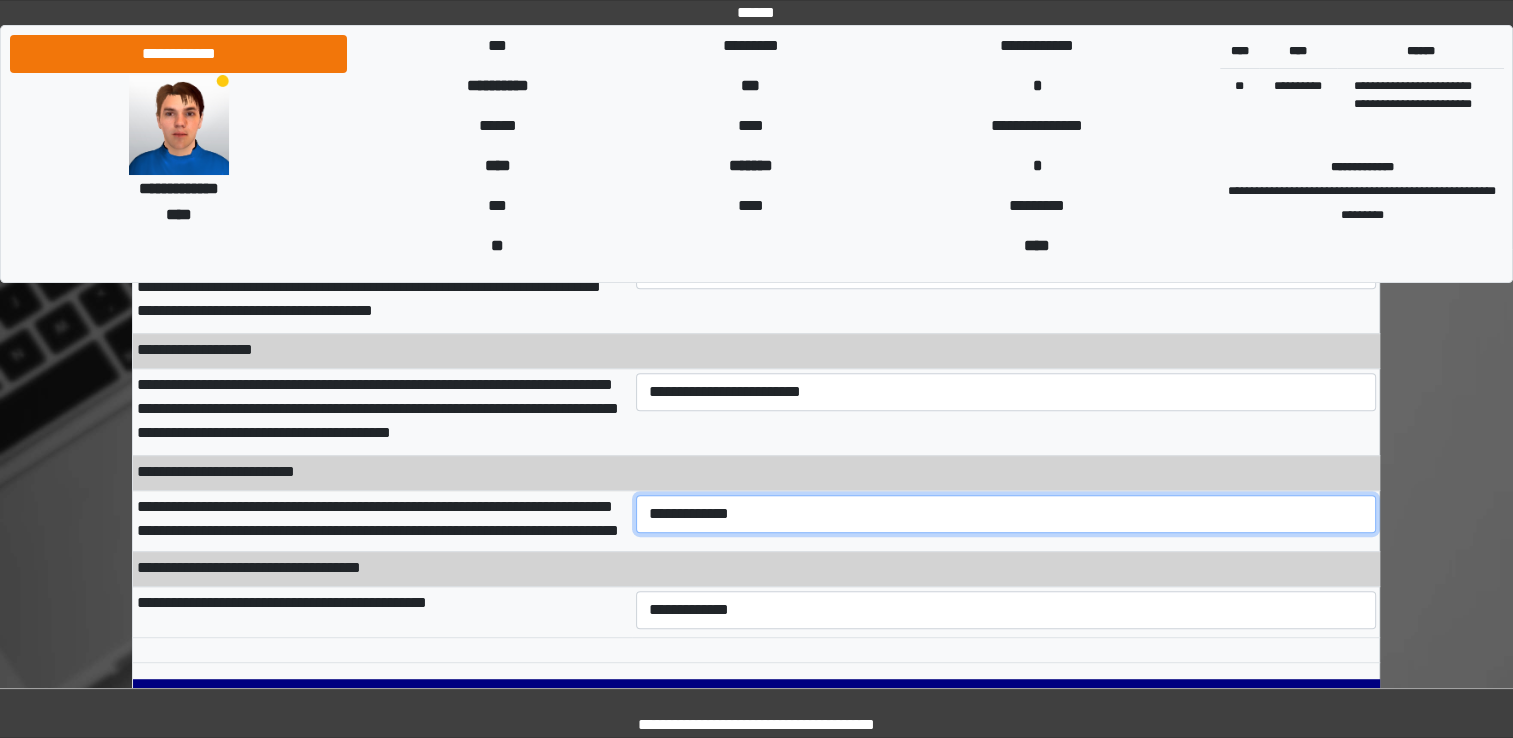 select on "***" 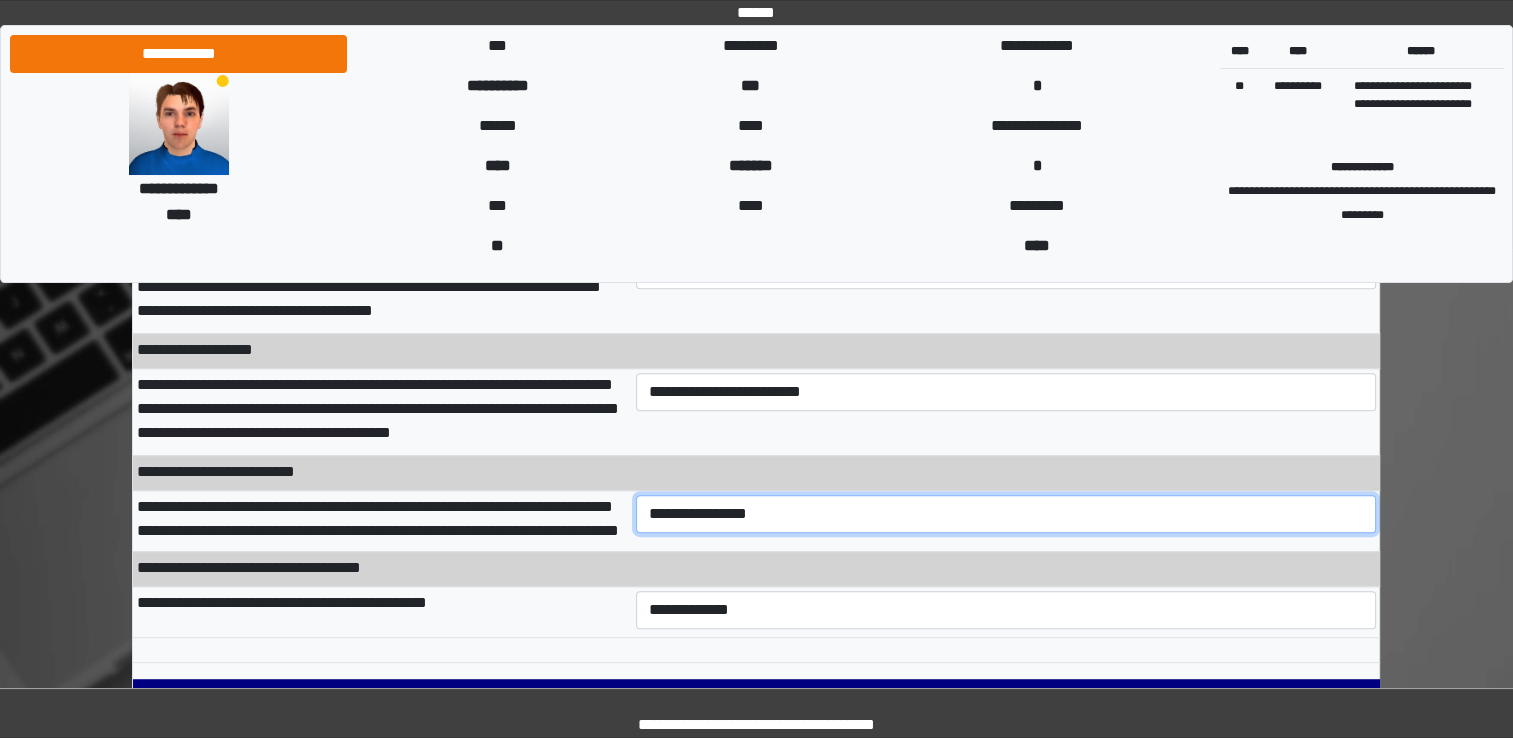 click on "**********" at bounding box center (1006, 514) 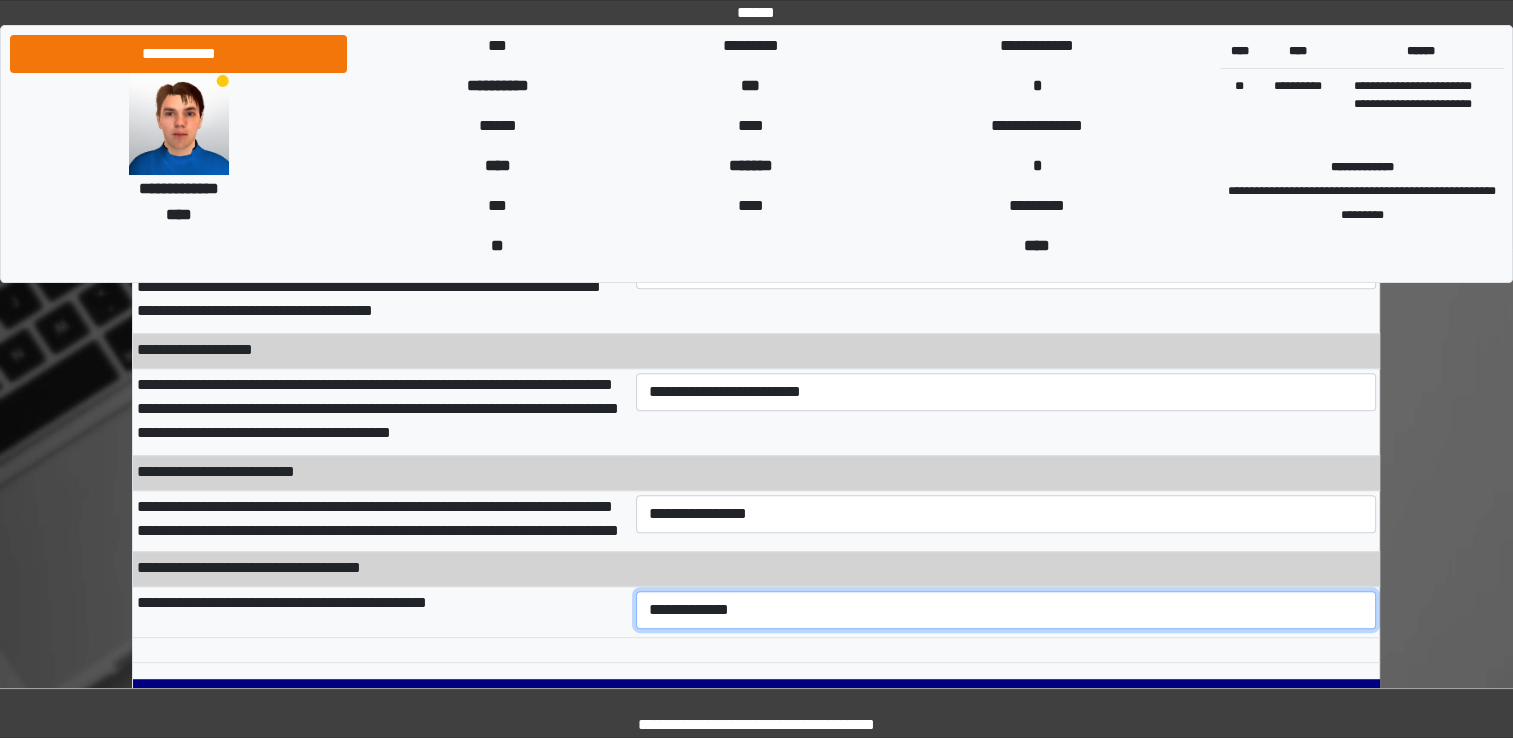 click on "**********" at bounding box center (1006, 610) 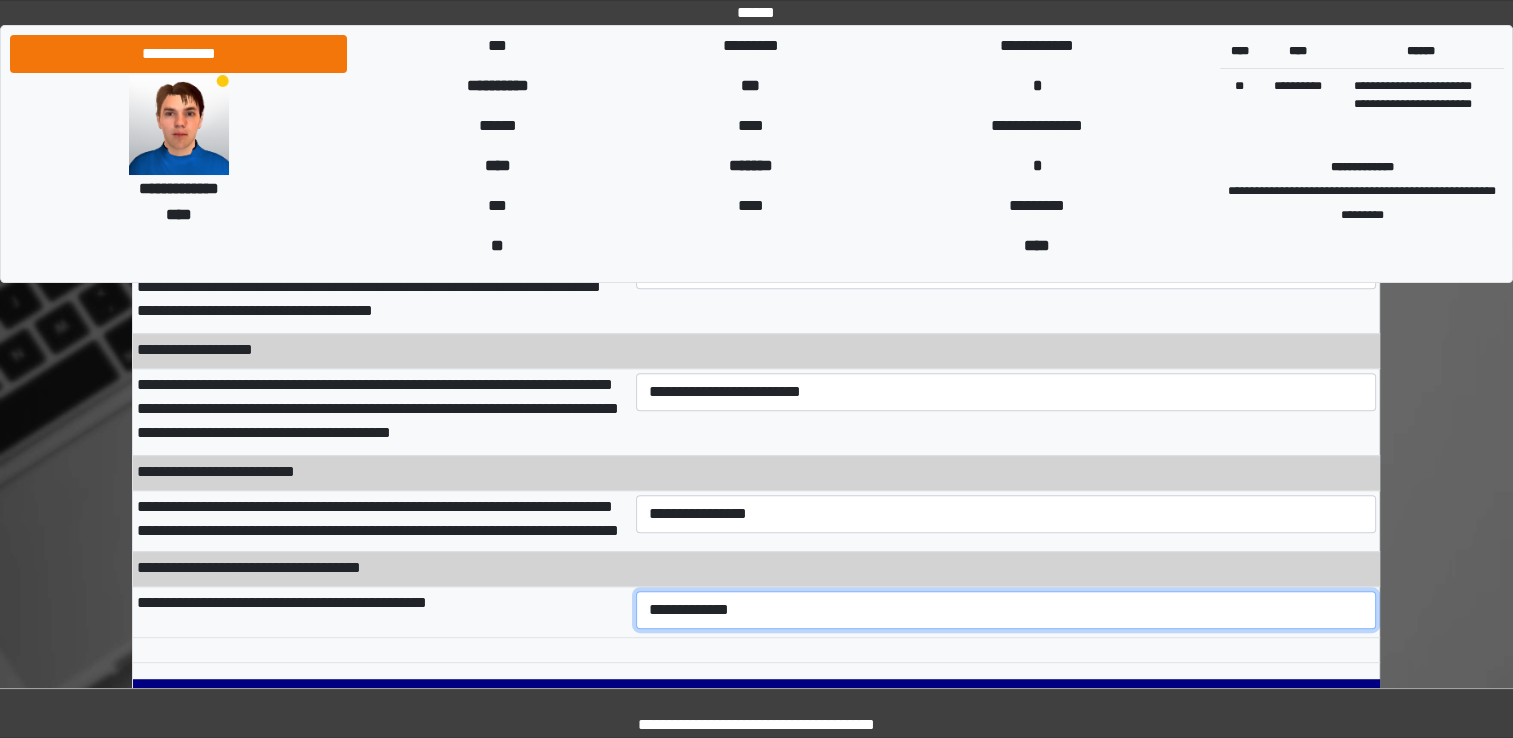 select on "***" 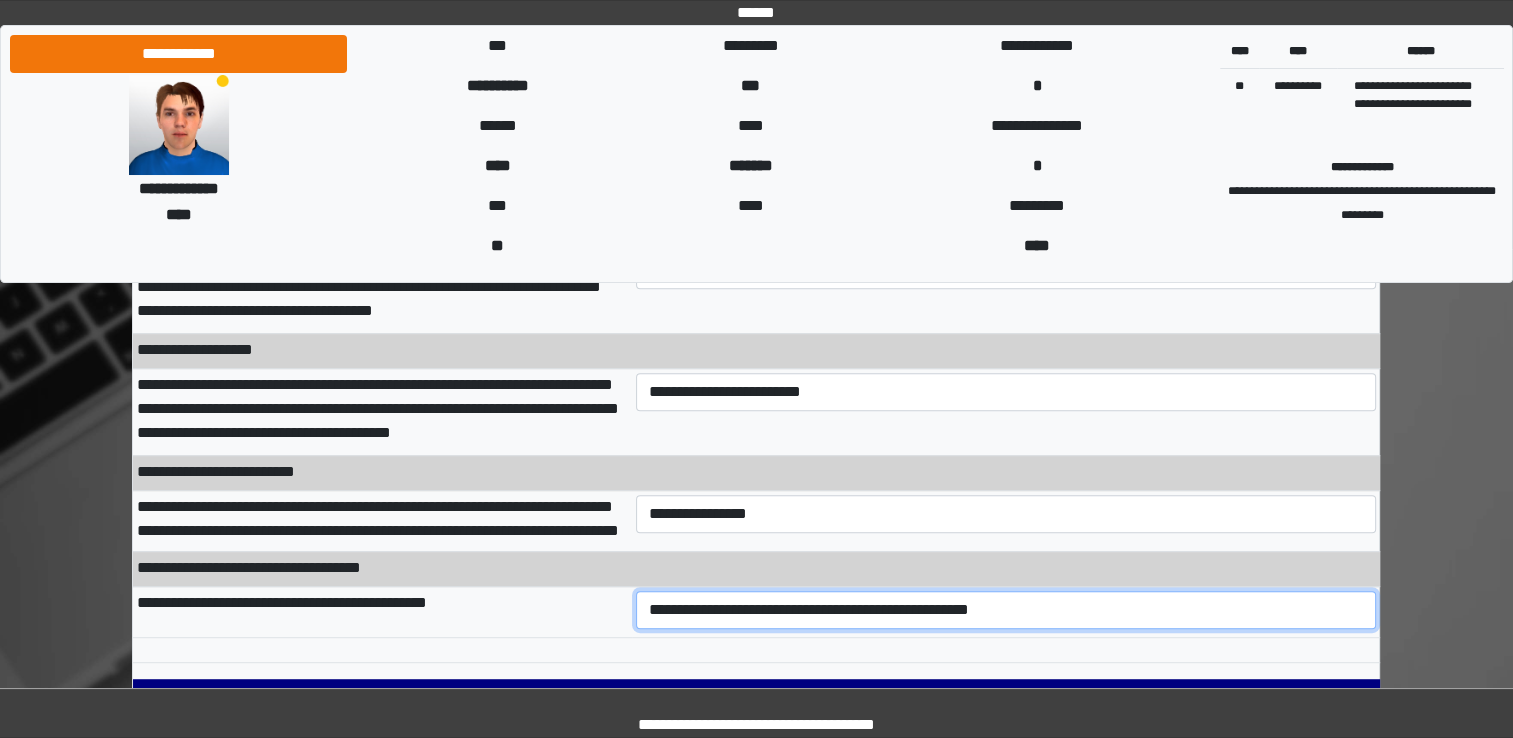 click on "**********" at bounding box center (1006, 610) 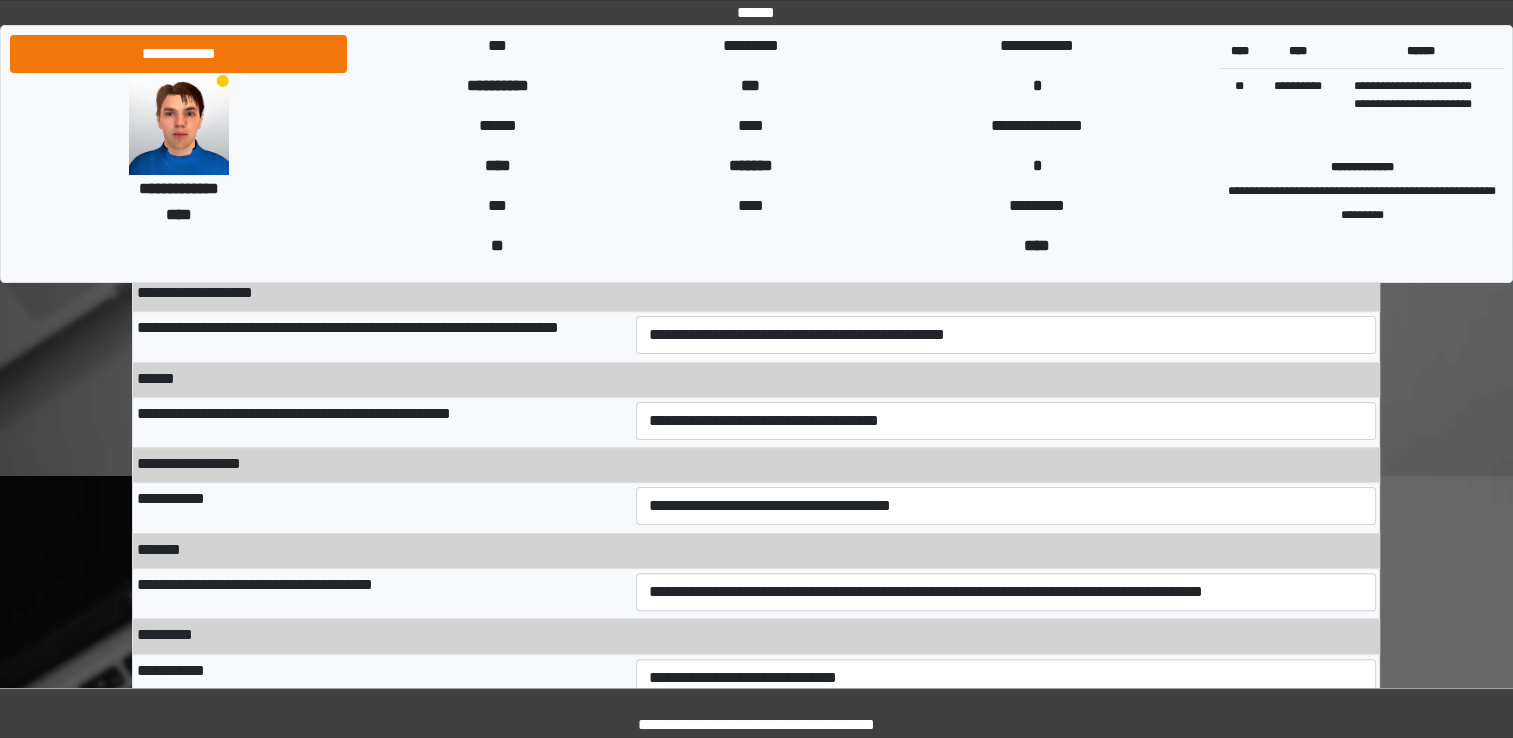 scroll, scrollTop: 372, scrollLeft: 0, axis: vertical 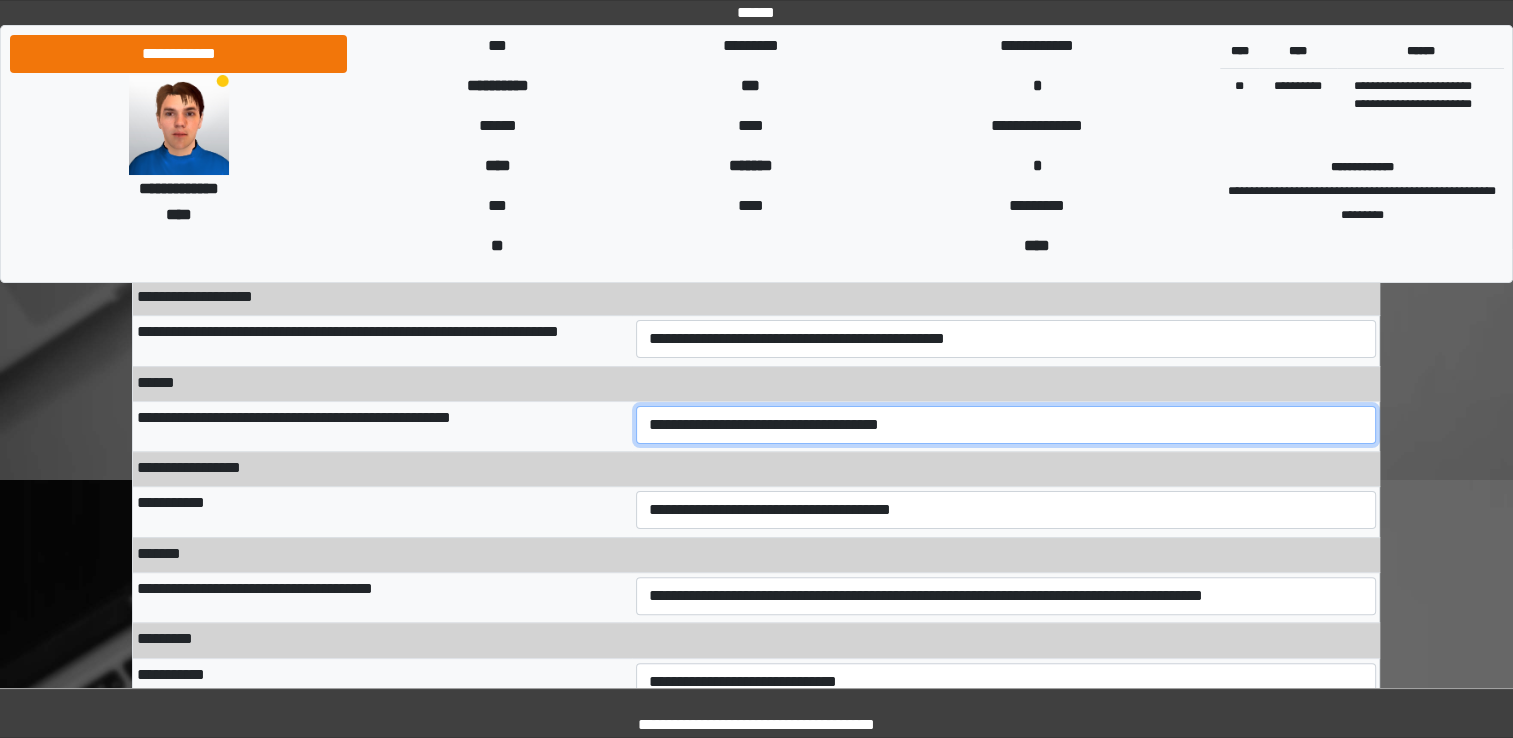 click on "**********" at bounding box center [1006, 425] 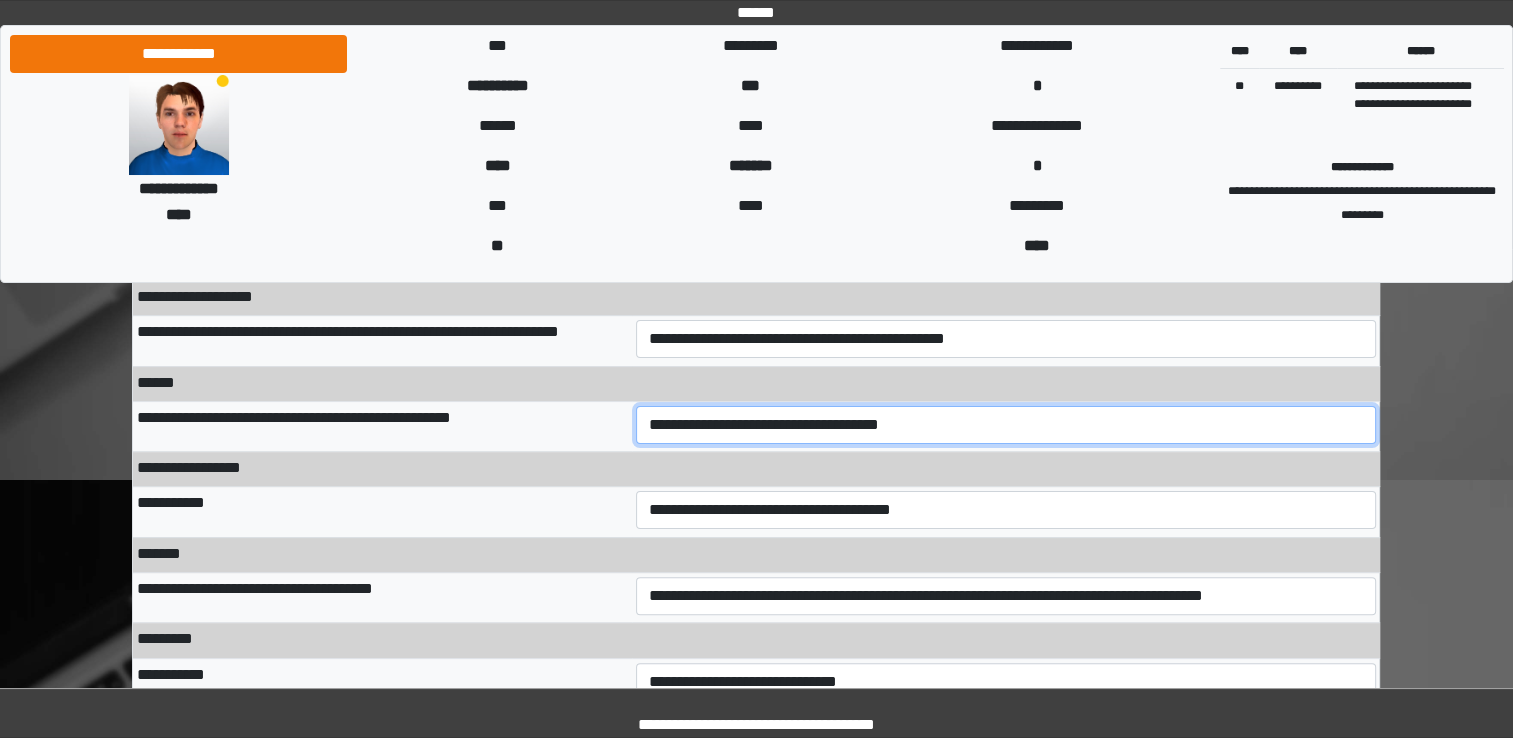 select on "***" 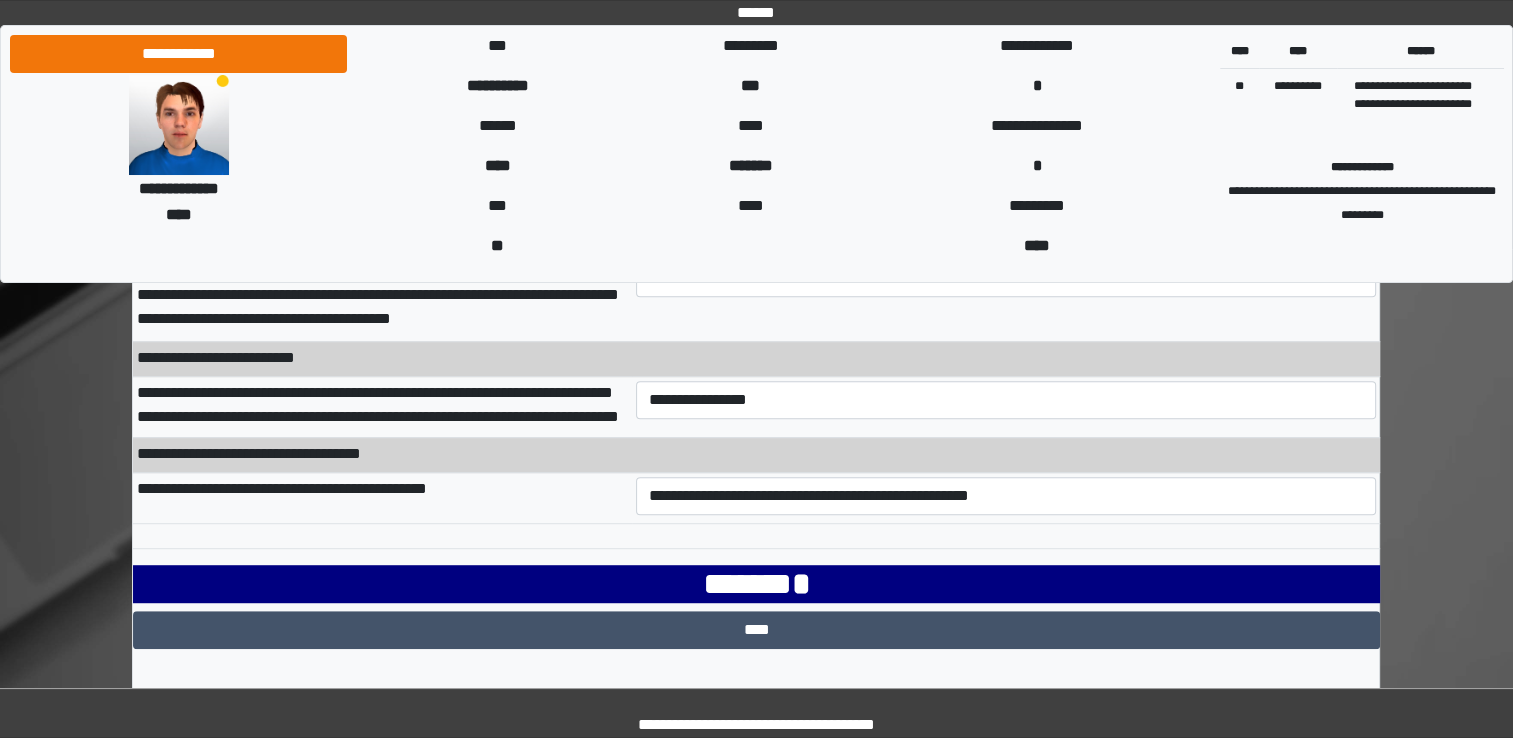 scroll, scrollTop: 1101, scrollLeft: 0, axis: vertical 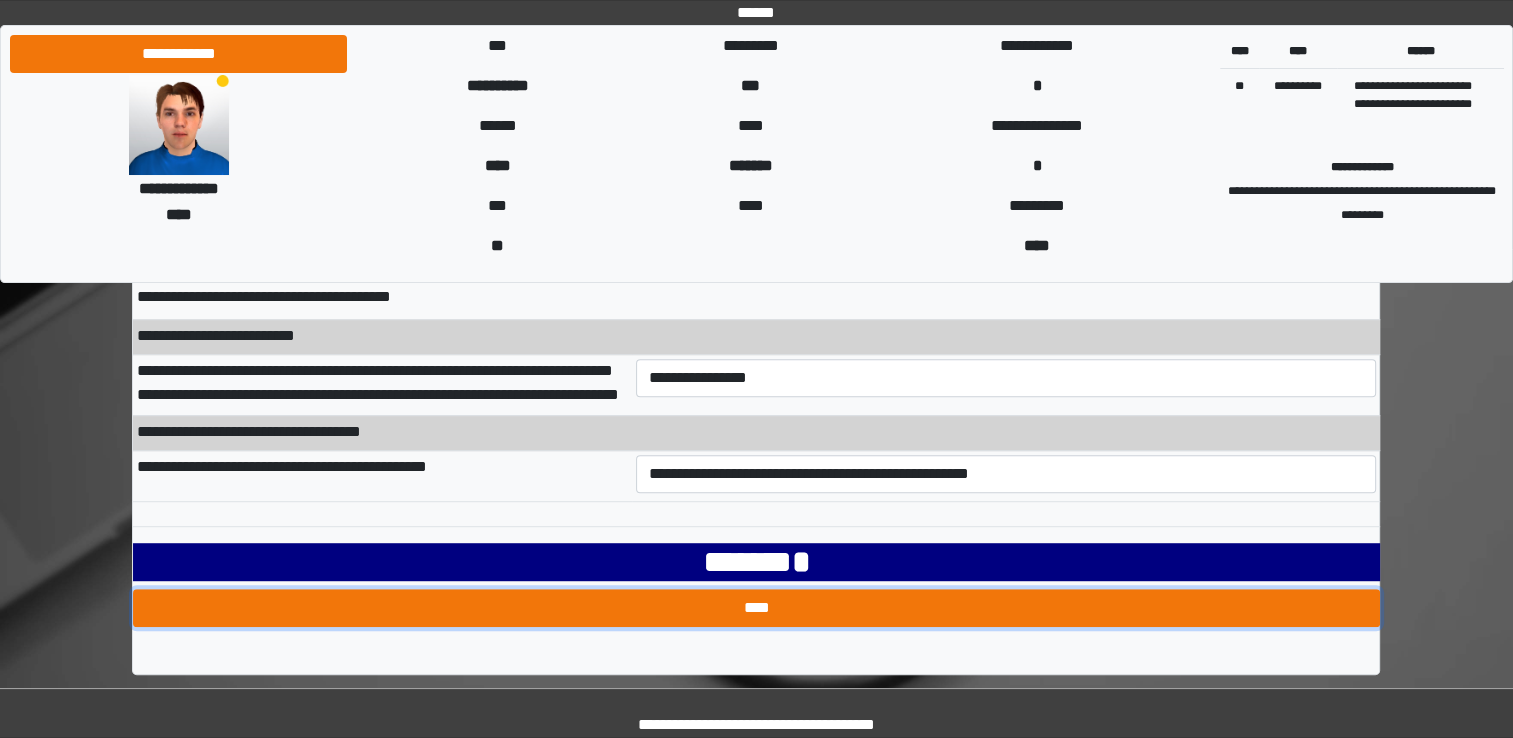 click on "****" at bounding box center [756, 608] 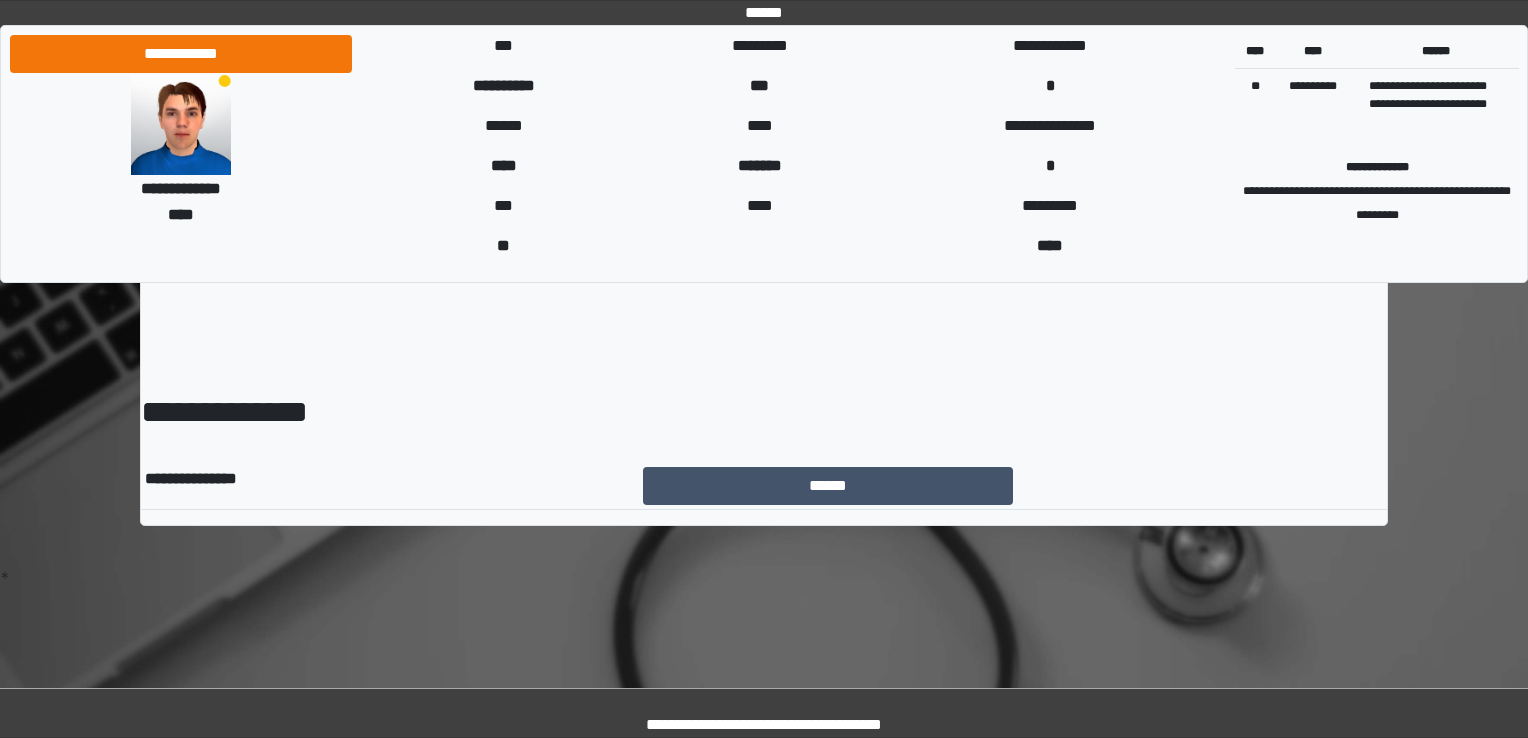 scroll, scrollTop: 0, scrollLeft: 0, axis: both 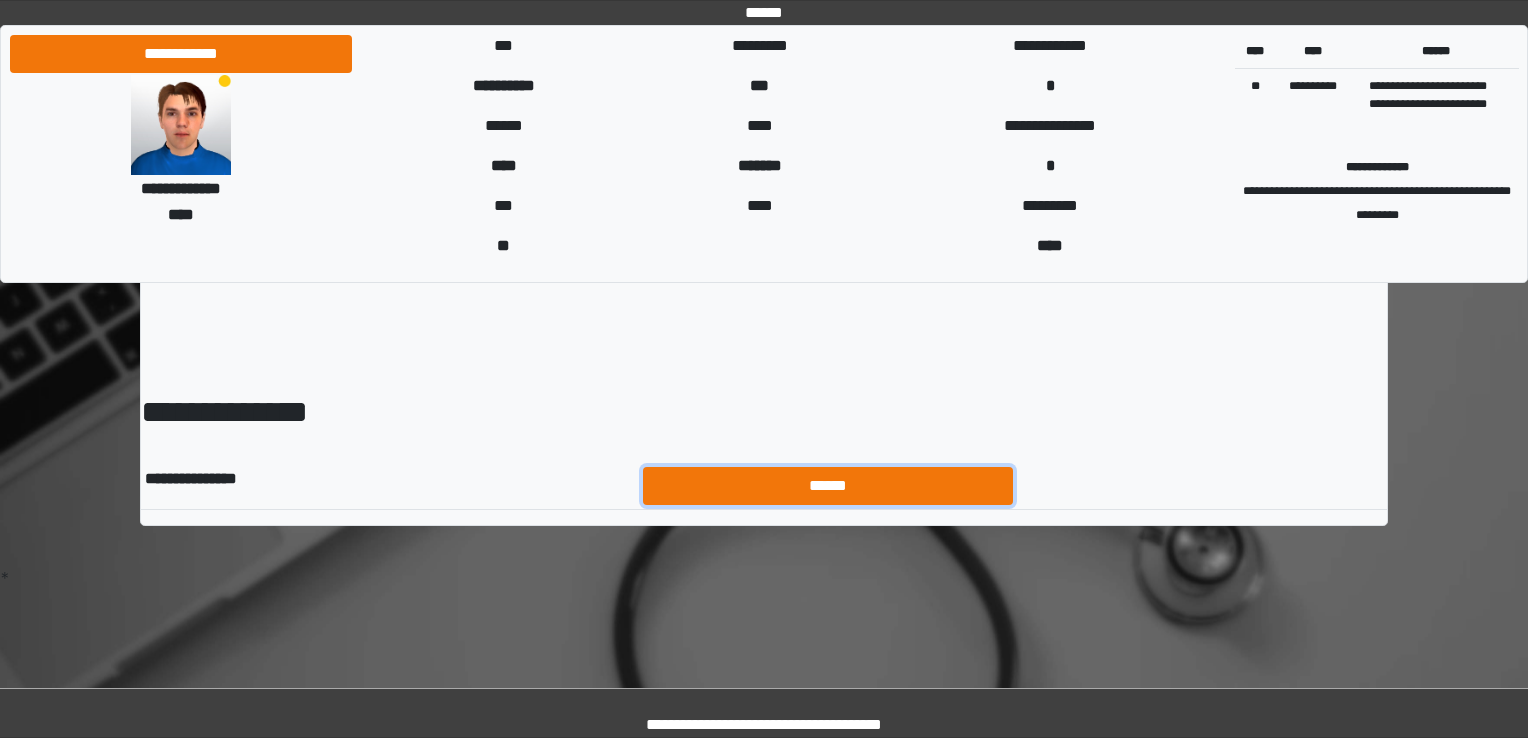 click on "******" at bounding box center (828, 486) 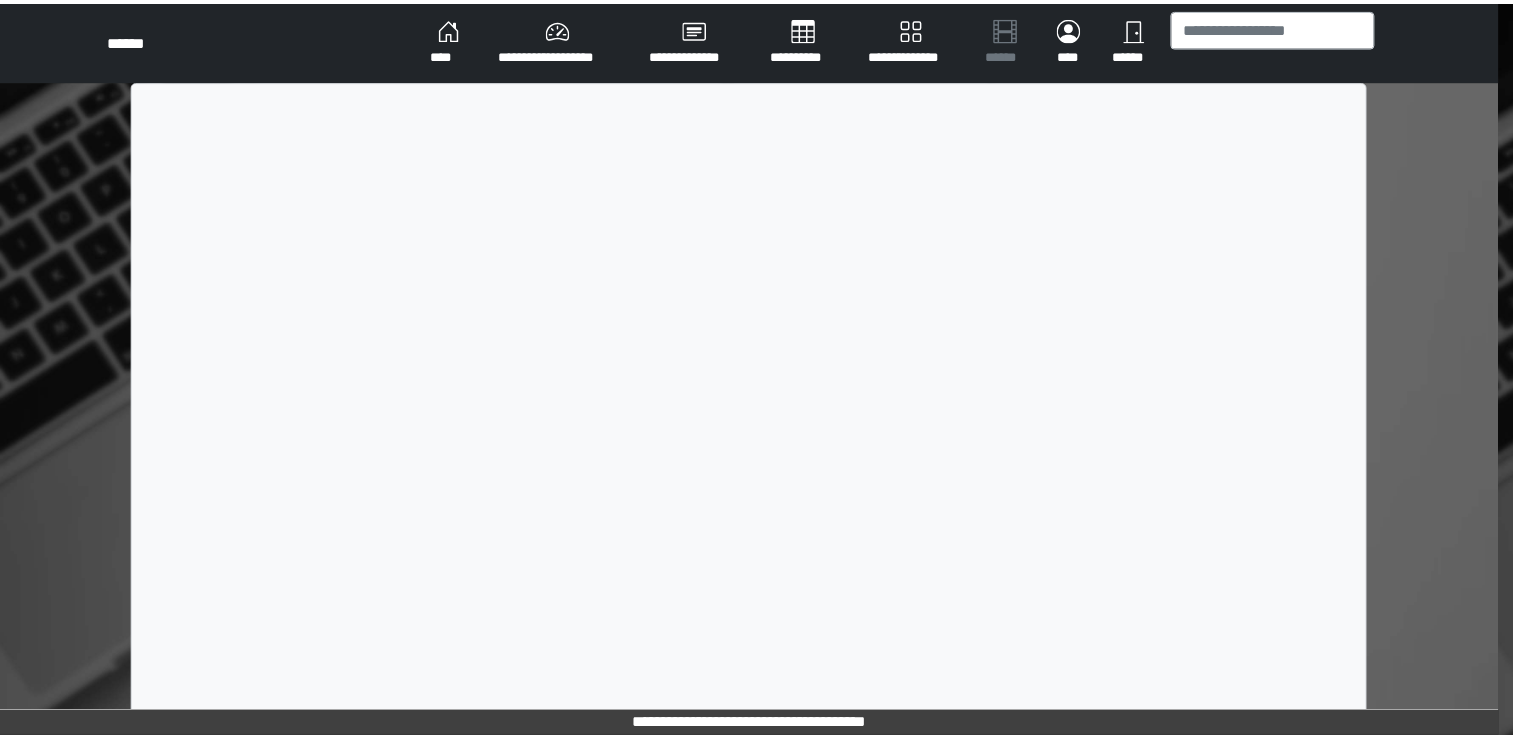 scroll, scrollTop: 0, scrollLeft: 0, axis: both 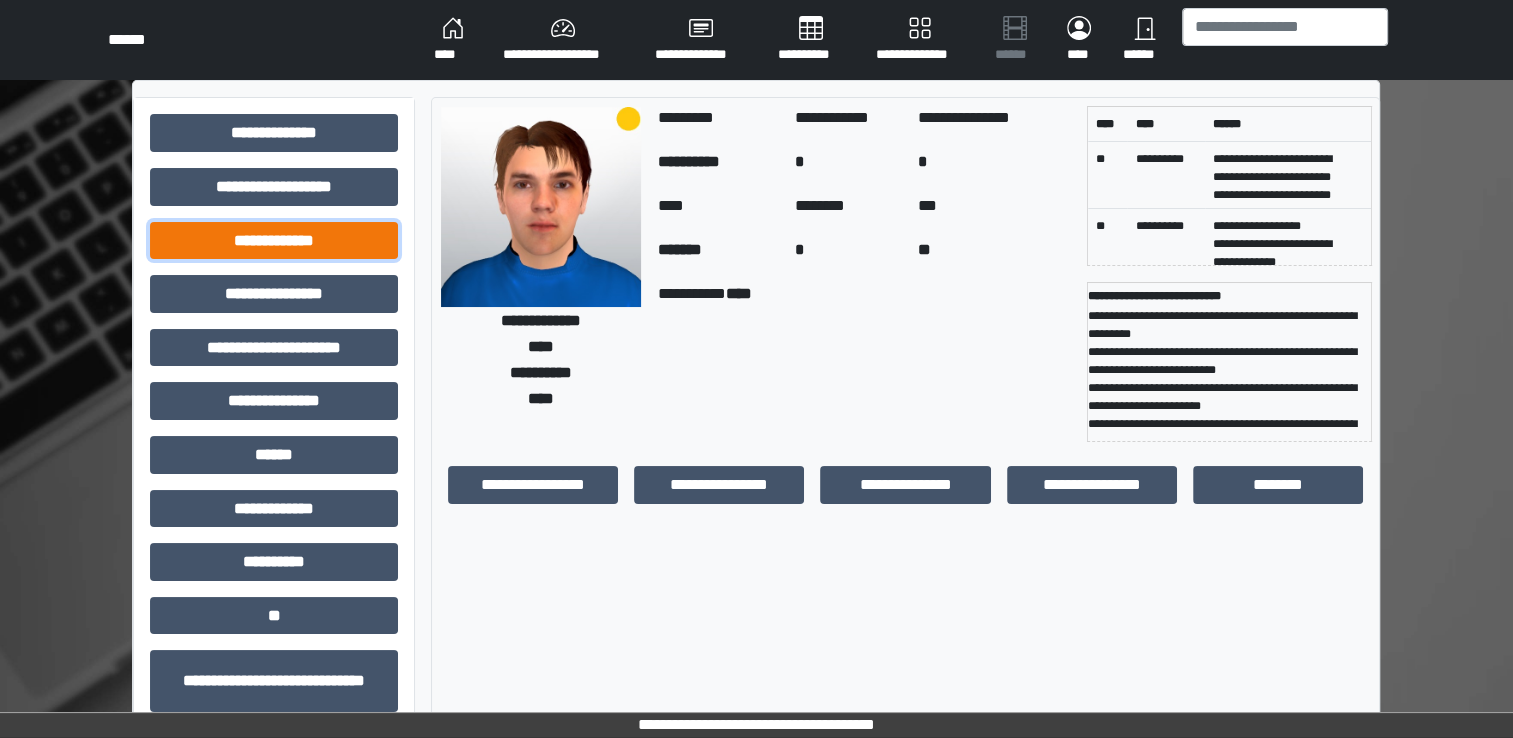 click on "**********" at bounding box center [274, 241] 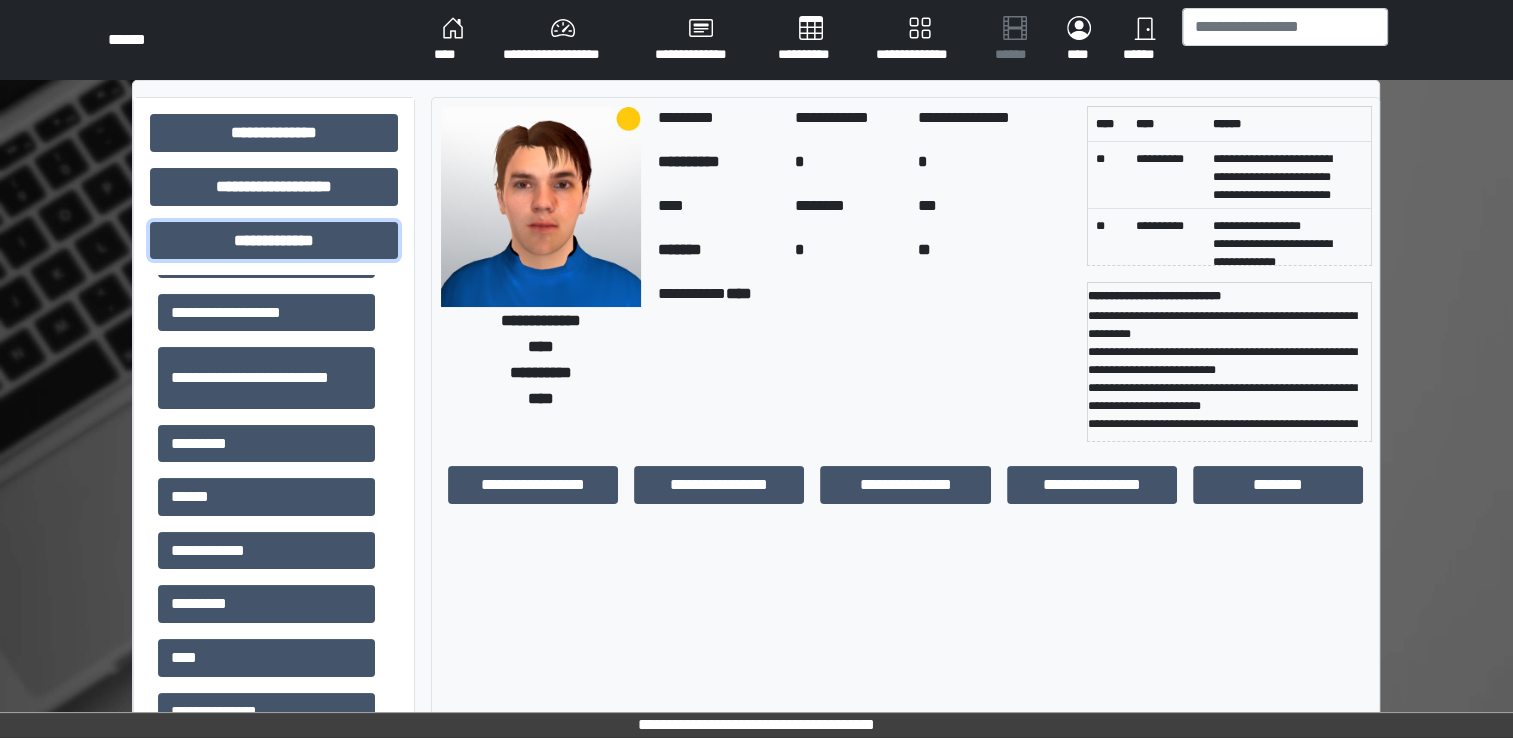 scroll, scrollTop: 477, scrollLeft: 0, axis: vertical 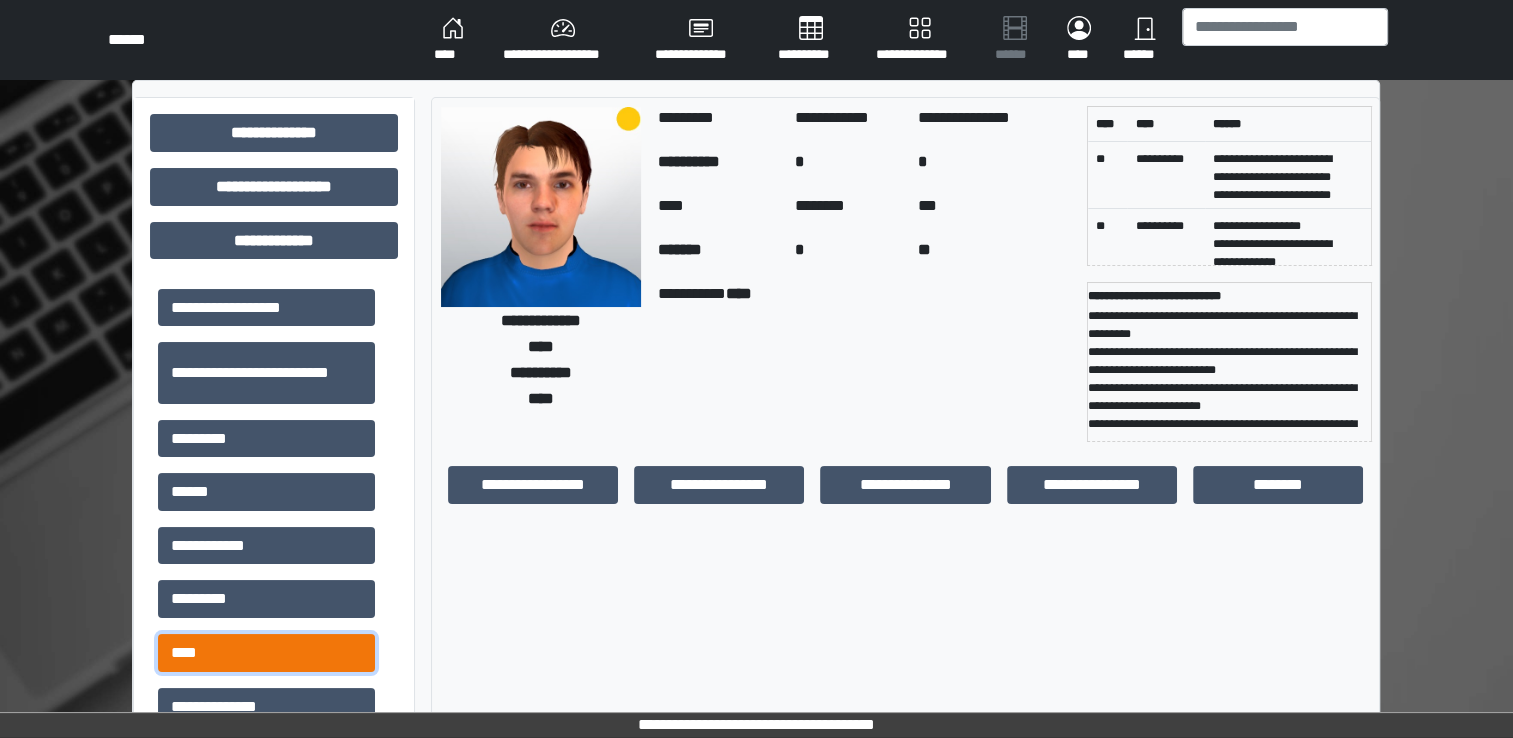 click on "****" at bounding box center [266, 653] 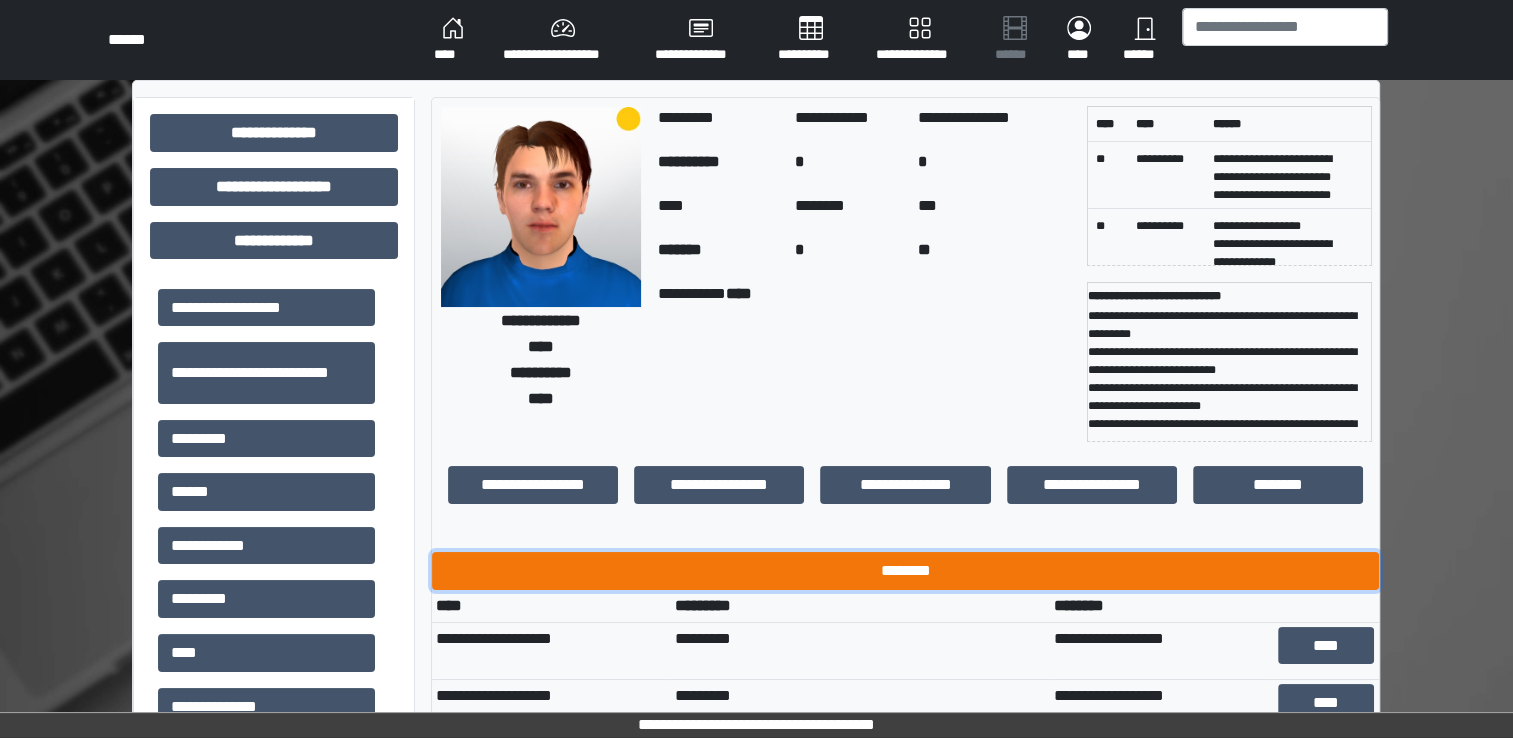 click on "********" at bounding box center [905, 571] 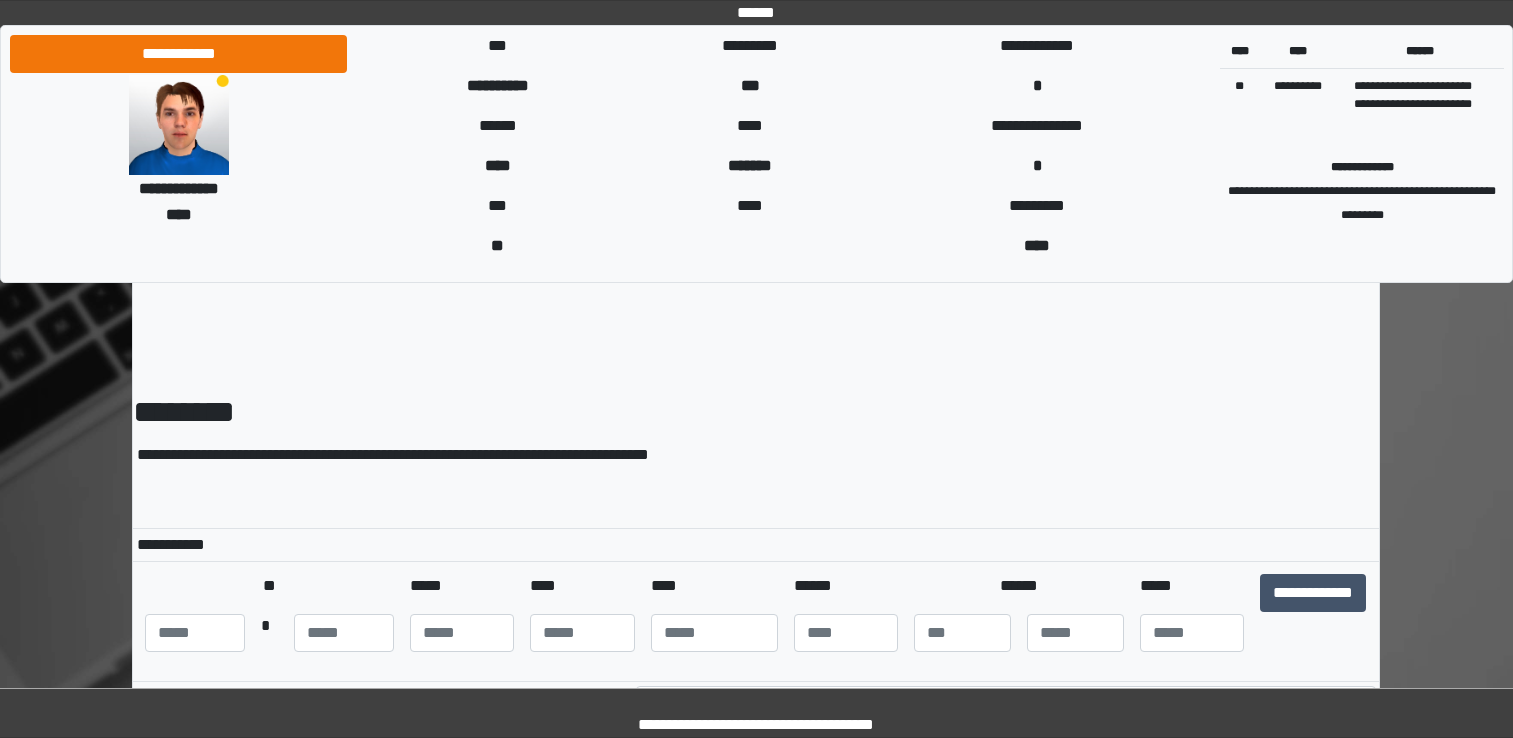 scroll, scrollTop: 0, scrollLeft: 0, axis: both 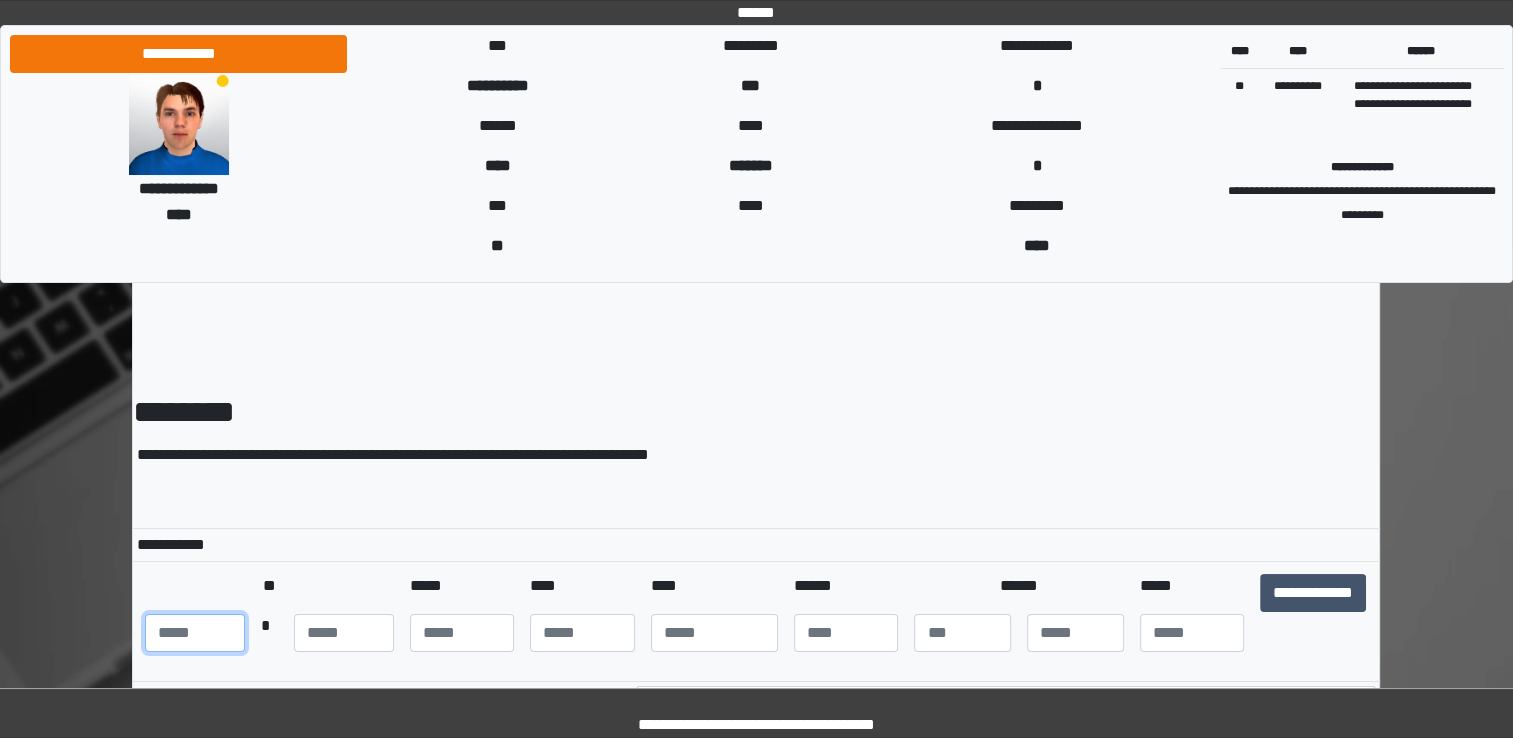 click at bounding box center [195, 633] 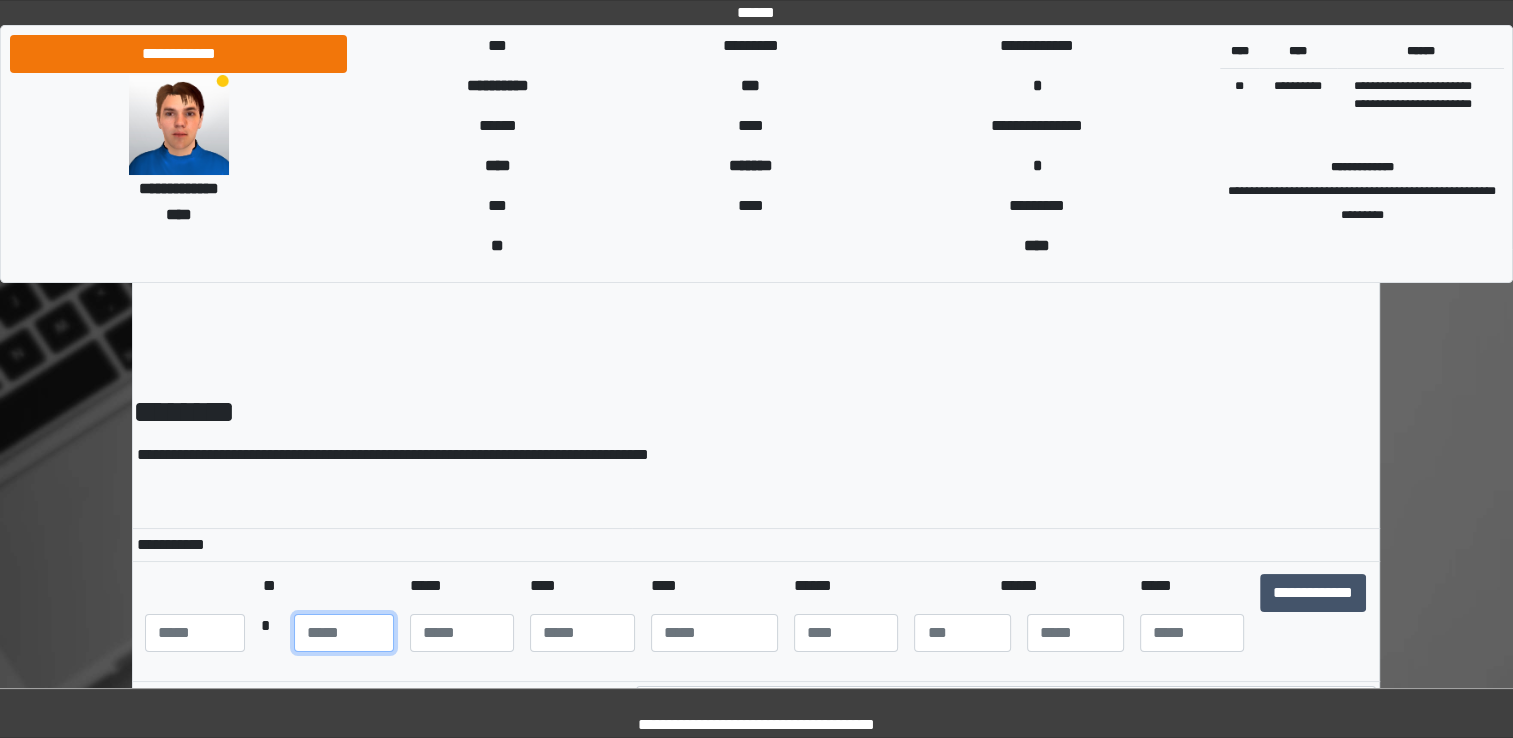 click at bounding box center [344, 633] 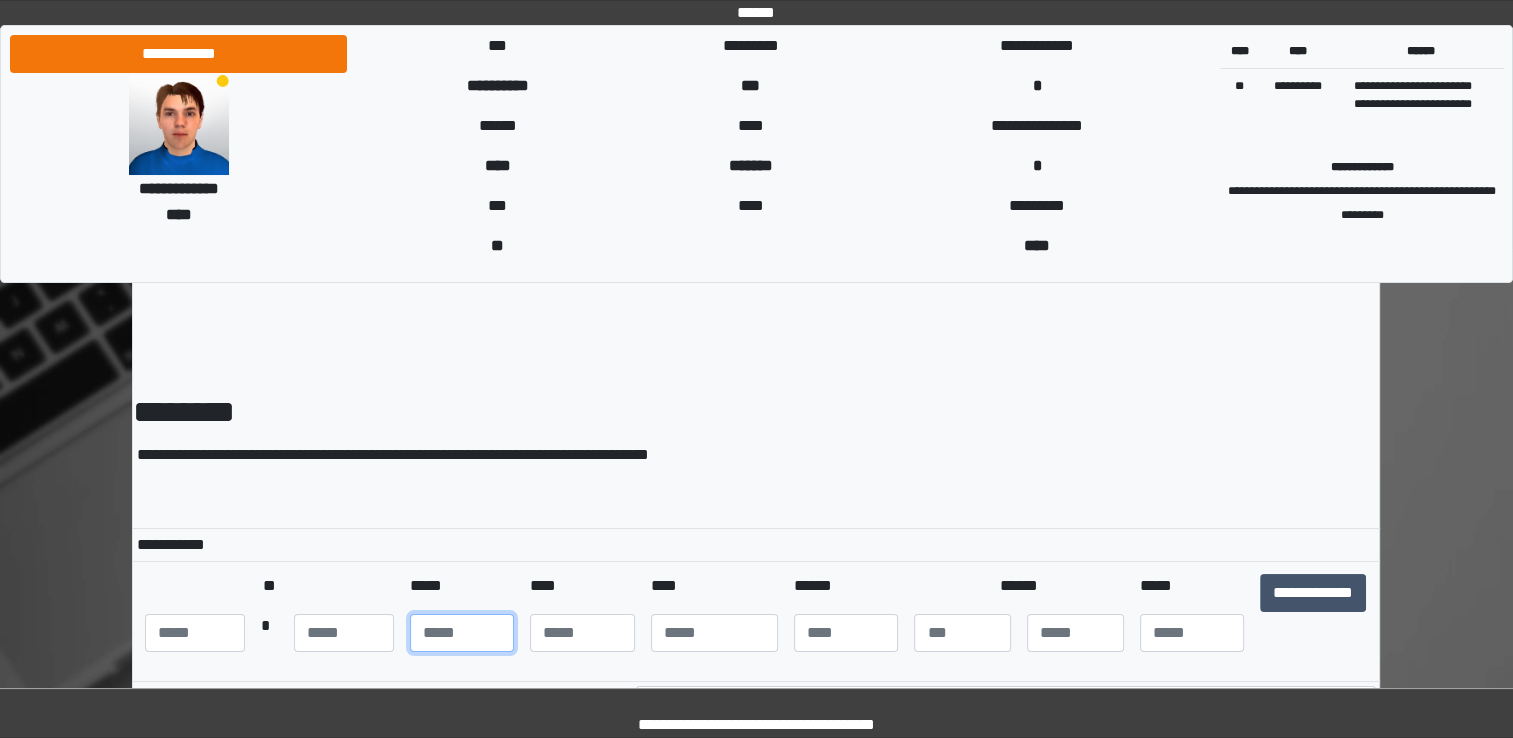click at bounding box center [462, 633] 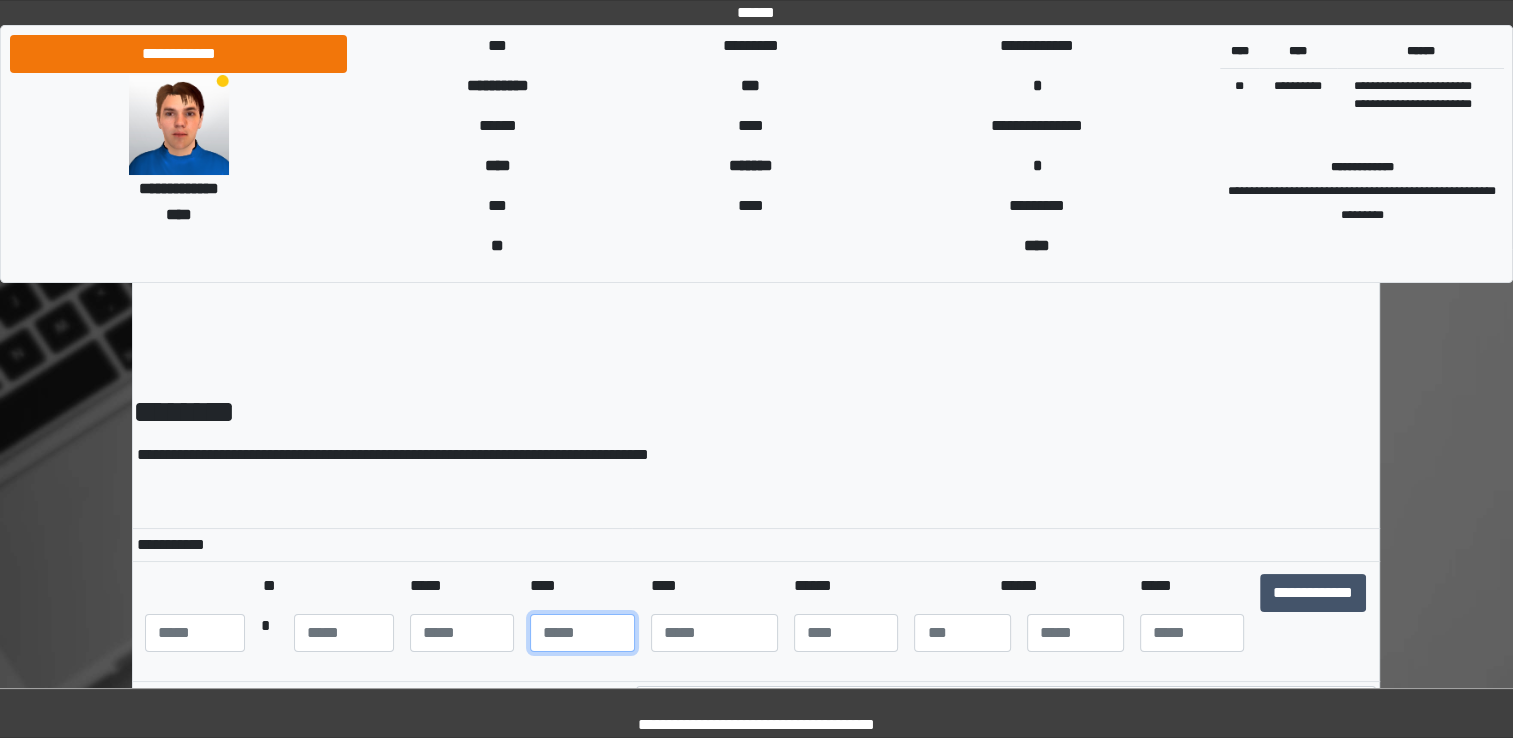 click at bounding box center (582, 633) 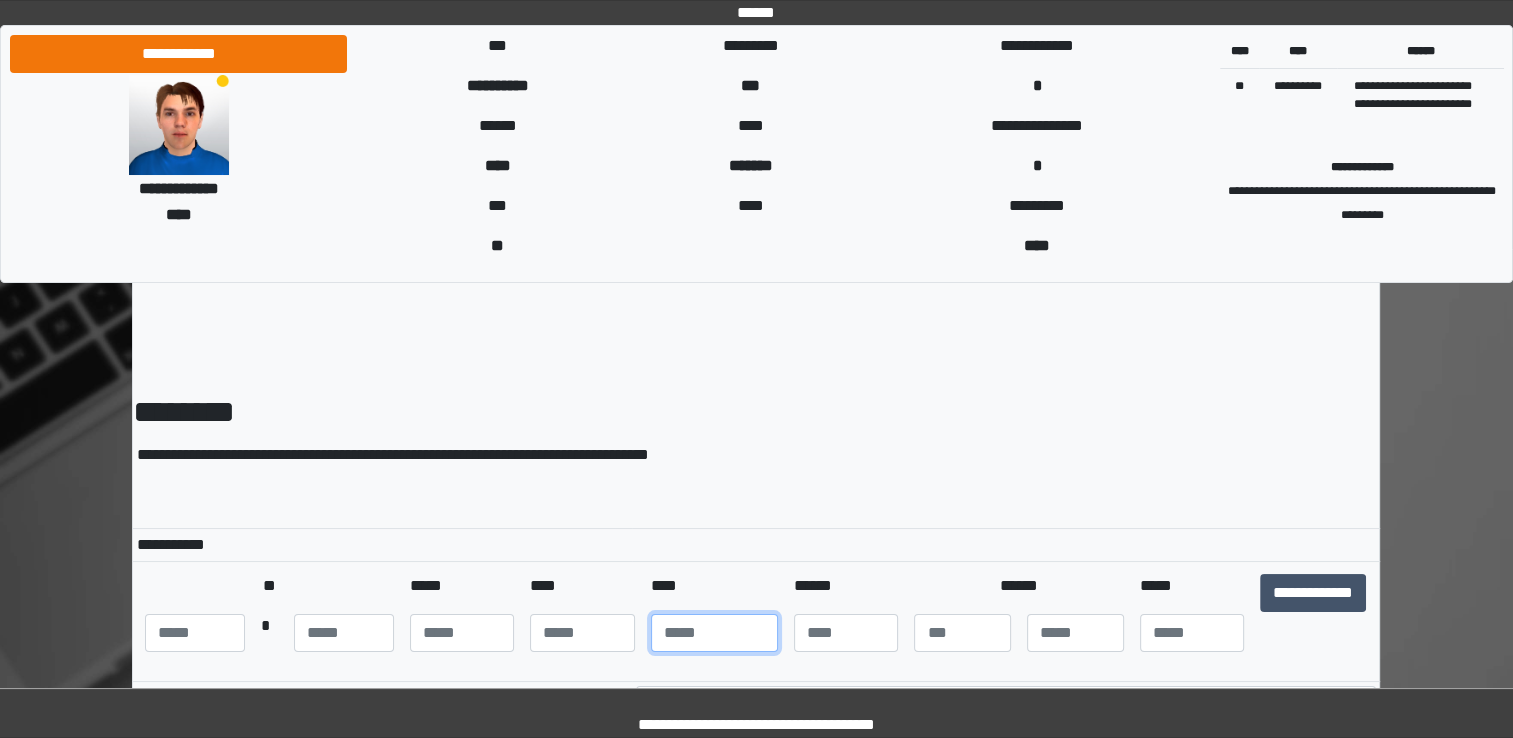 click at bounding box center (714, 633) 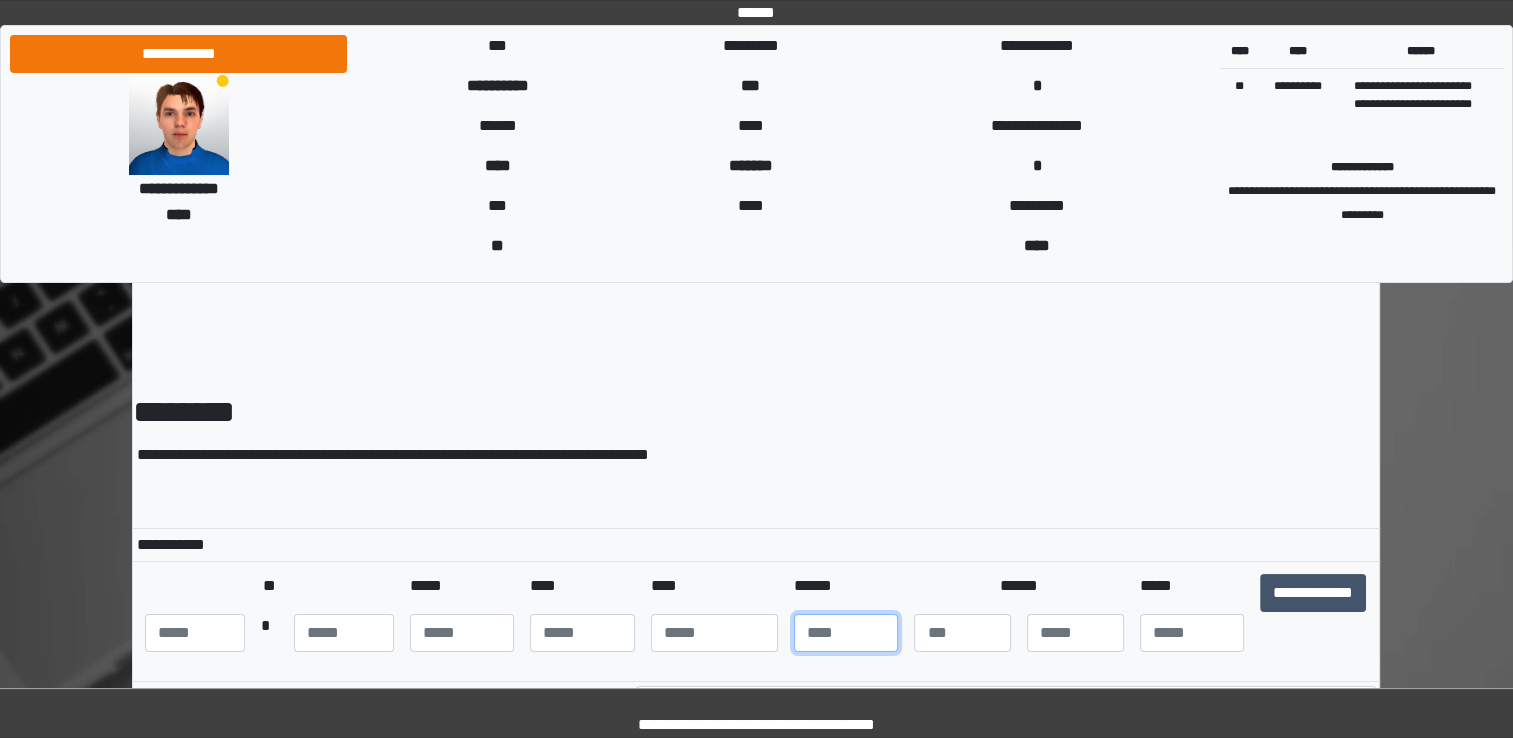 click at bounding box center (846, 633) 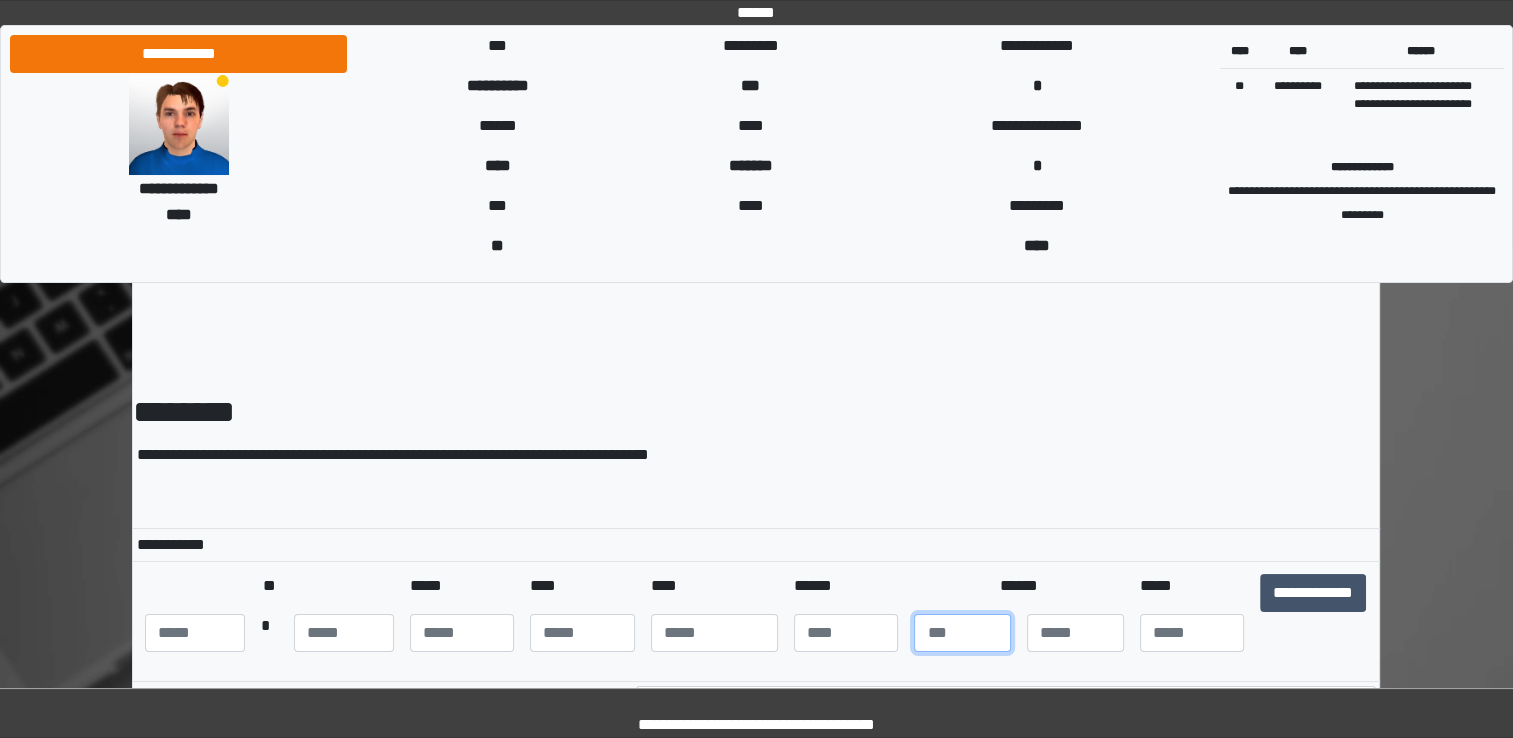click at bounding box center (962, 633) 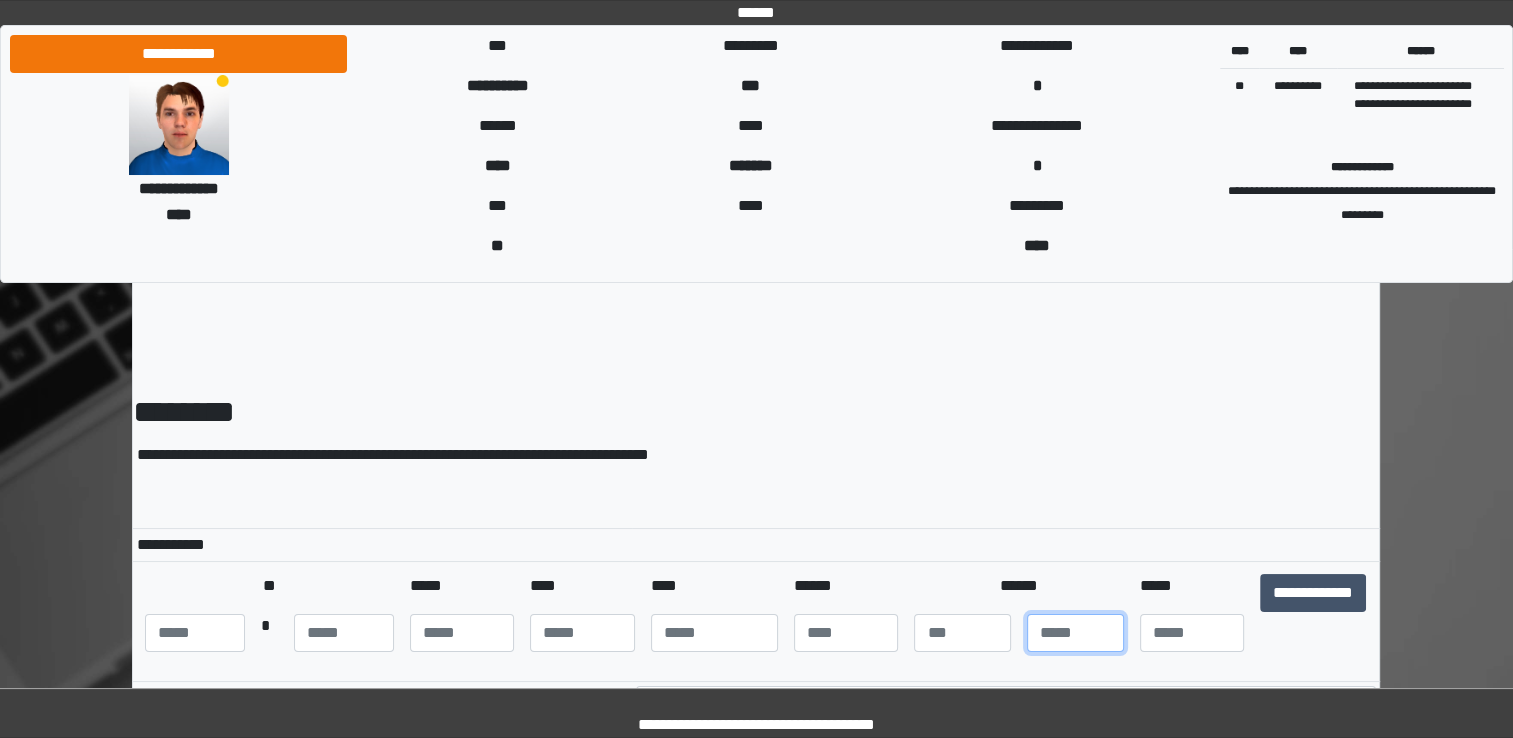 click at bounding box center [1075, 633] 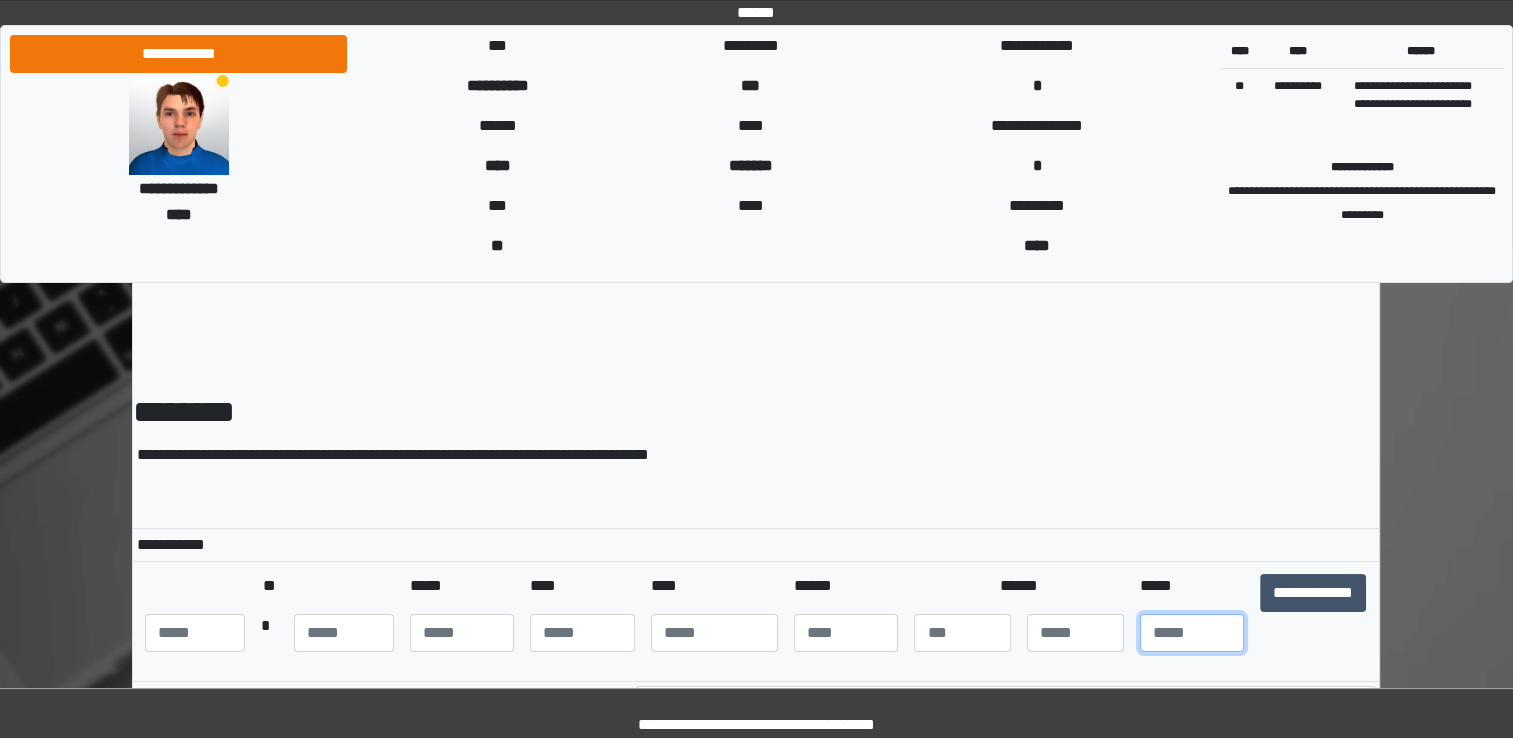 click at bounding box center (1192, 633) 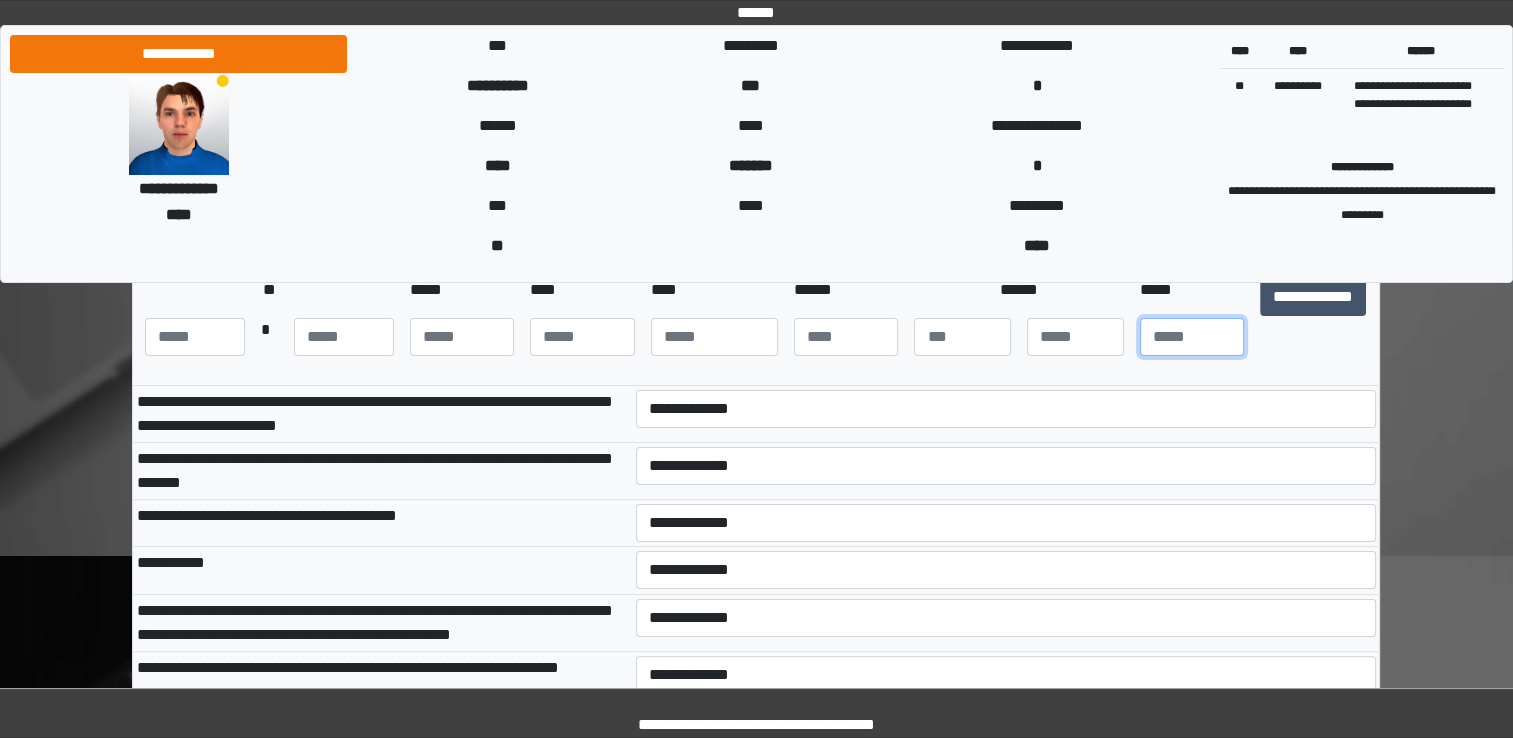 scroll, scrollTop: 298, scrollLeft: 0, axis: vertical 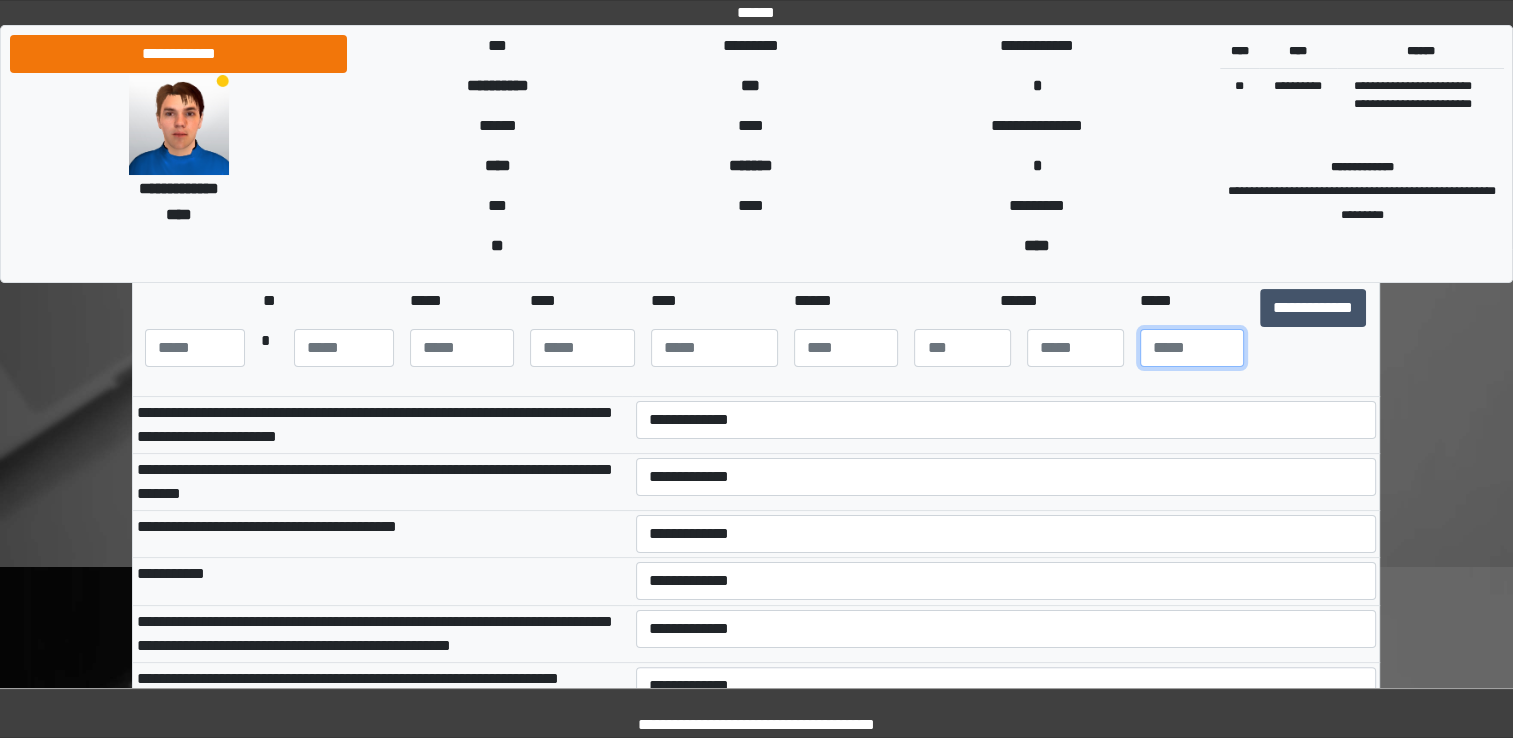 type on "***" 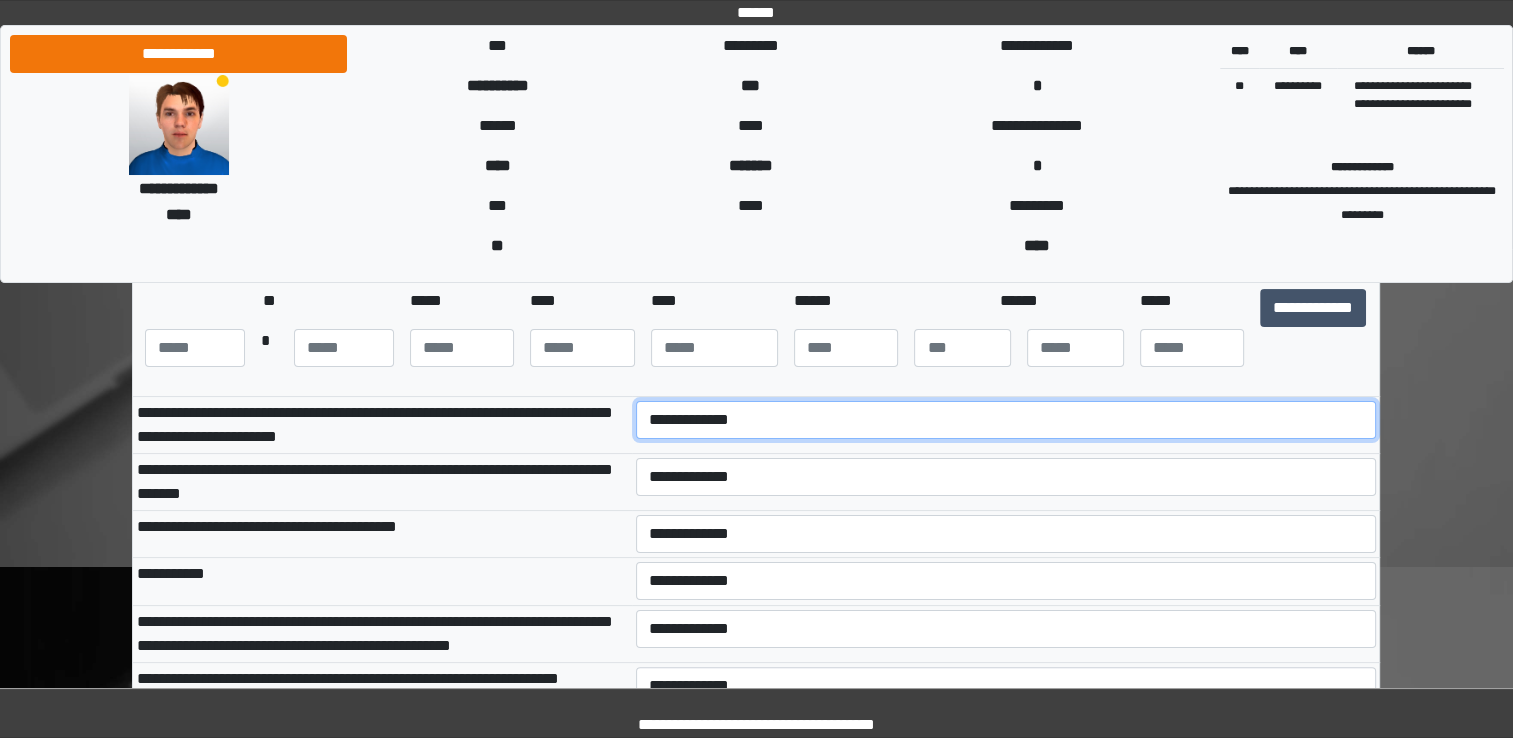 click on "**********" at bounding box center (1006, 420) 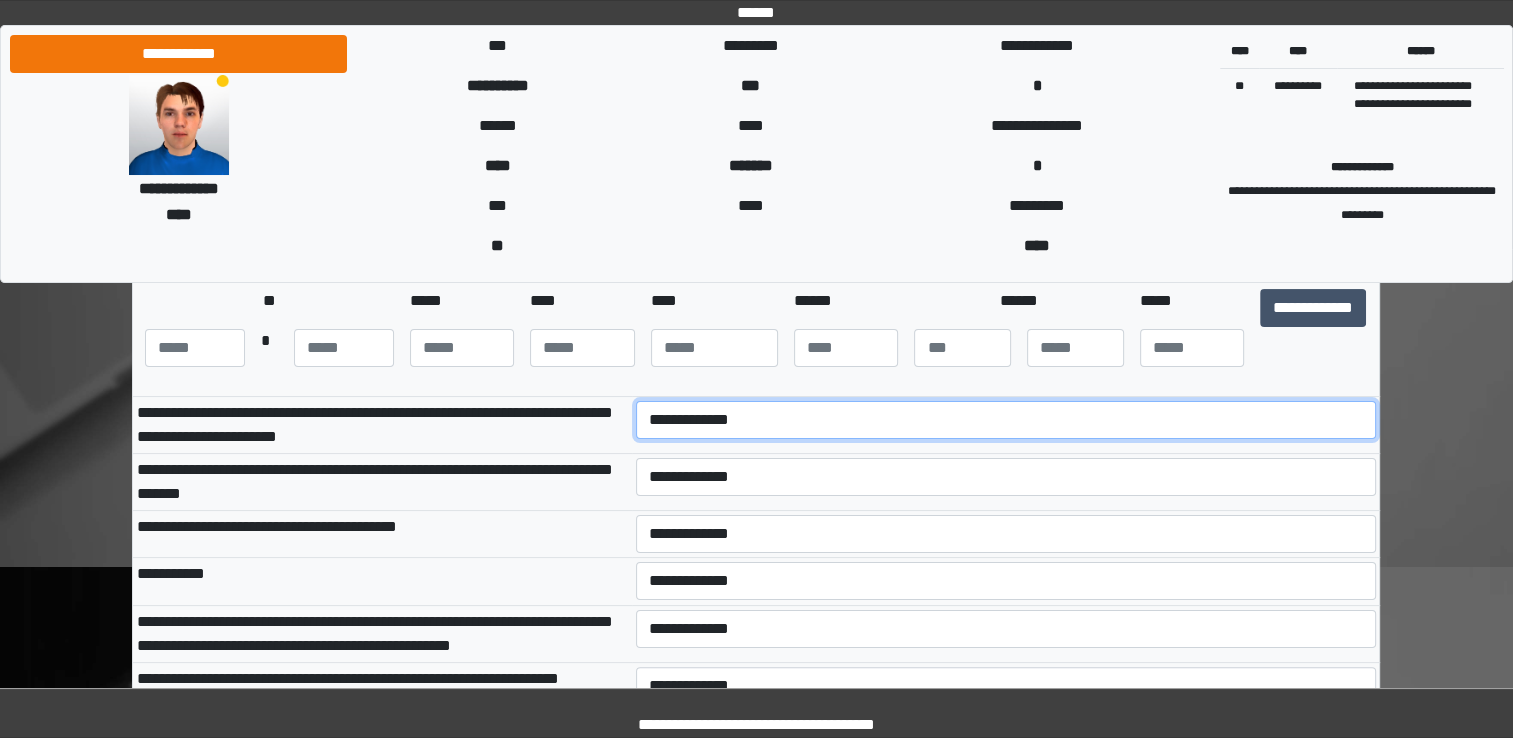 select on "***" 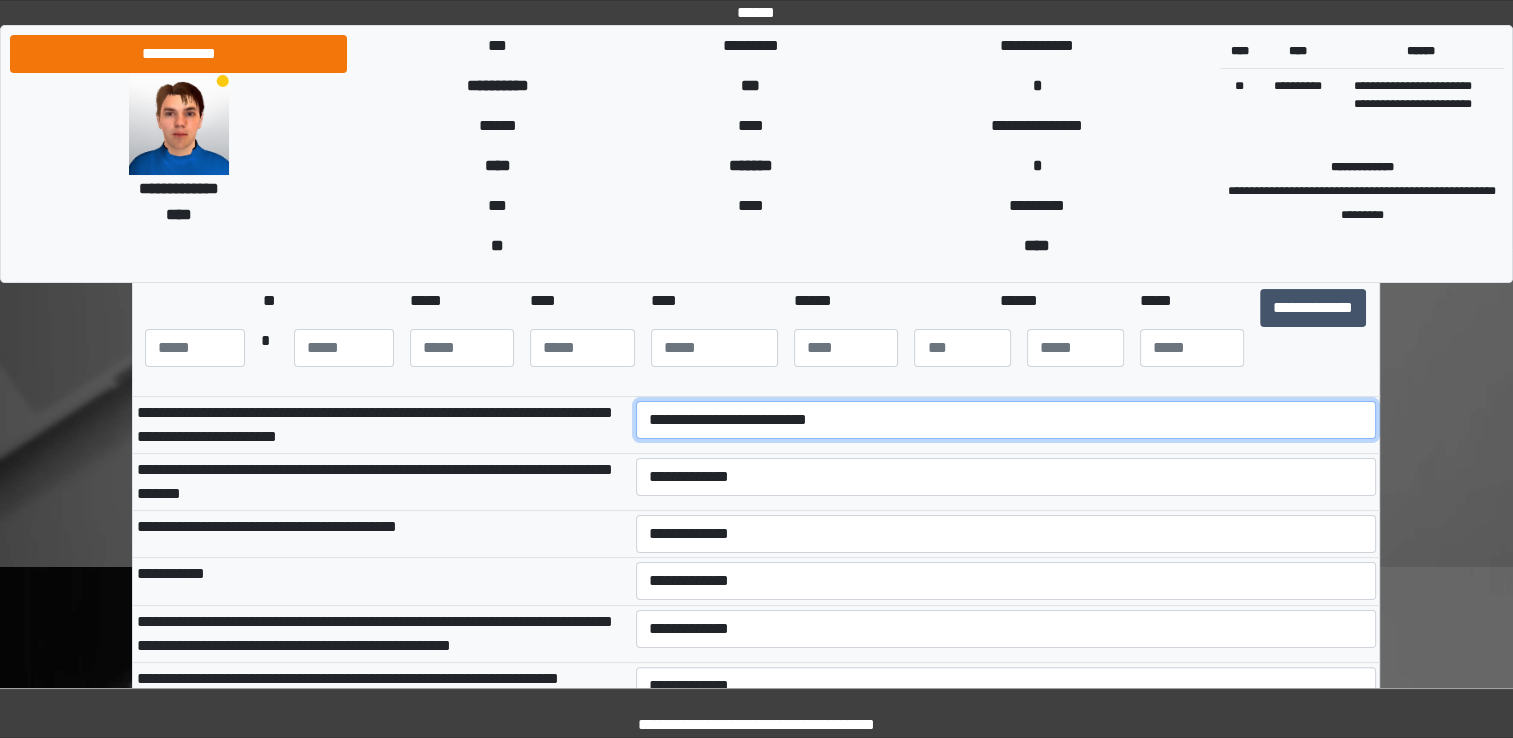 click on "**********" at bounding box center [1006, 420] 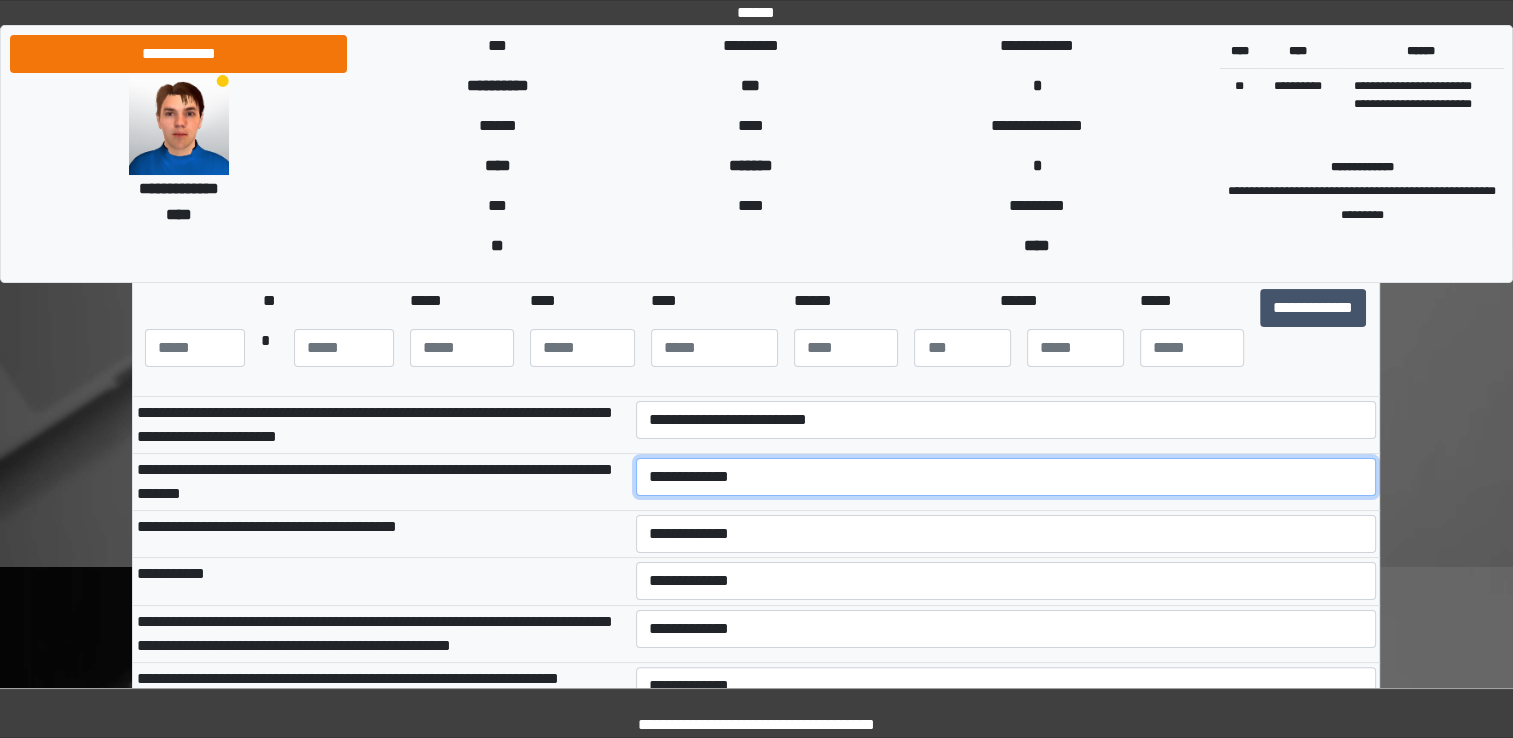 click on "**********" at bounding box center [1006, 477] 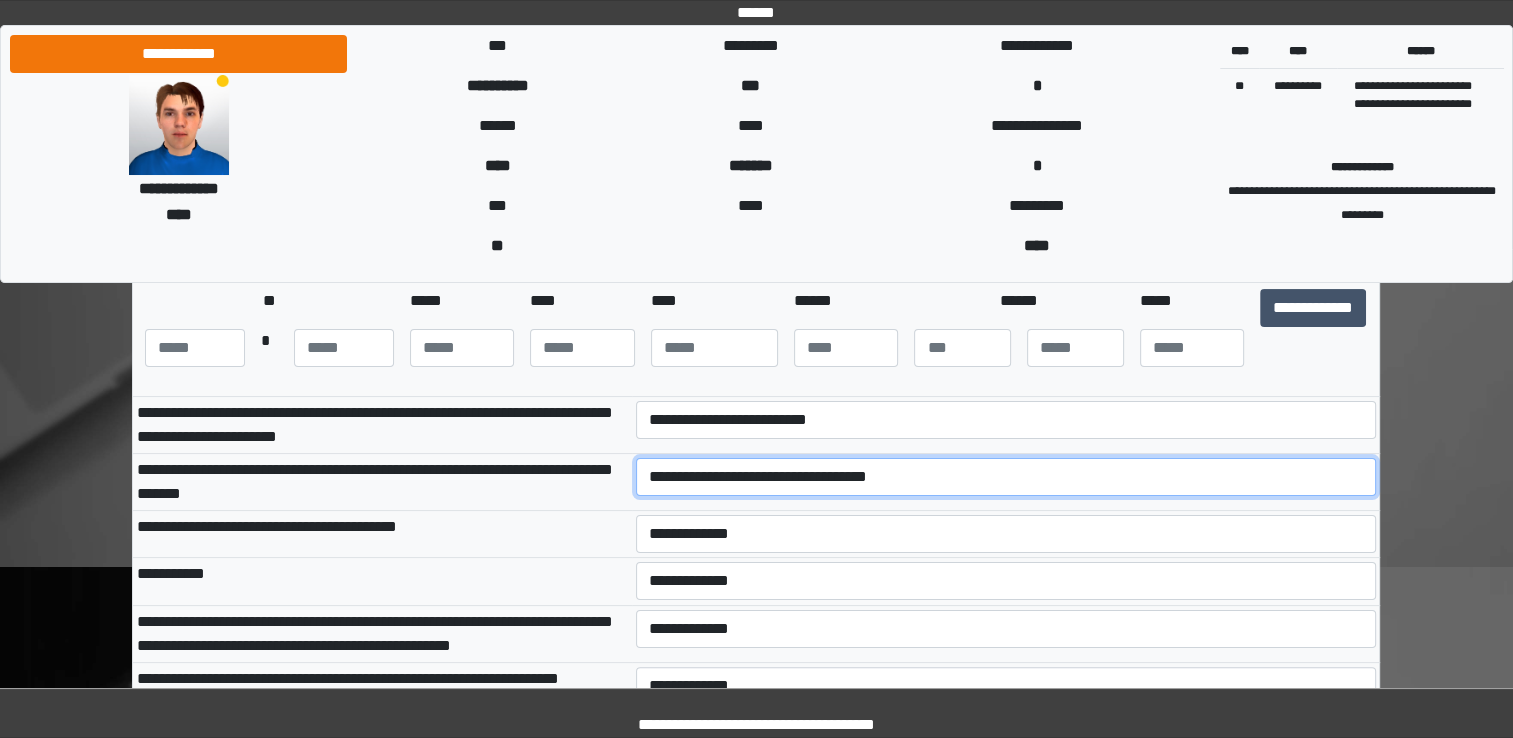 click on "**********" at bounding box center (1006, 477) 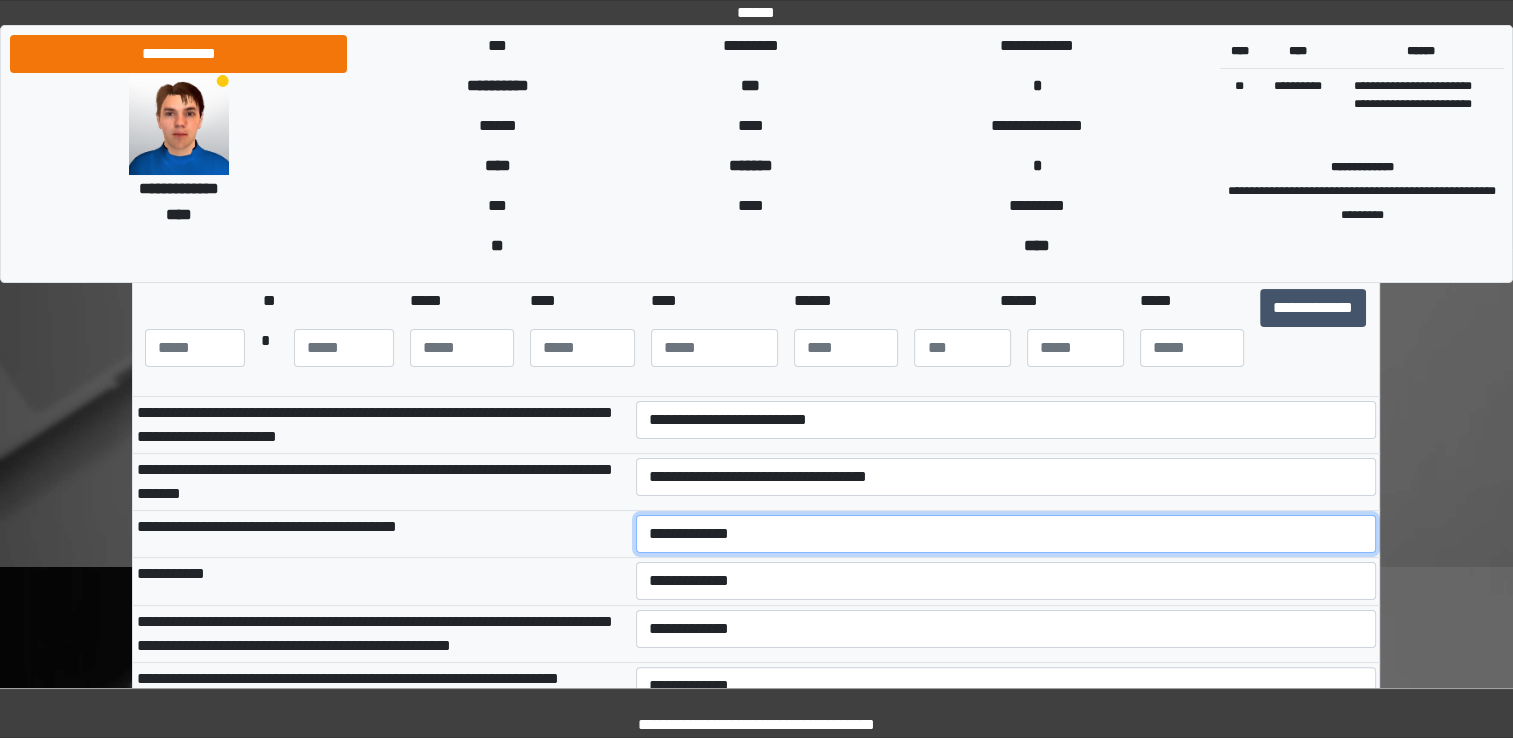 click on "**********" at bounding box center [1006, 534] 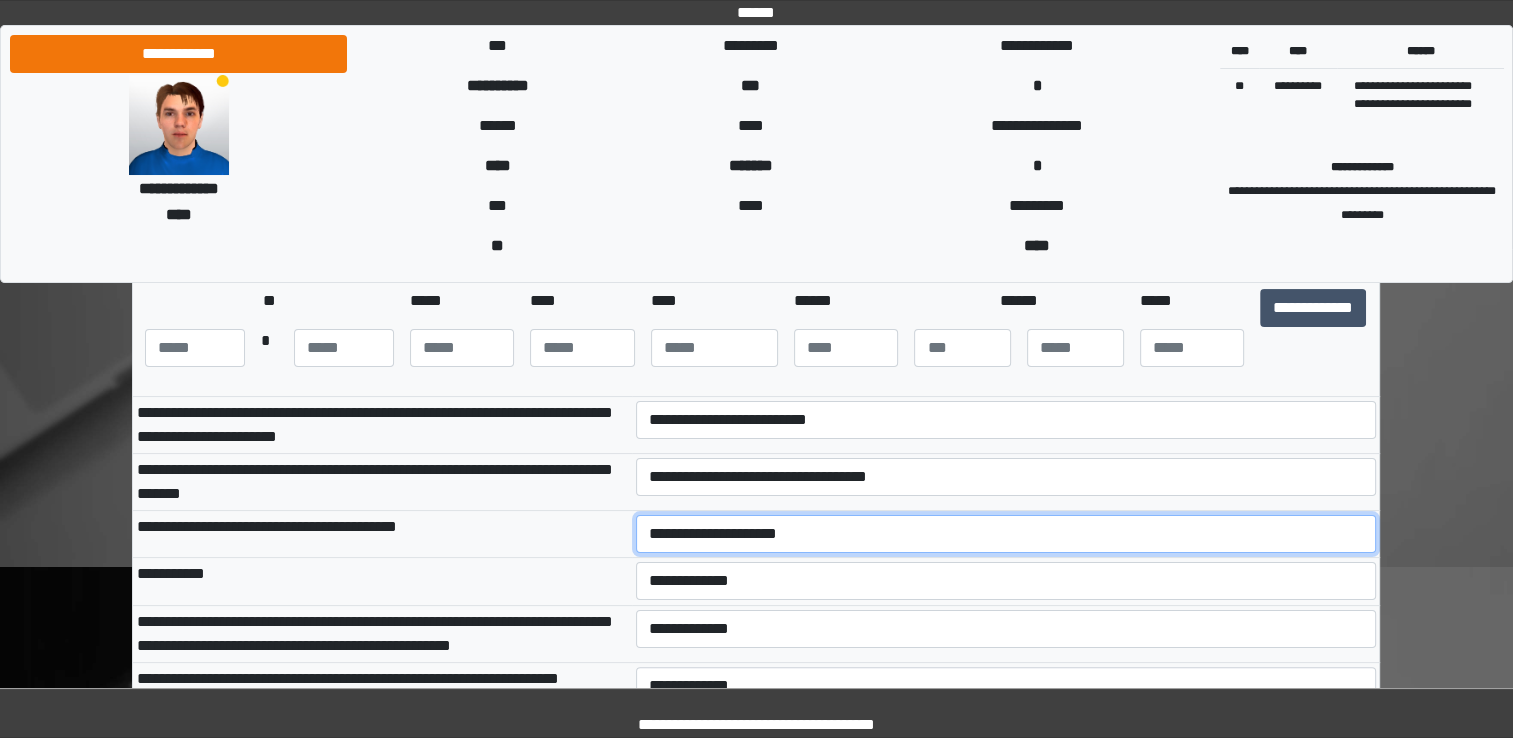 click on "**********" at bounding box center (1006, 534) 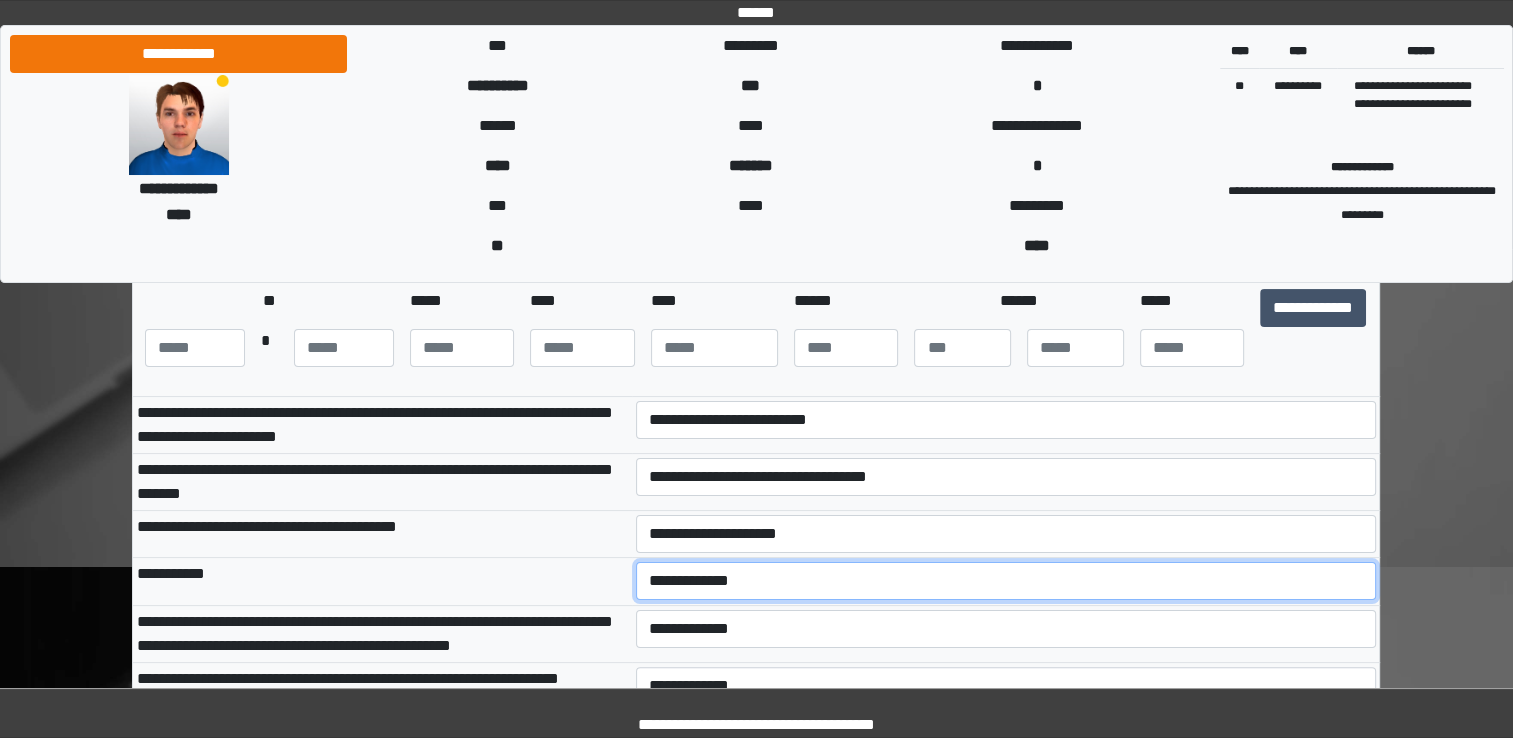 click on "**********" at bounding box center [1006, 581] 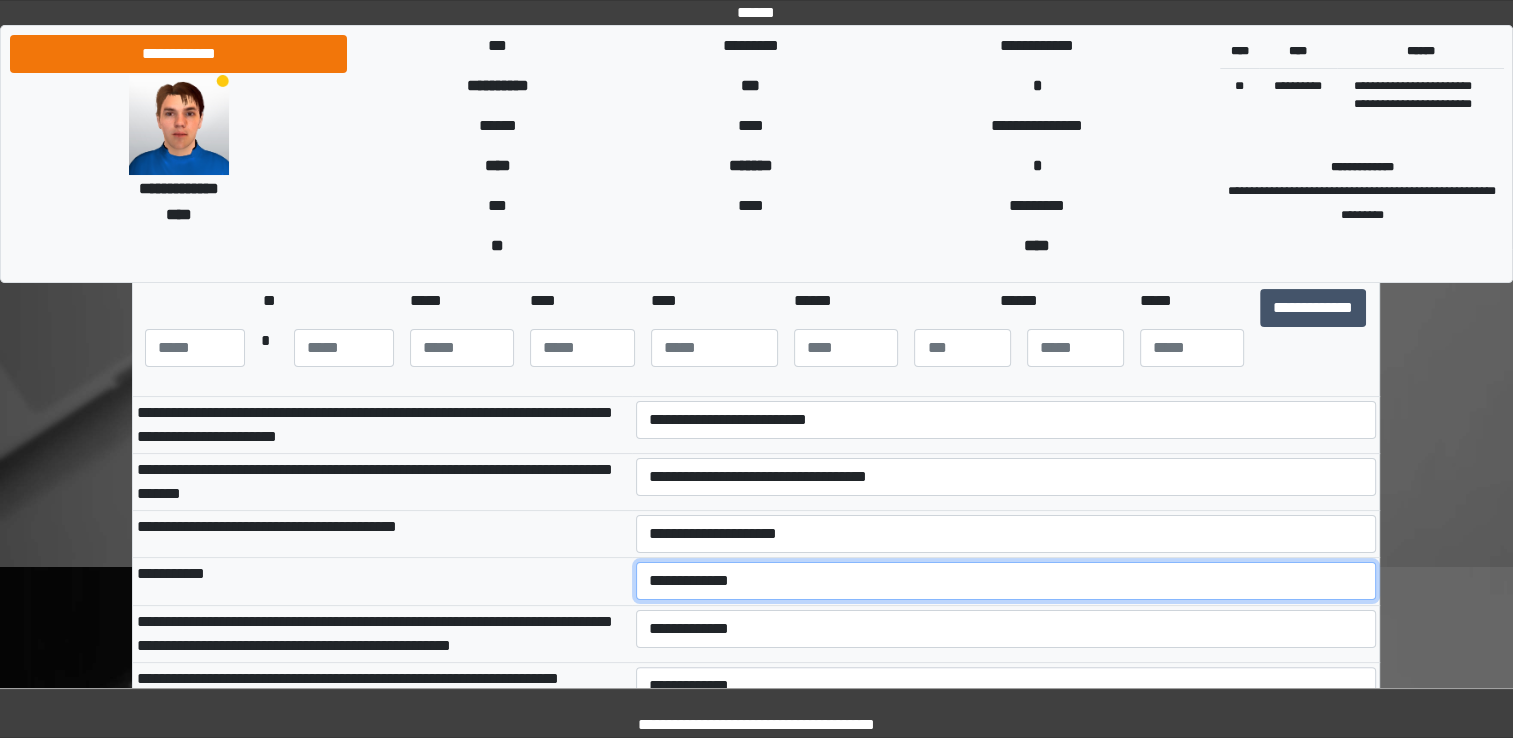 select on "***" 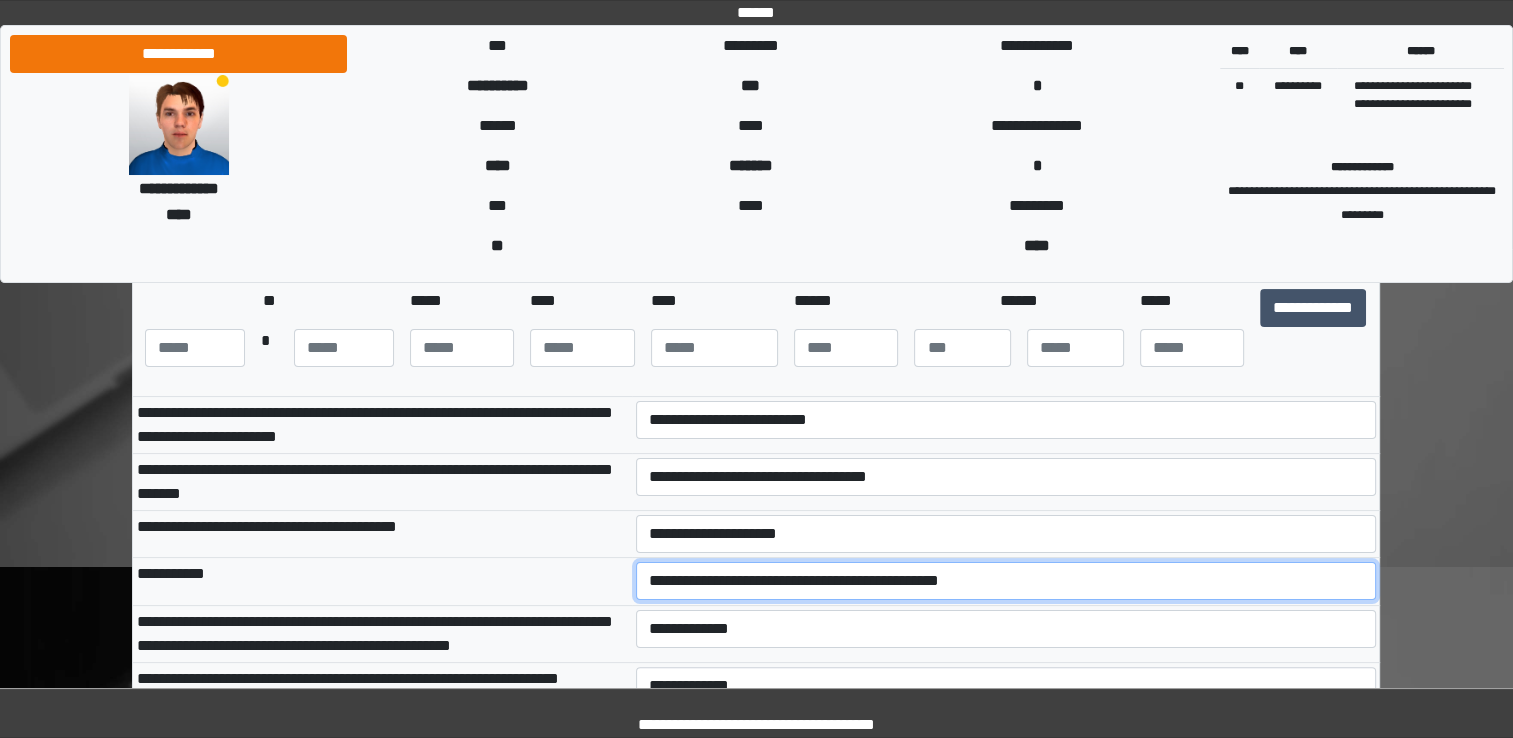 click on "**********" at bounding box center [1006, 581] 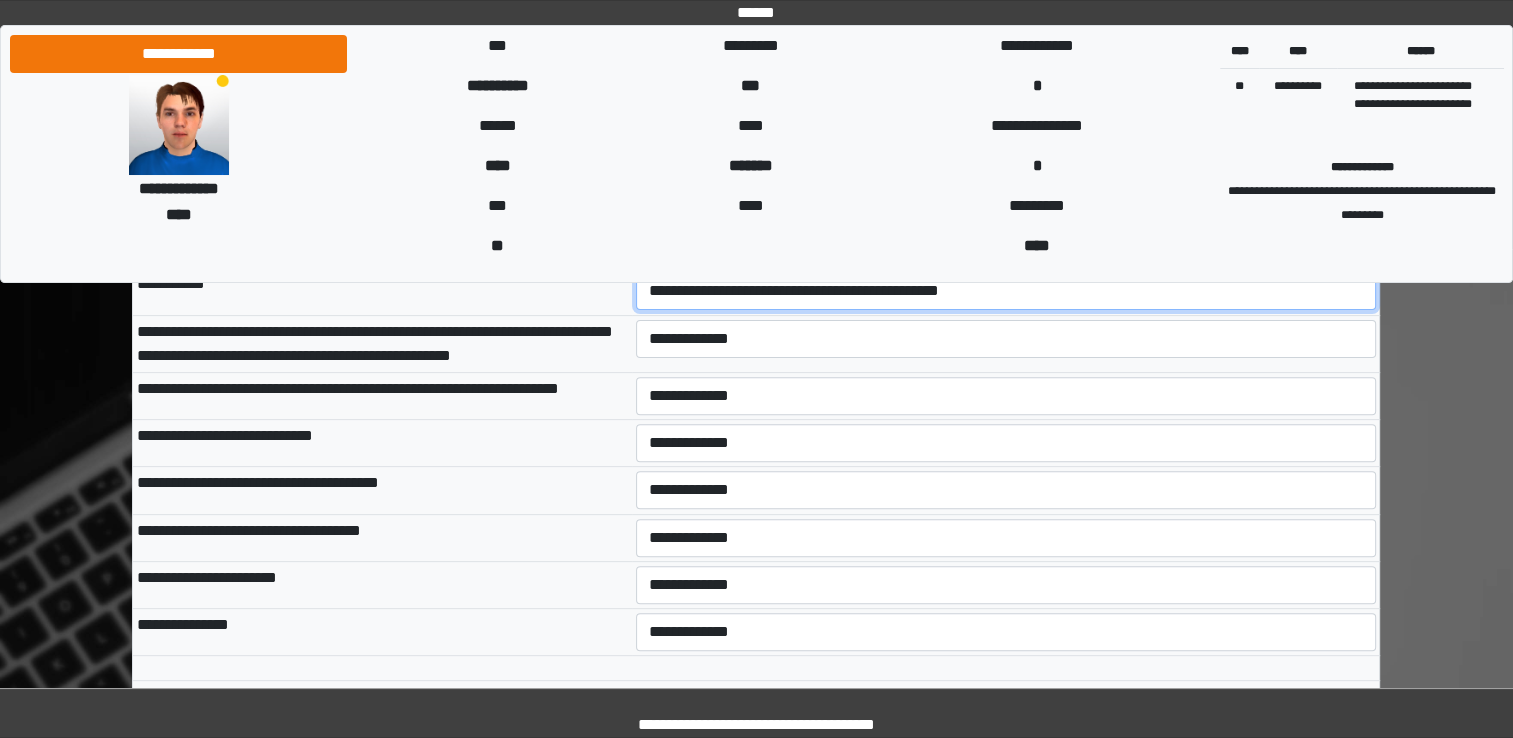 scroll, scrollTop: 580, scrollLeft: 0, axis: vertical 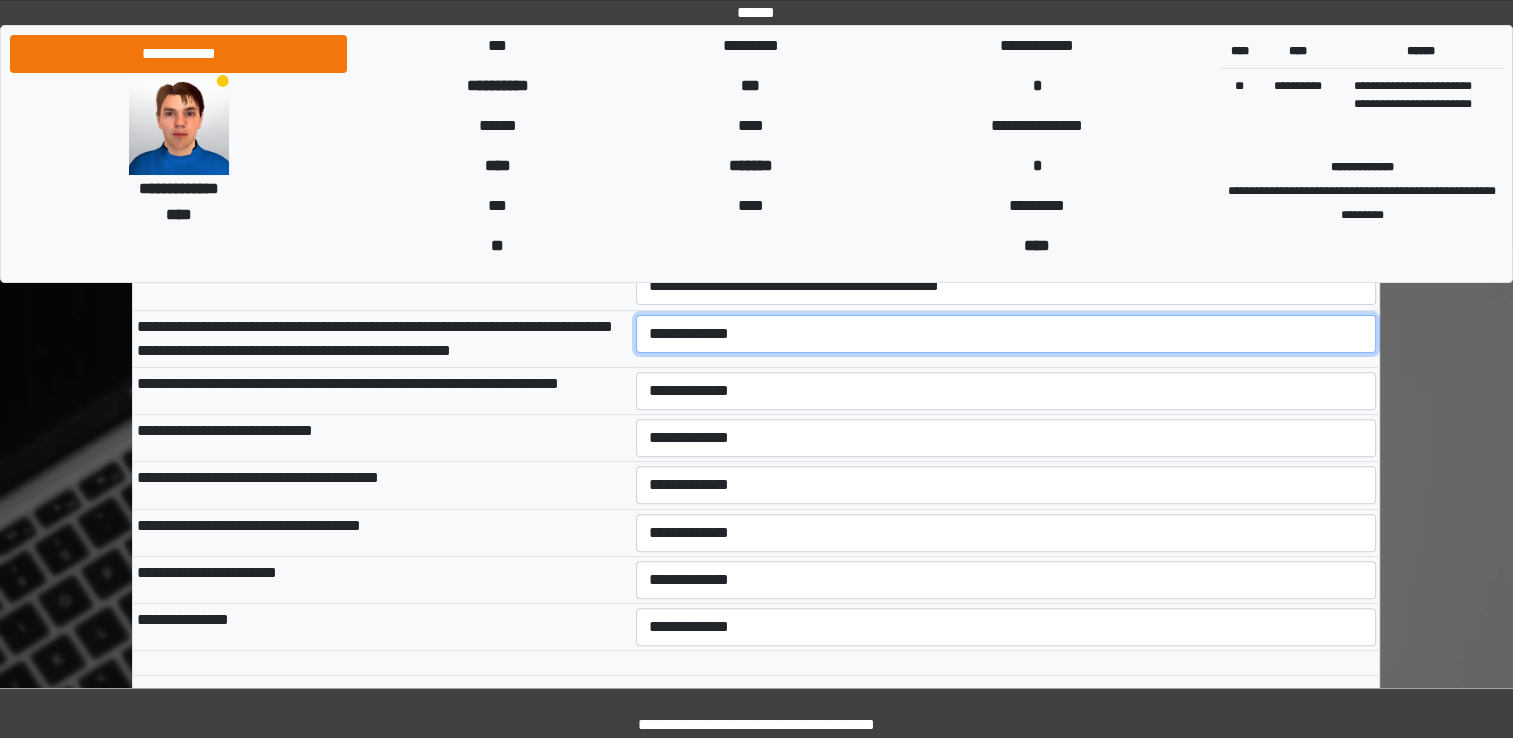 click on "**********" at bounding box center [1006, 334] 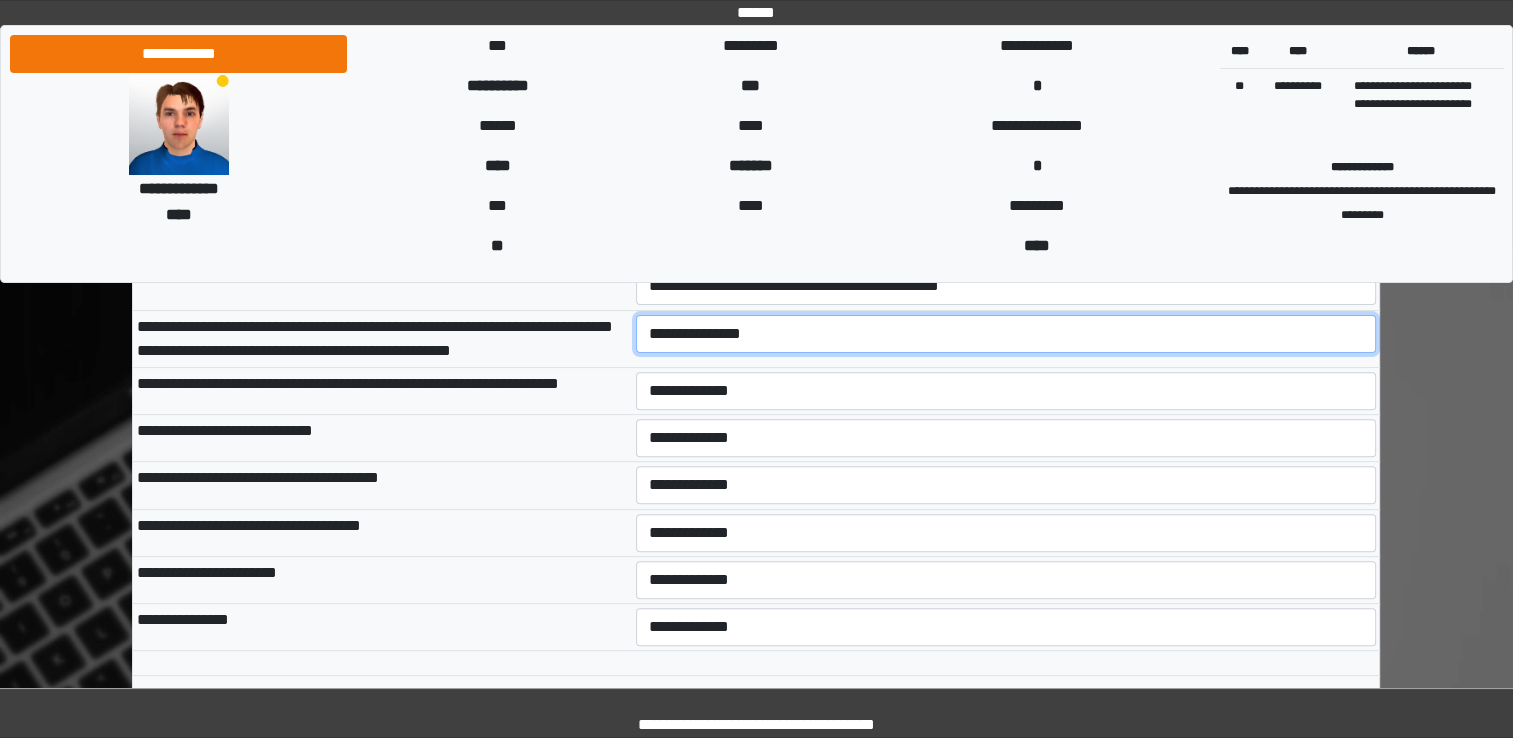 click on "**********" at bounding box center (1006, 334) 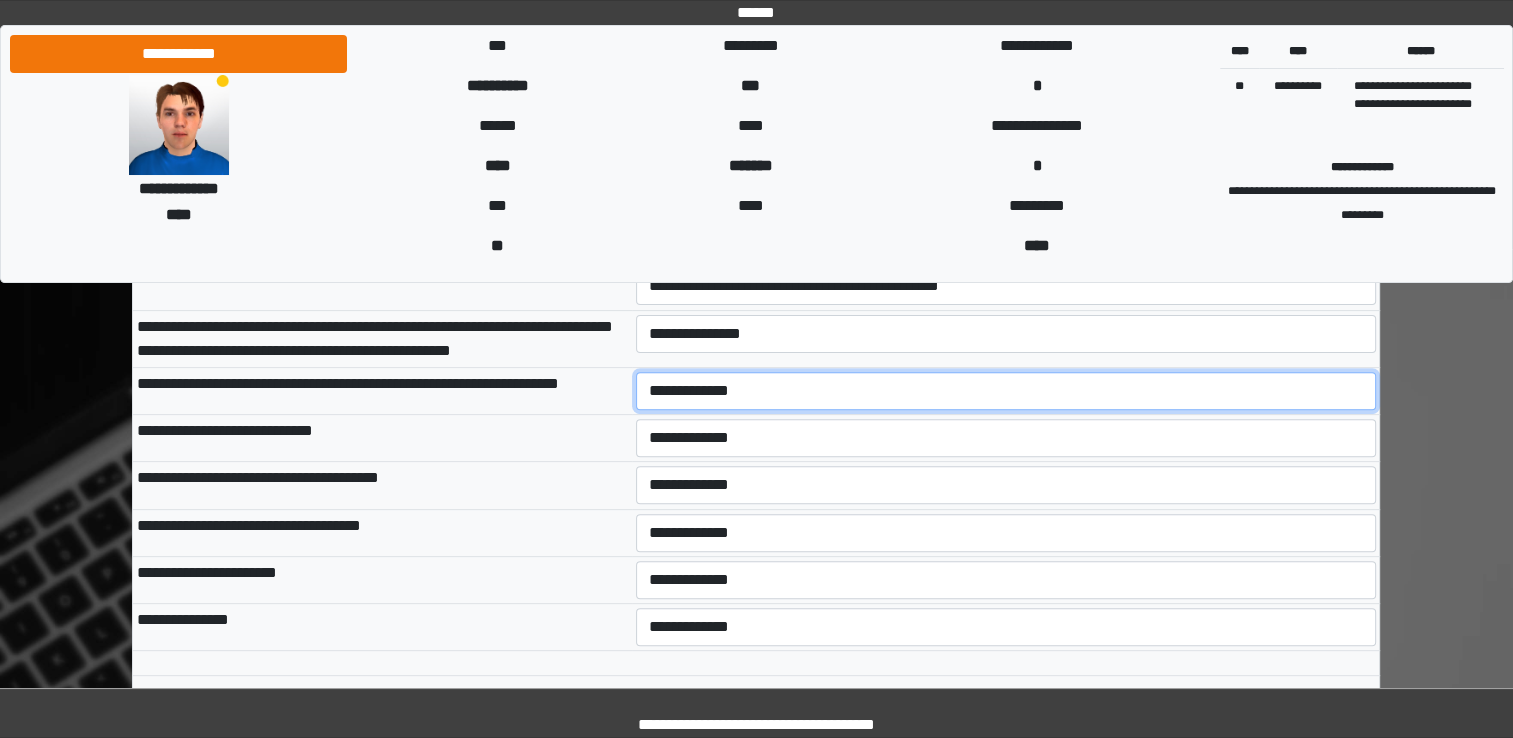 click on "**********" at bounding box center [1006, 391] 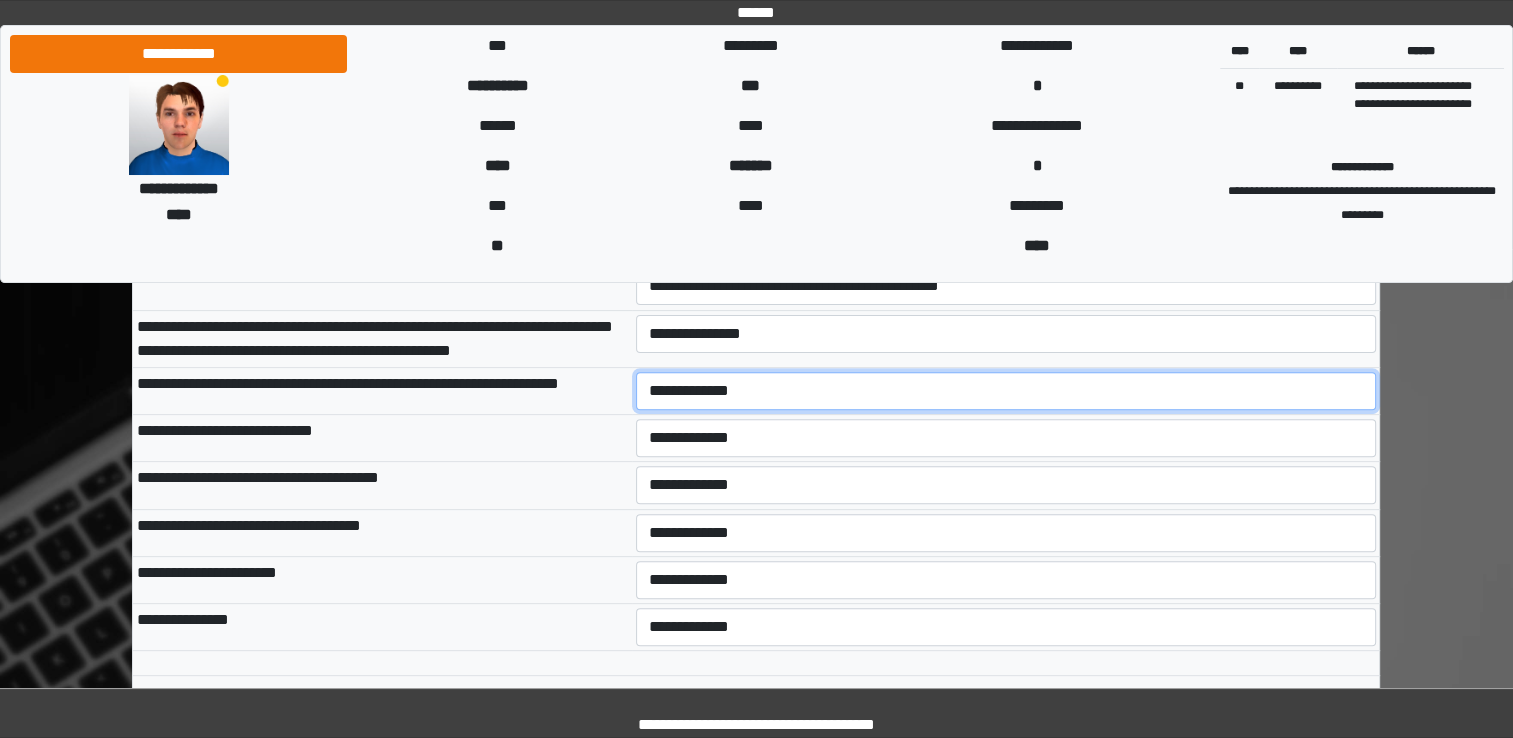 select on "***" 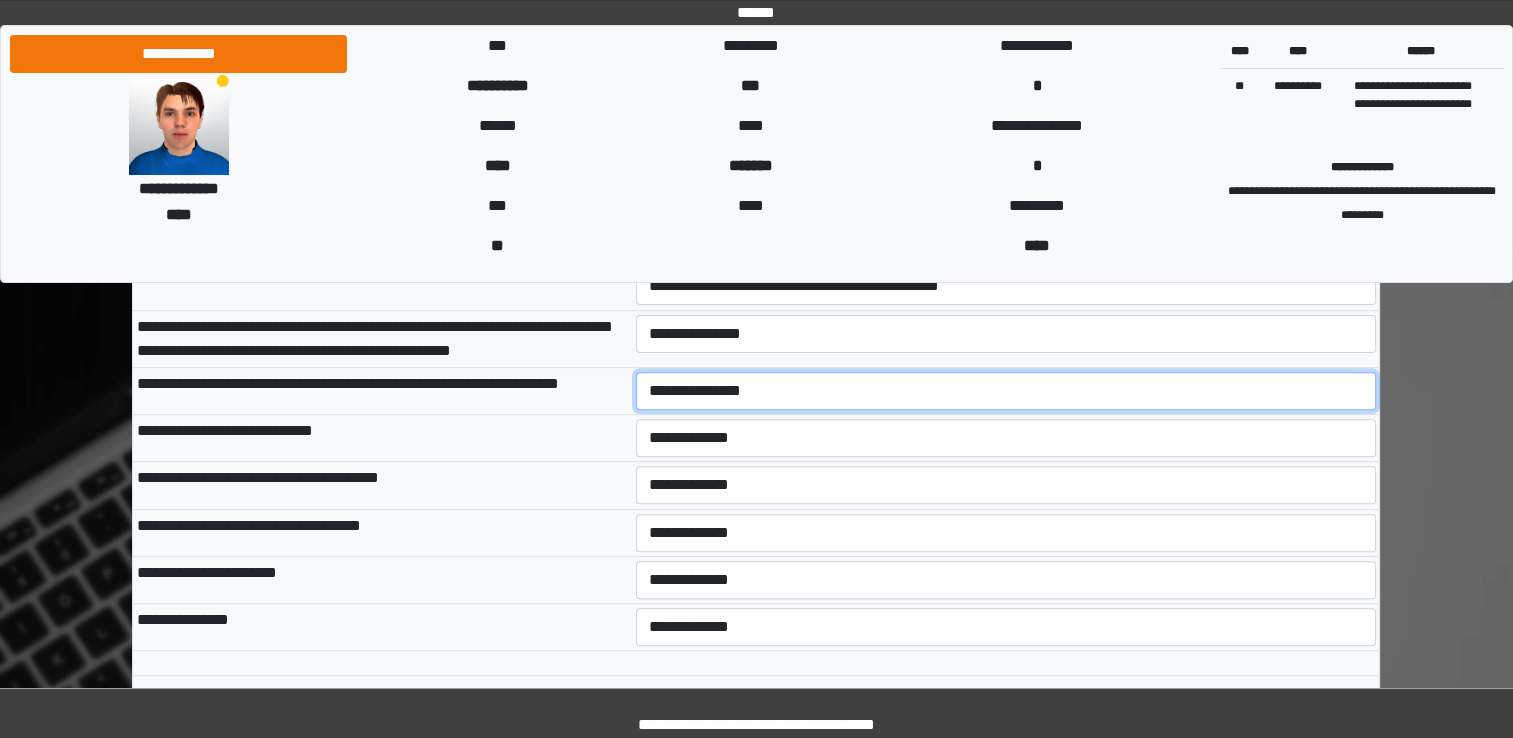 click on "**********" at bounding box center (1006, 391) 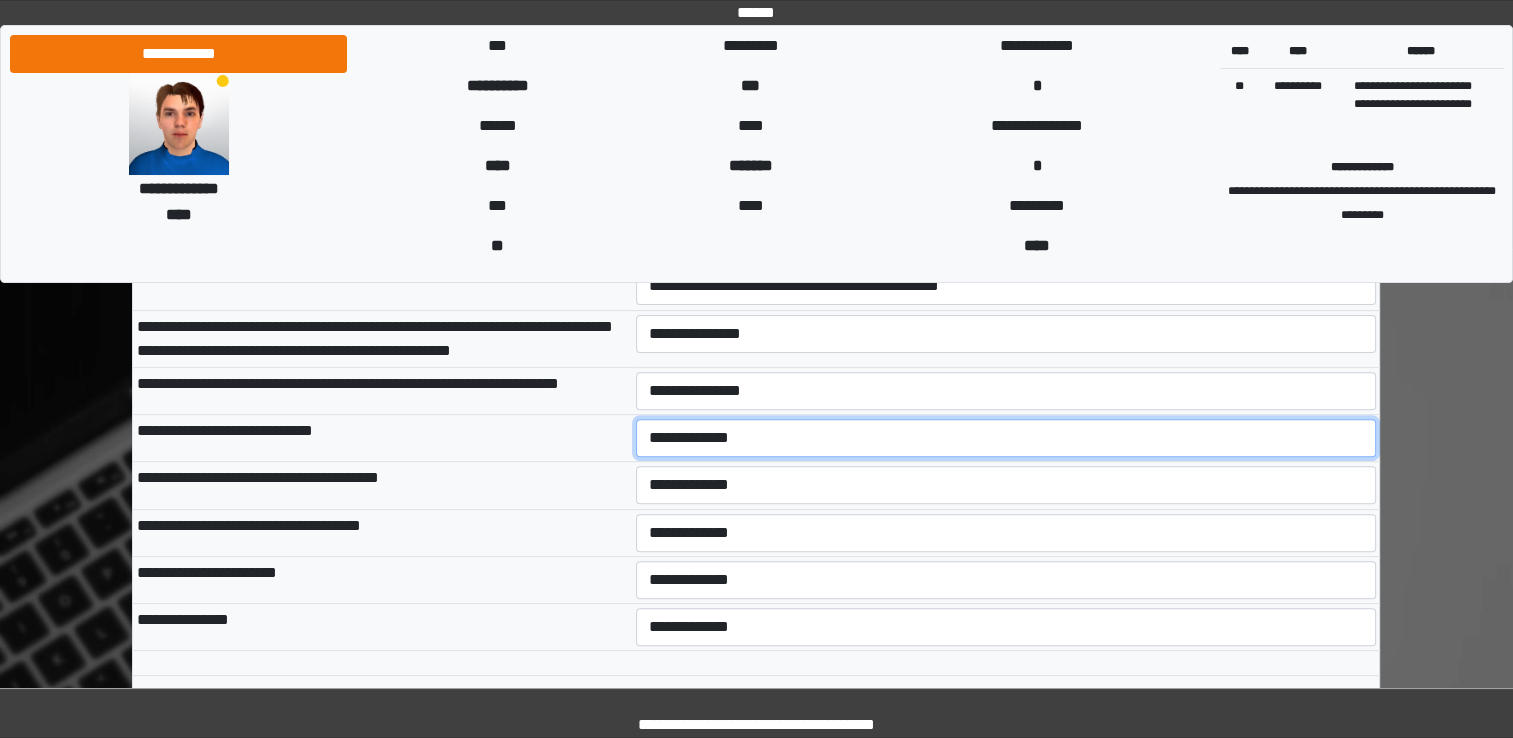 click on "**********" at bounding box center (1006, 438) 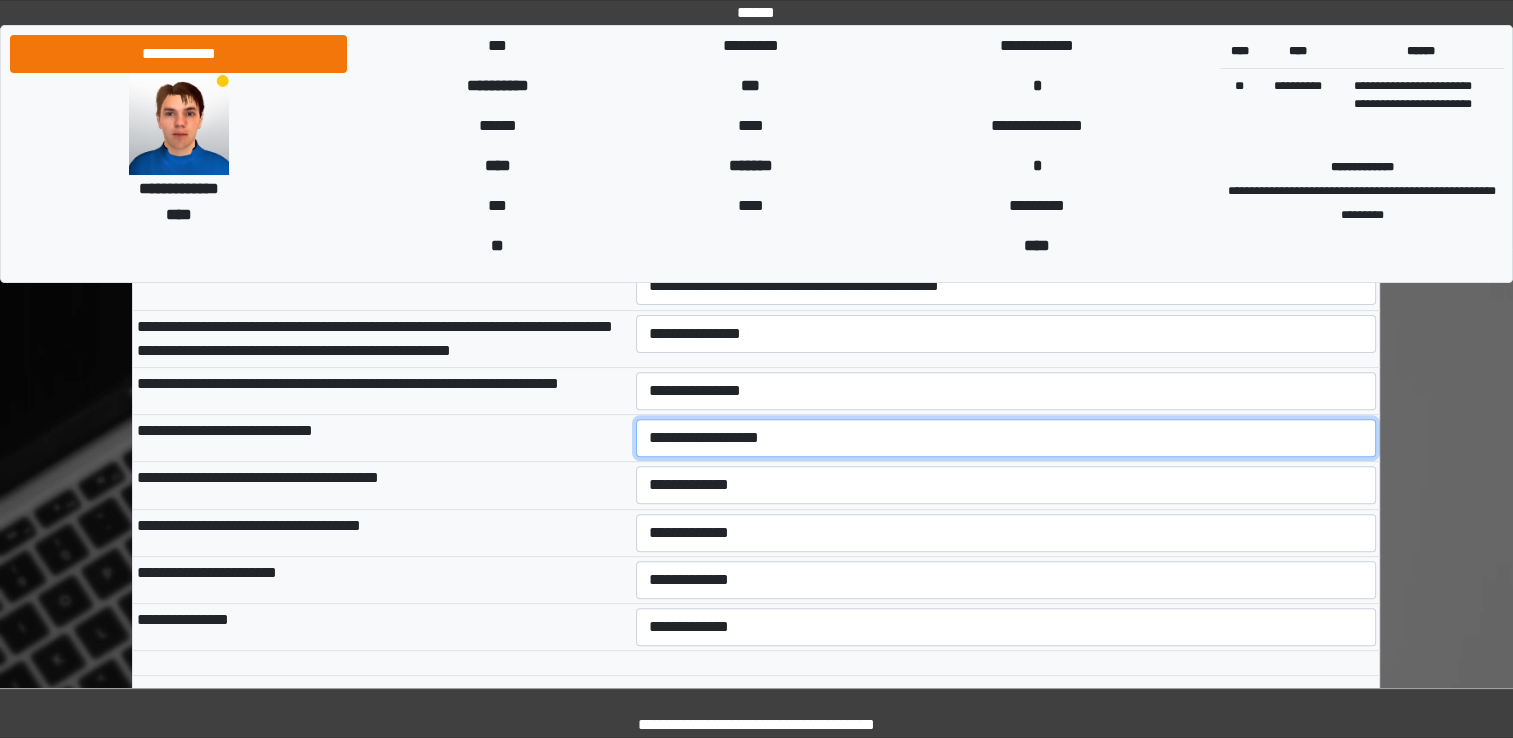 click on "**********" at bounding box center (1006, 438) 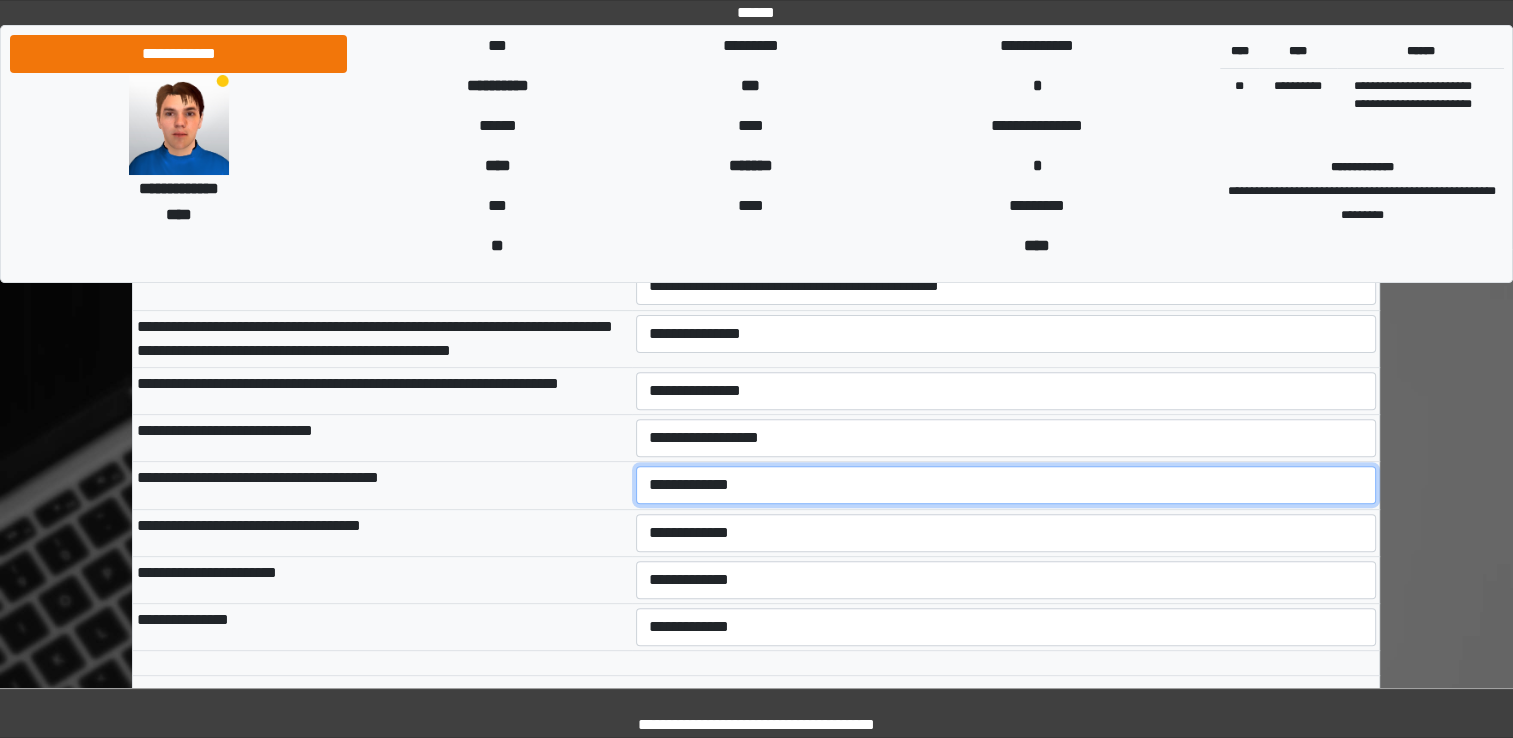 click on "**********" at bounding box center [1006, 485] 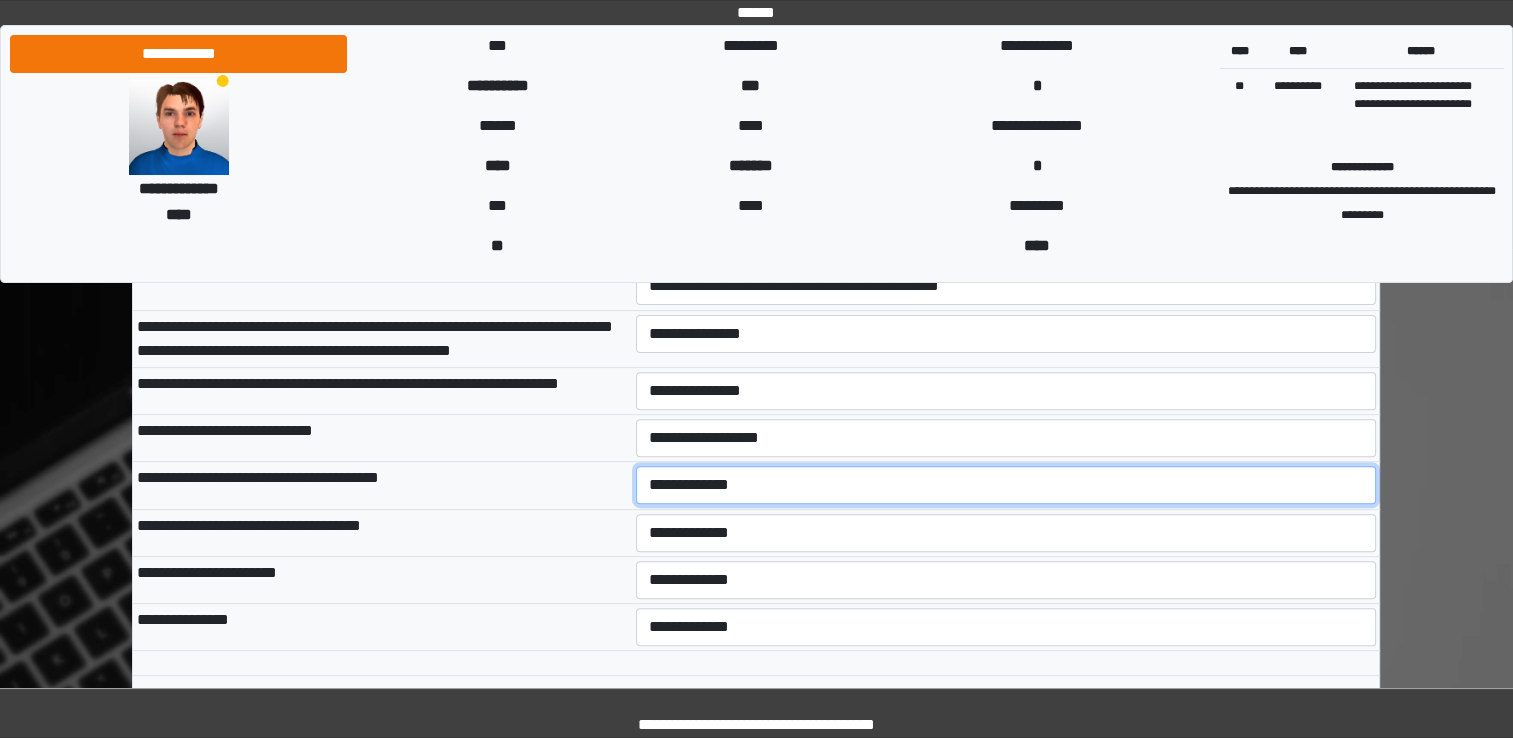 select on "***" 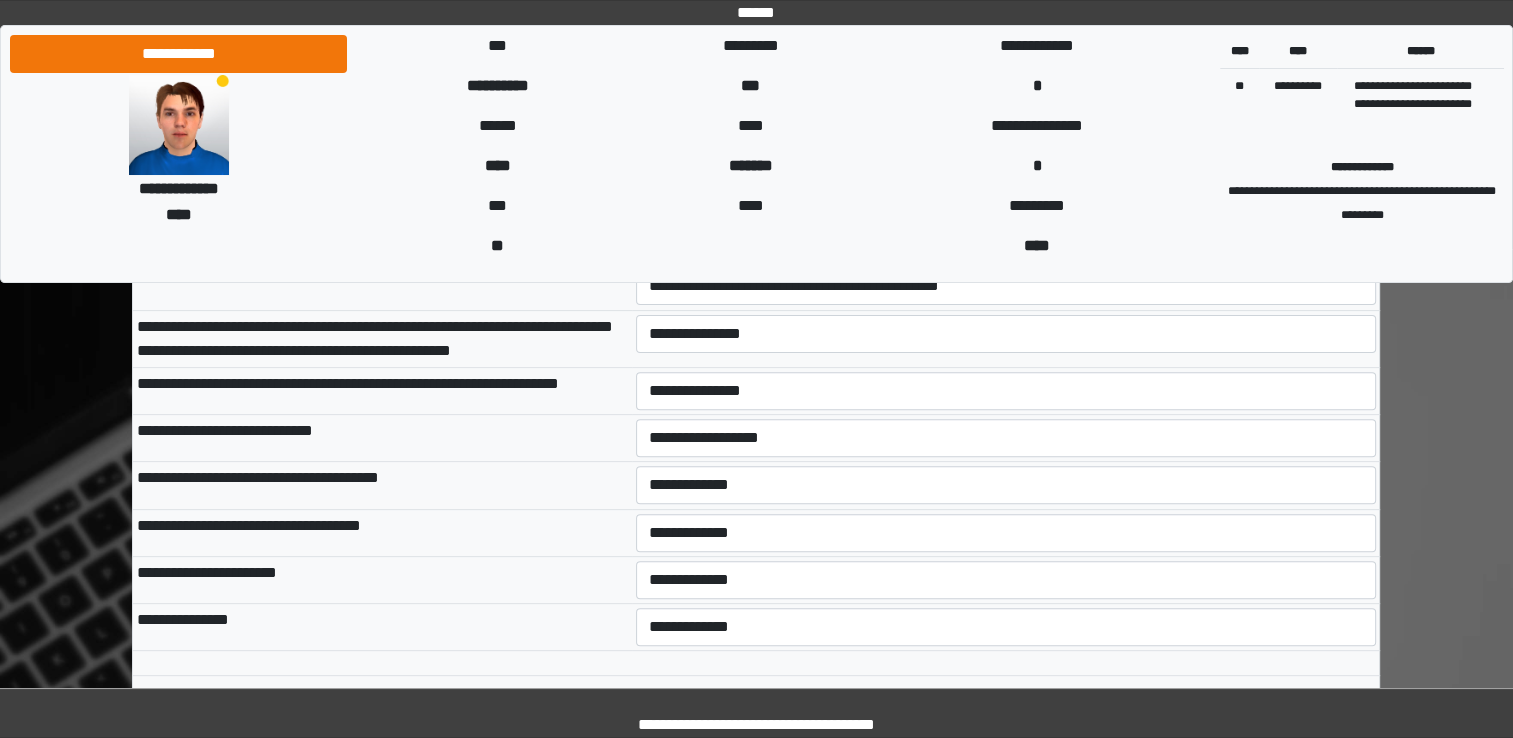 click on "**********" at bounding box center (1006, 532) 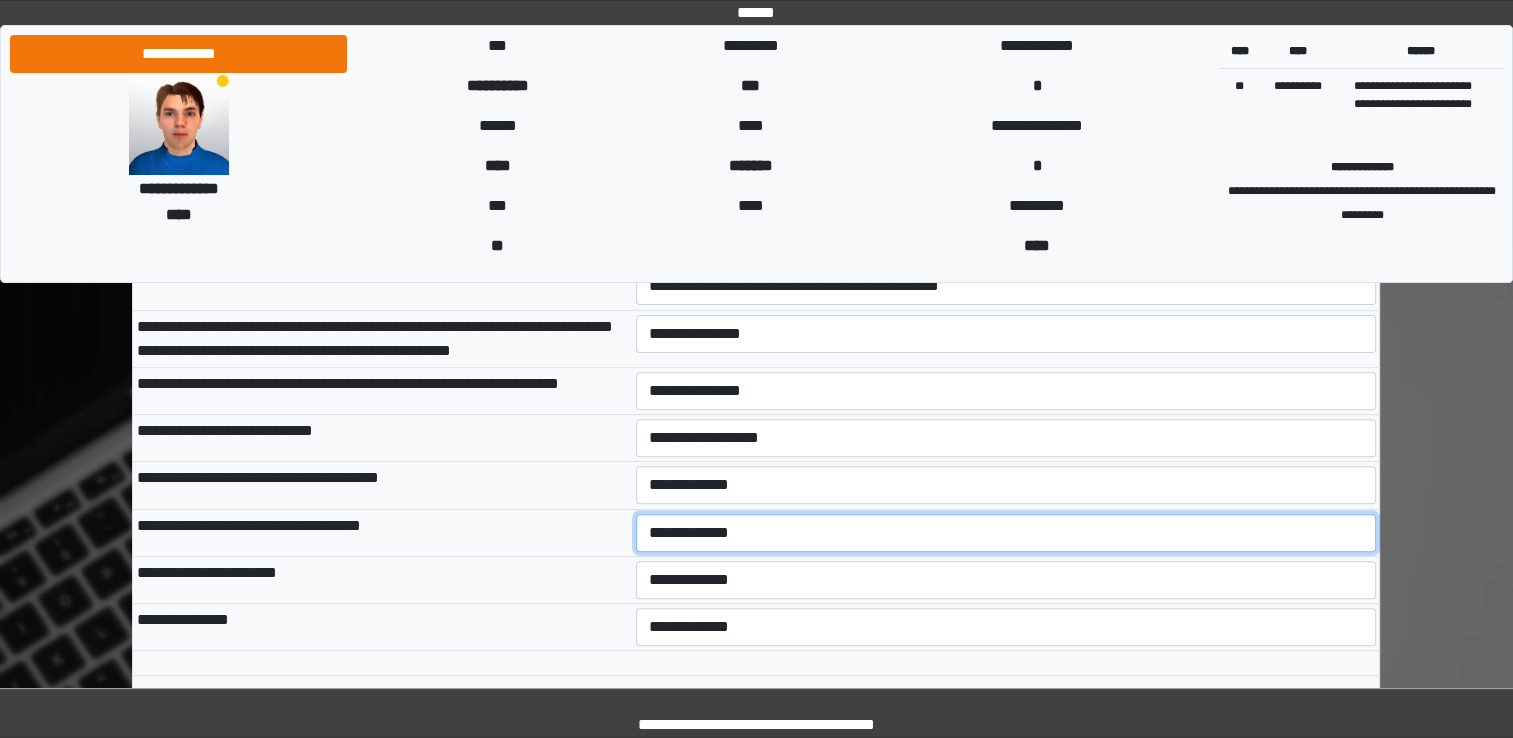 click on "**********" at bounding box center (1006, 533) 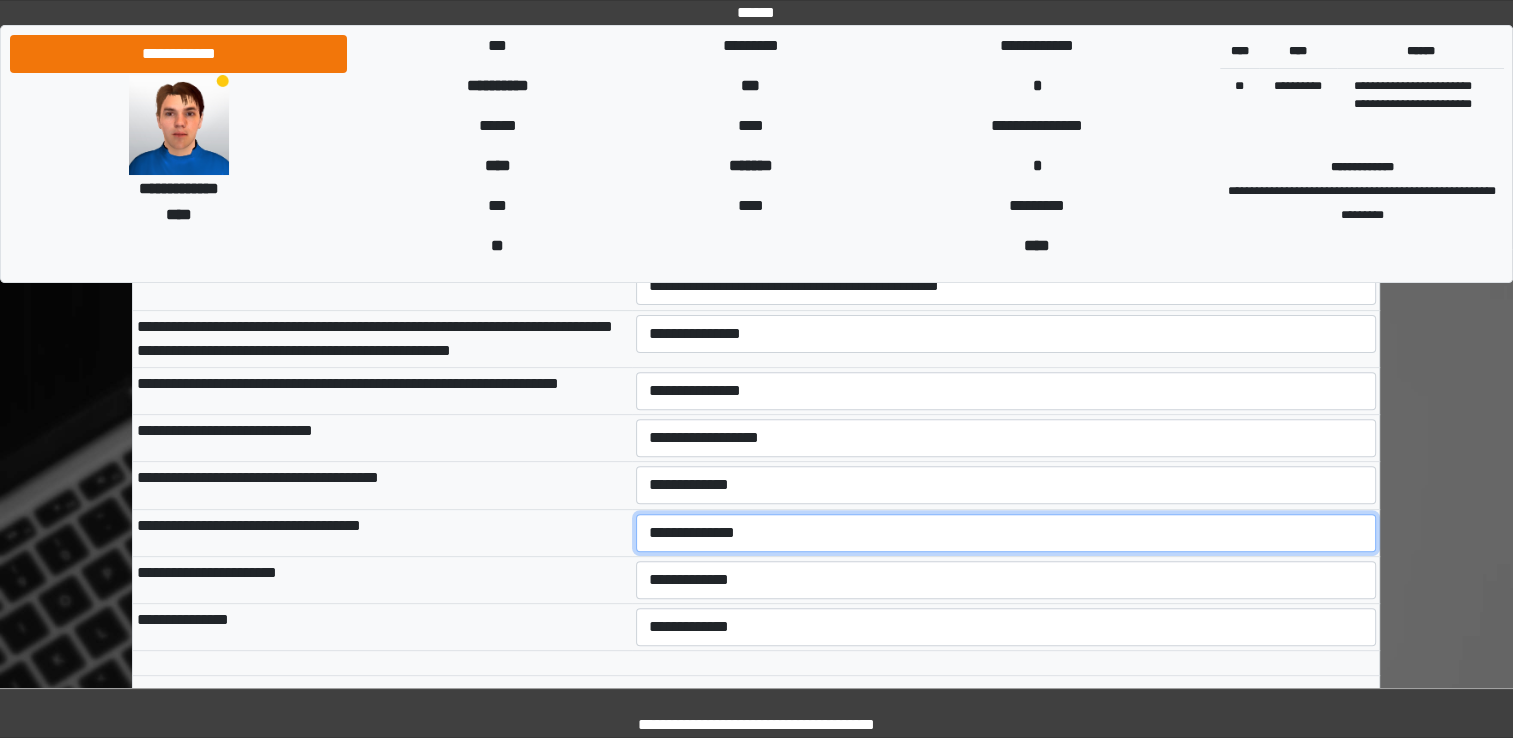 click on "**********" at bounding box center [1006, 533] 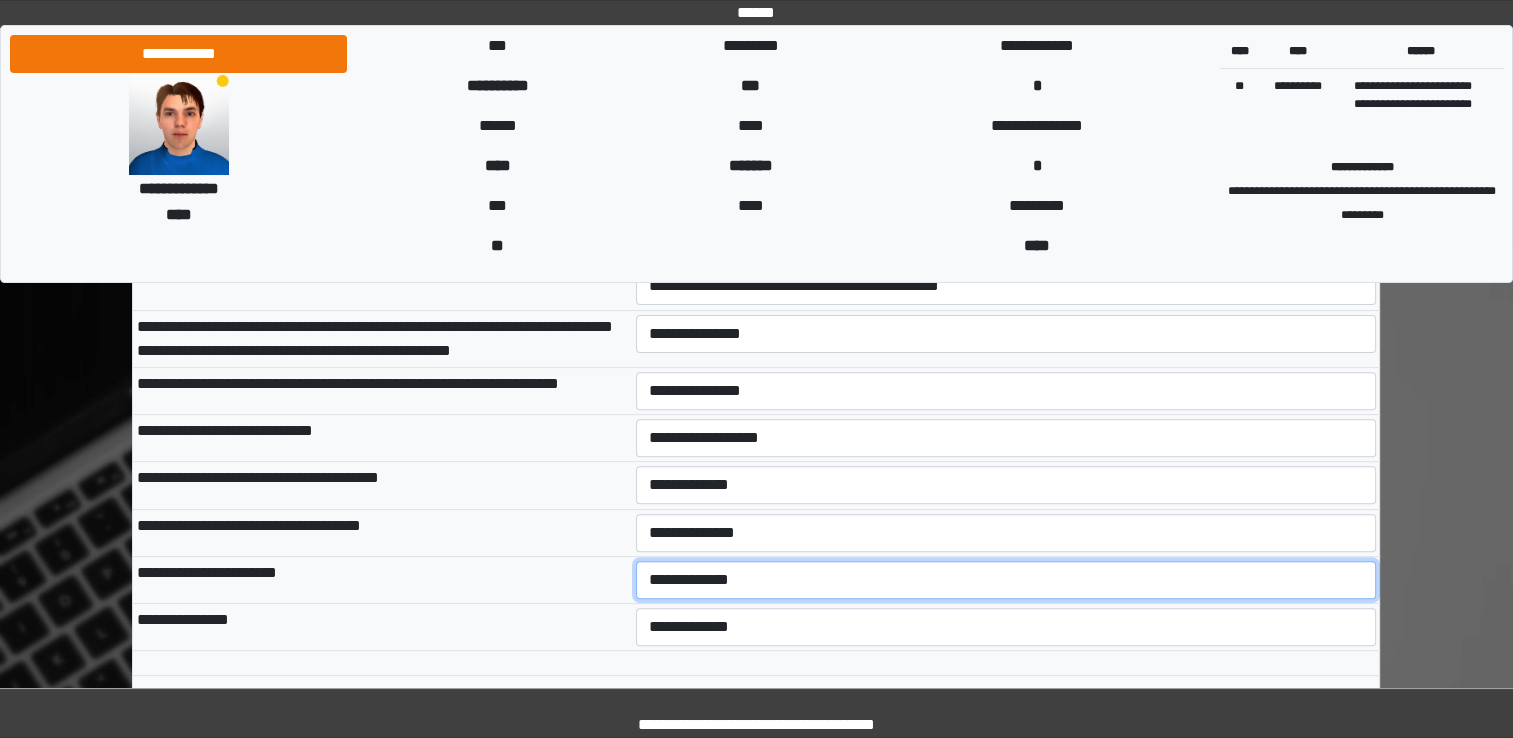 click on "**********" at bounding box center (1006, 580) 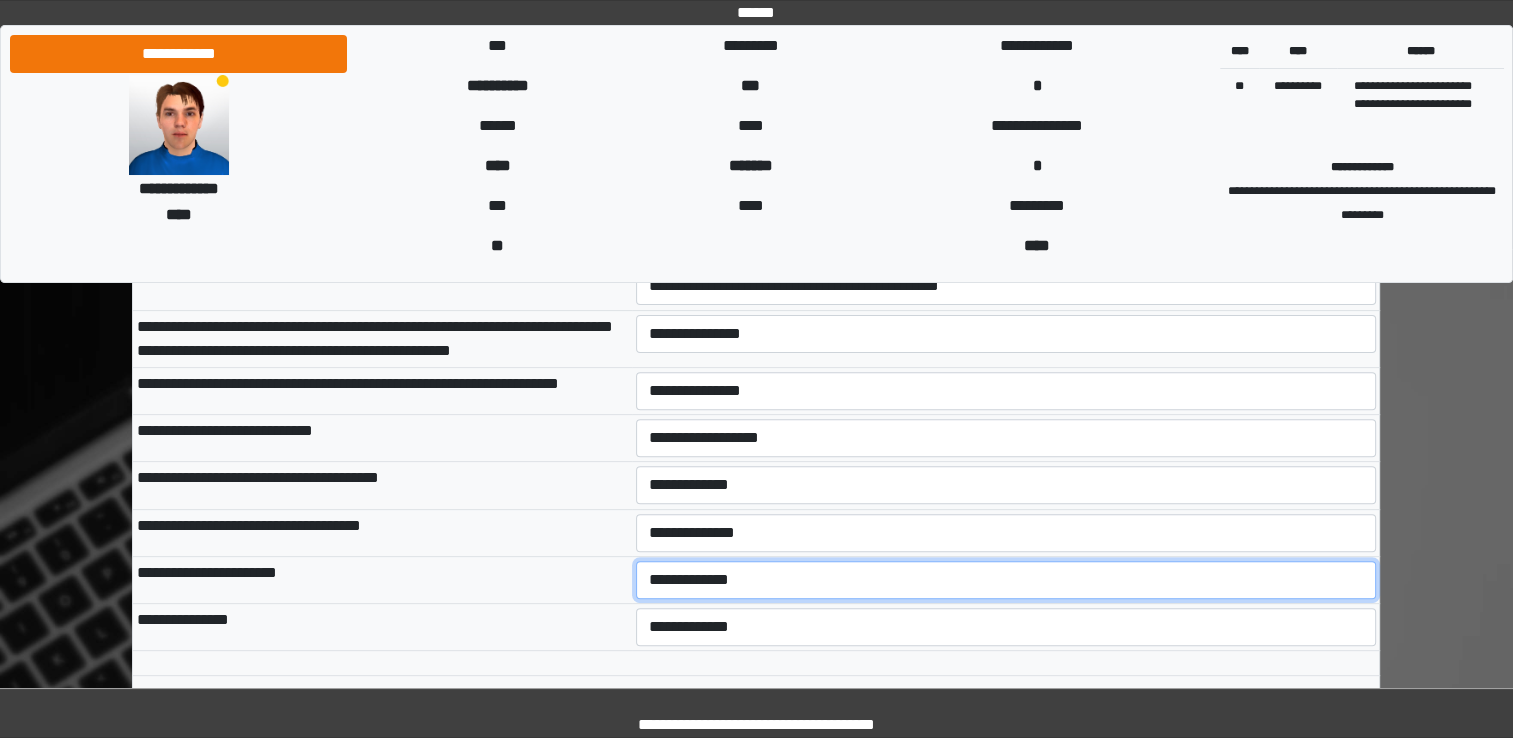 select on "***" 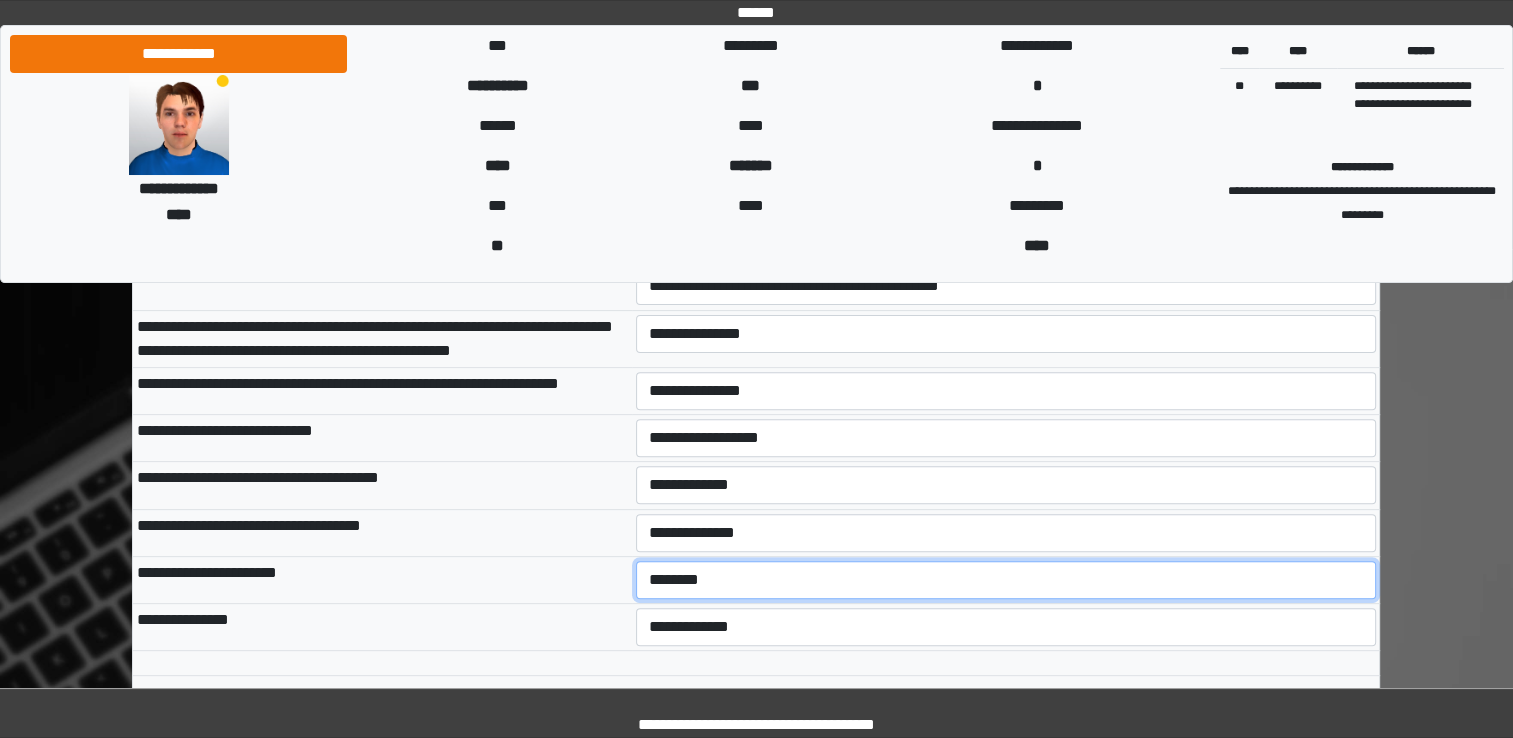 click on "**********" at bounding box center [1006, 580] 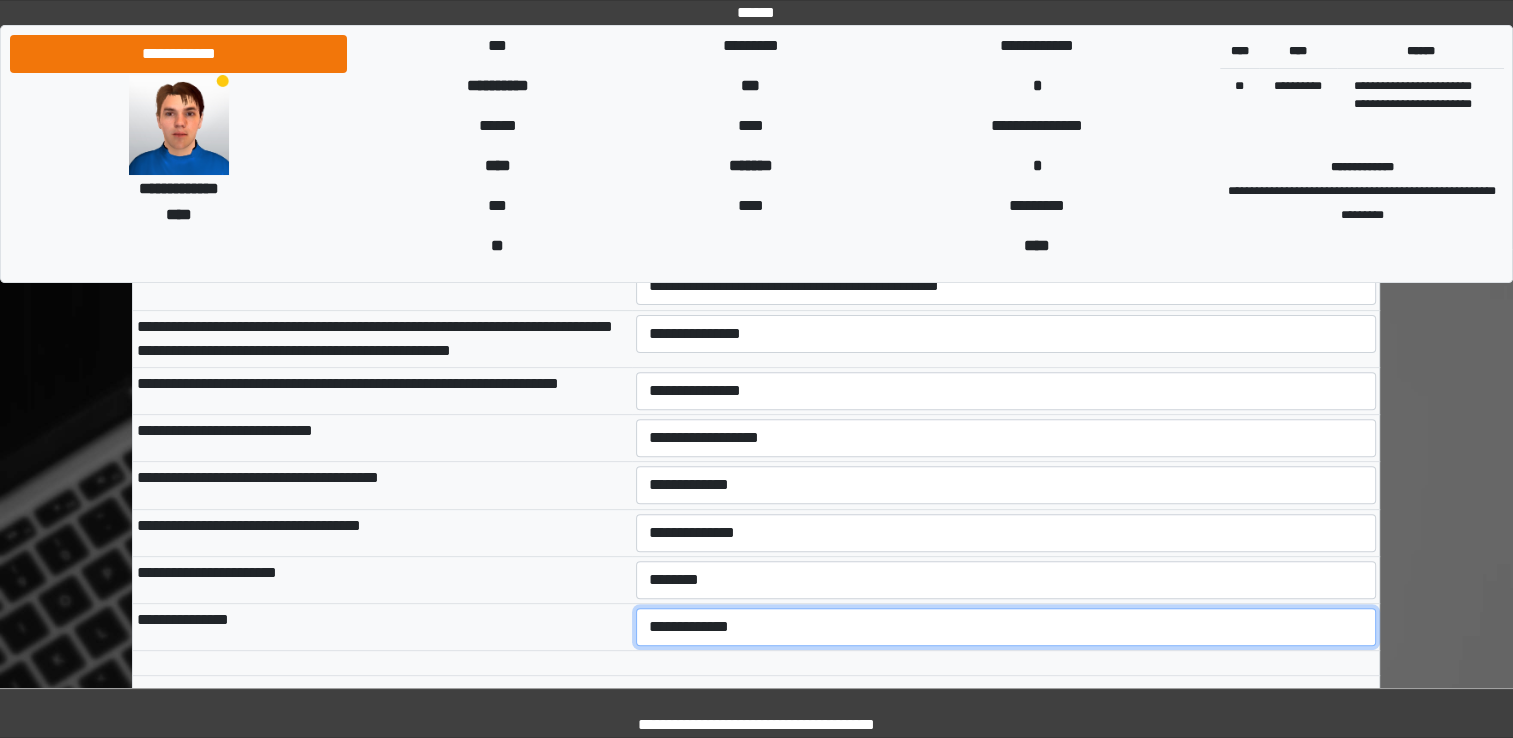 click on "**********" at bounding box center (1006, 627) 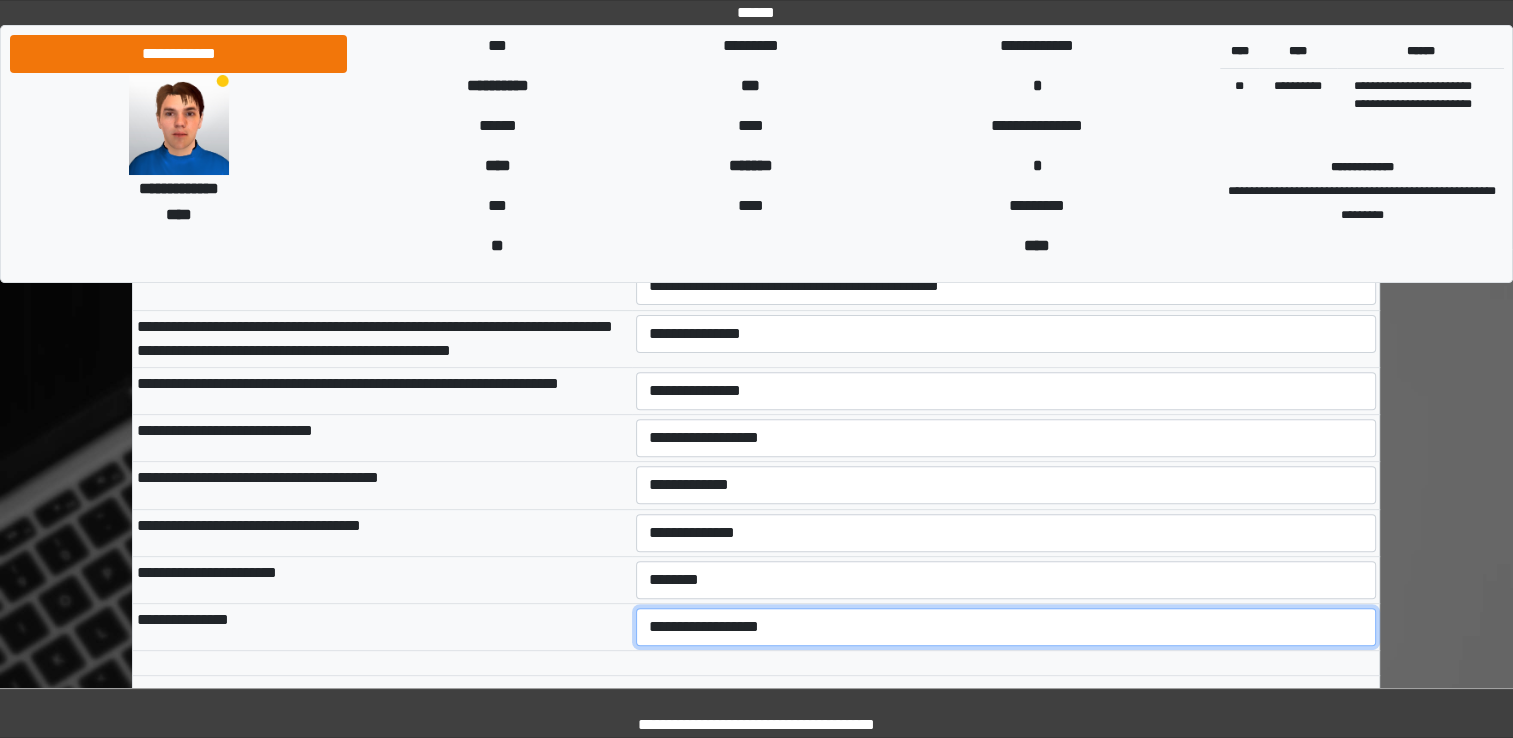 click on "**********" at bounding box center [1006, 627] 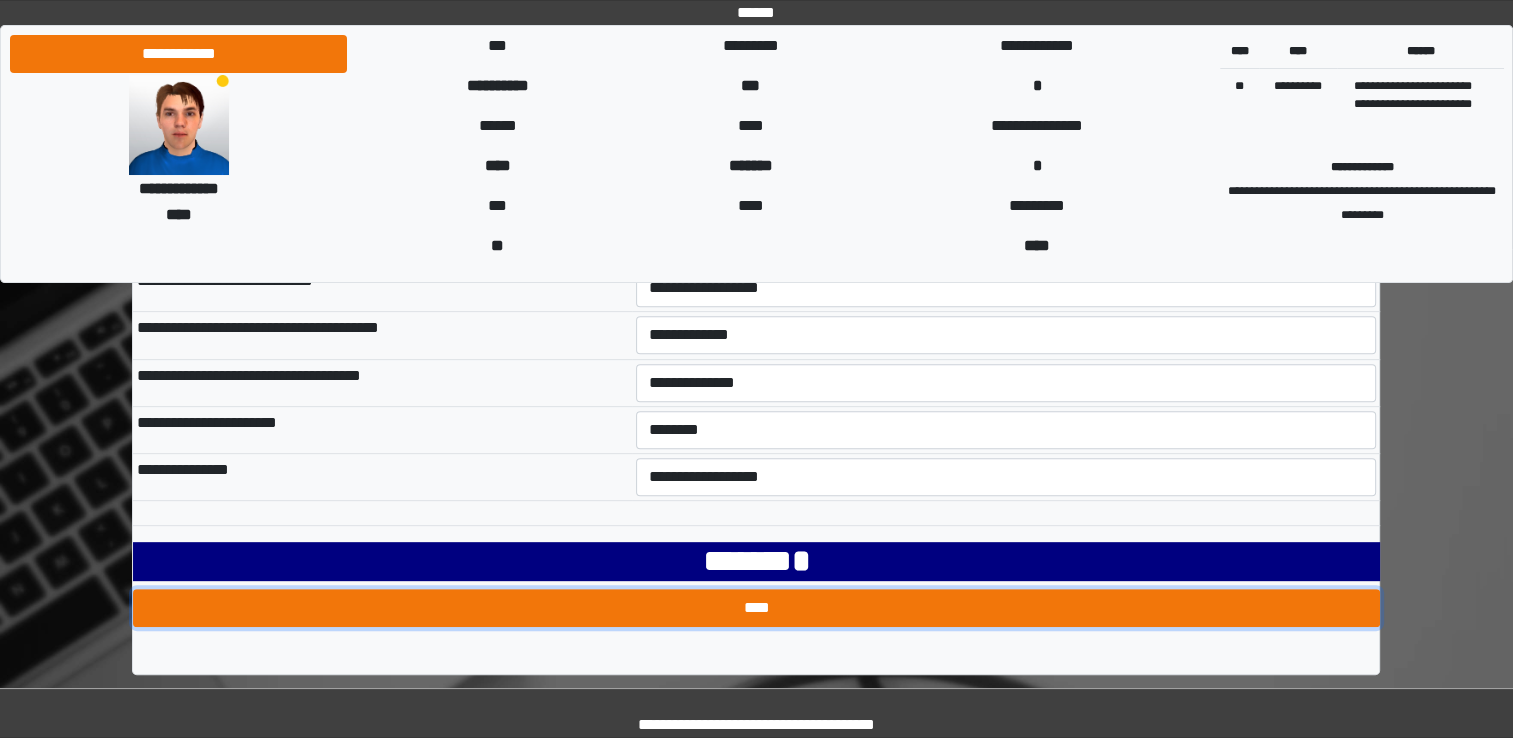 click on "****" at bounding box center (756, 608) 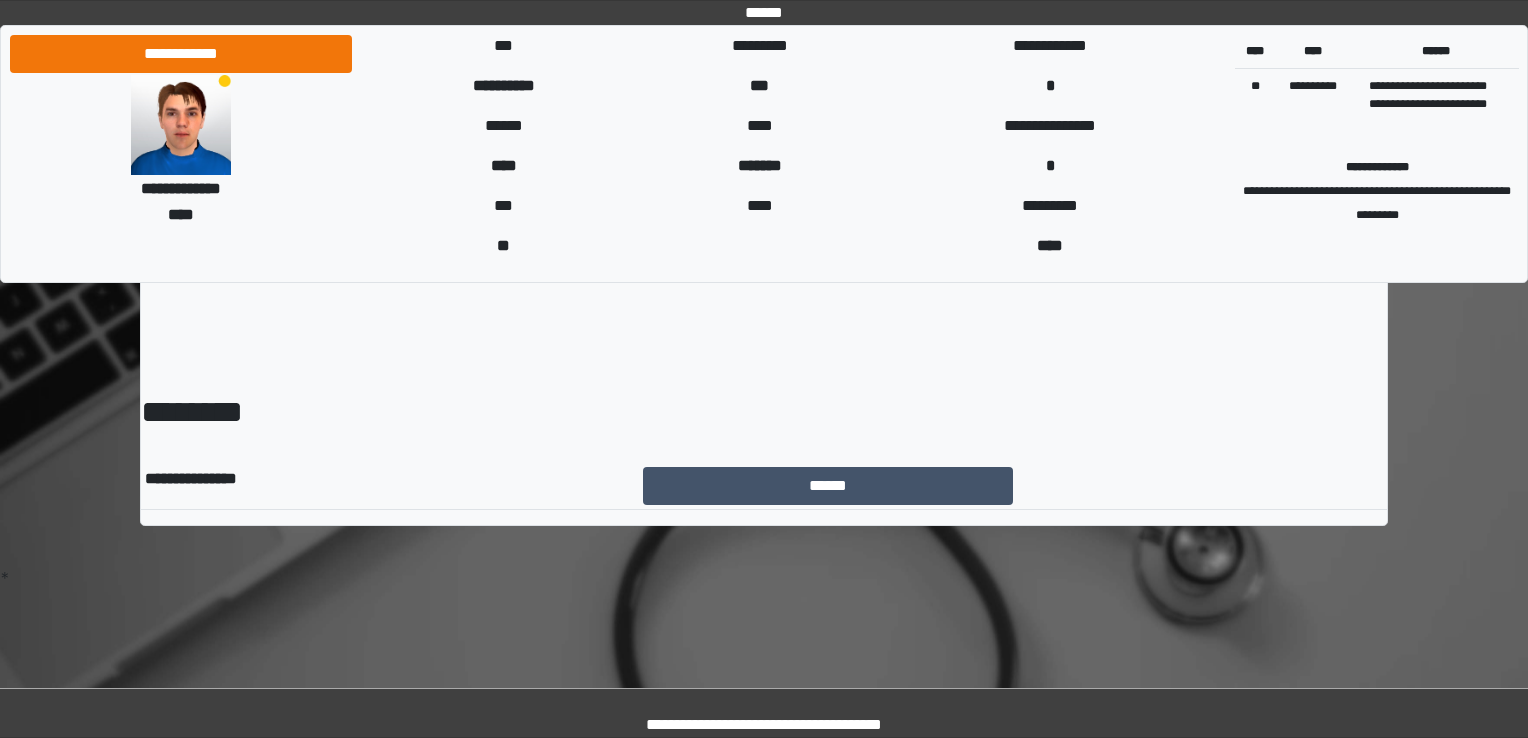 scroll, scrollTop: 0, scrollLeft: 0, axis: both 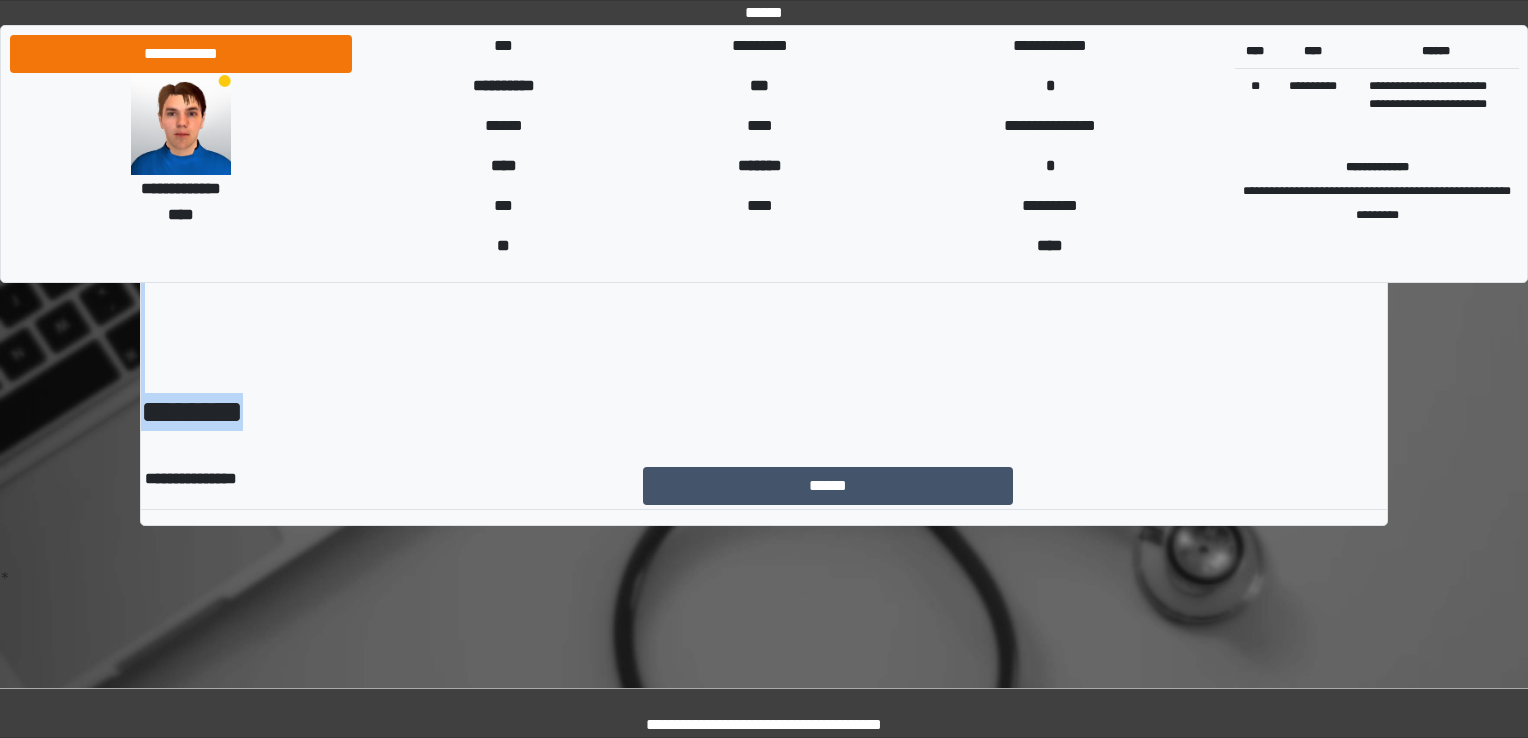 drag, startPoint x: 1527, startPoint y: 442, endPoint x: 1531, endPoint y: 130, distance: 312.02563 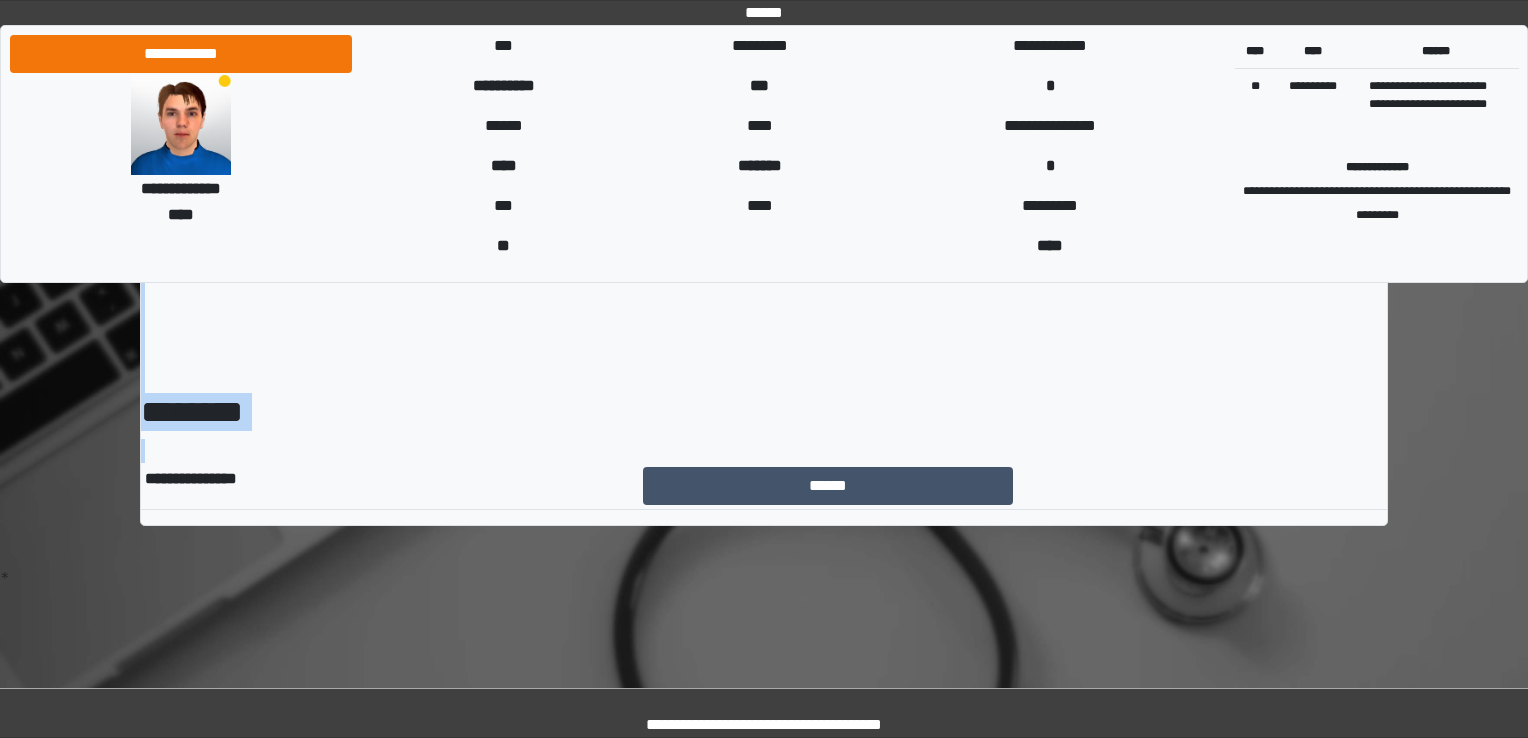 drag, startPoint x: 1525, startPoint y: 542, endPoint x: 1523, endPoint y: 335, distance: 207.00966 